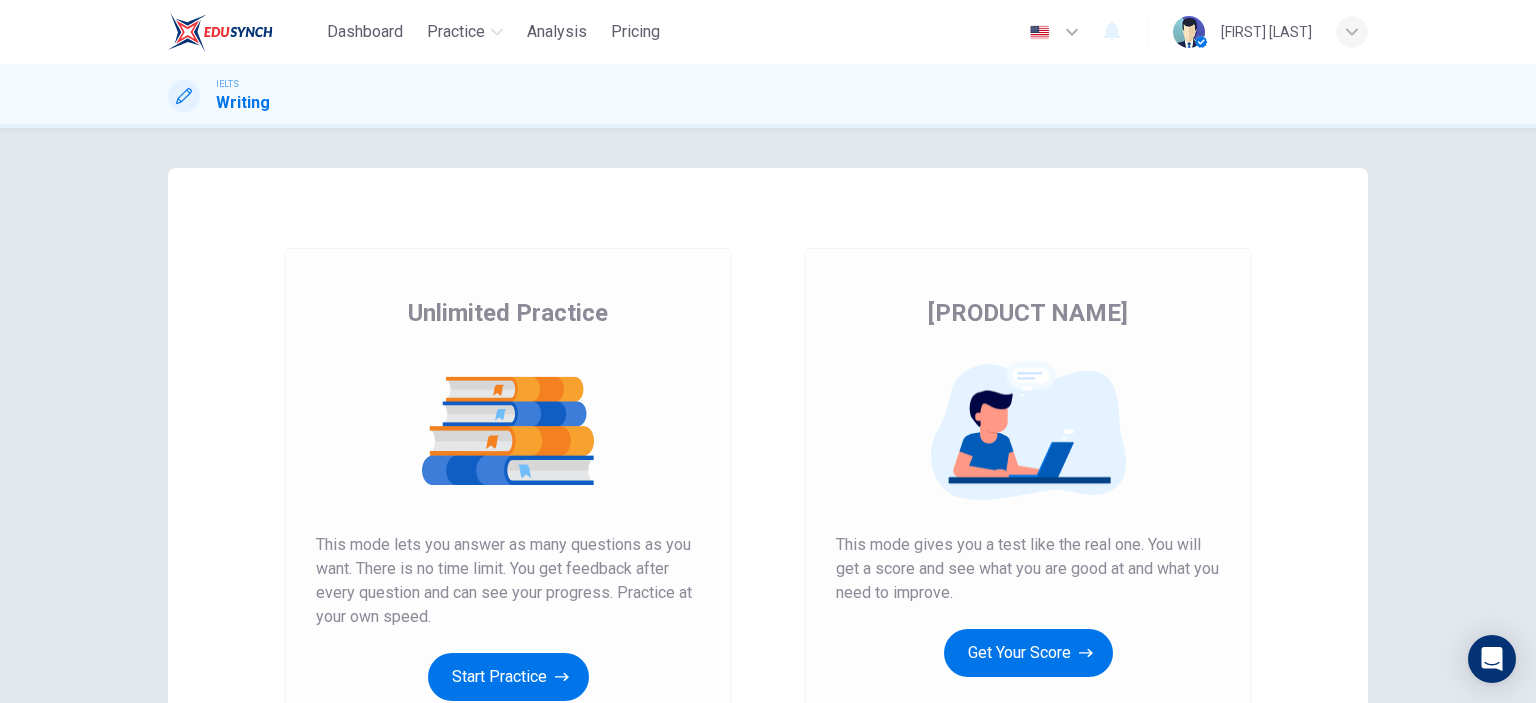 scroll, scrollTop: 0, scrollLeft: 0, axis: both 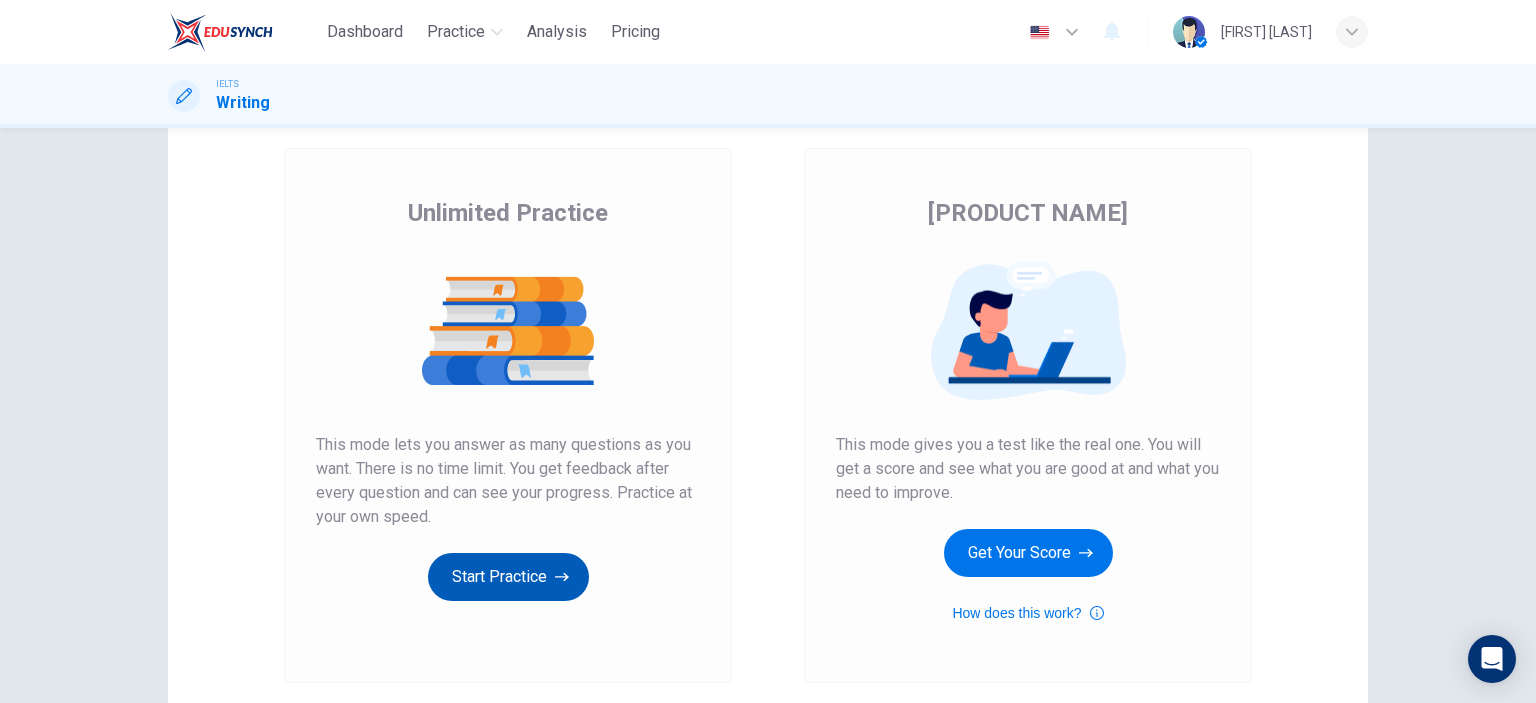 click 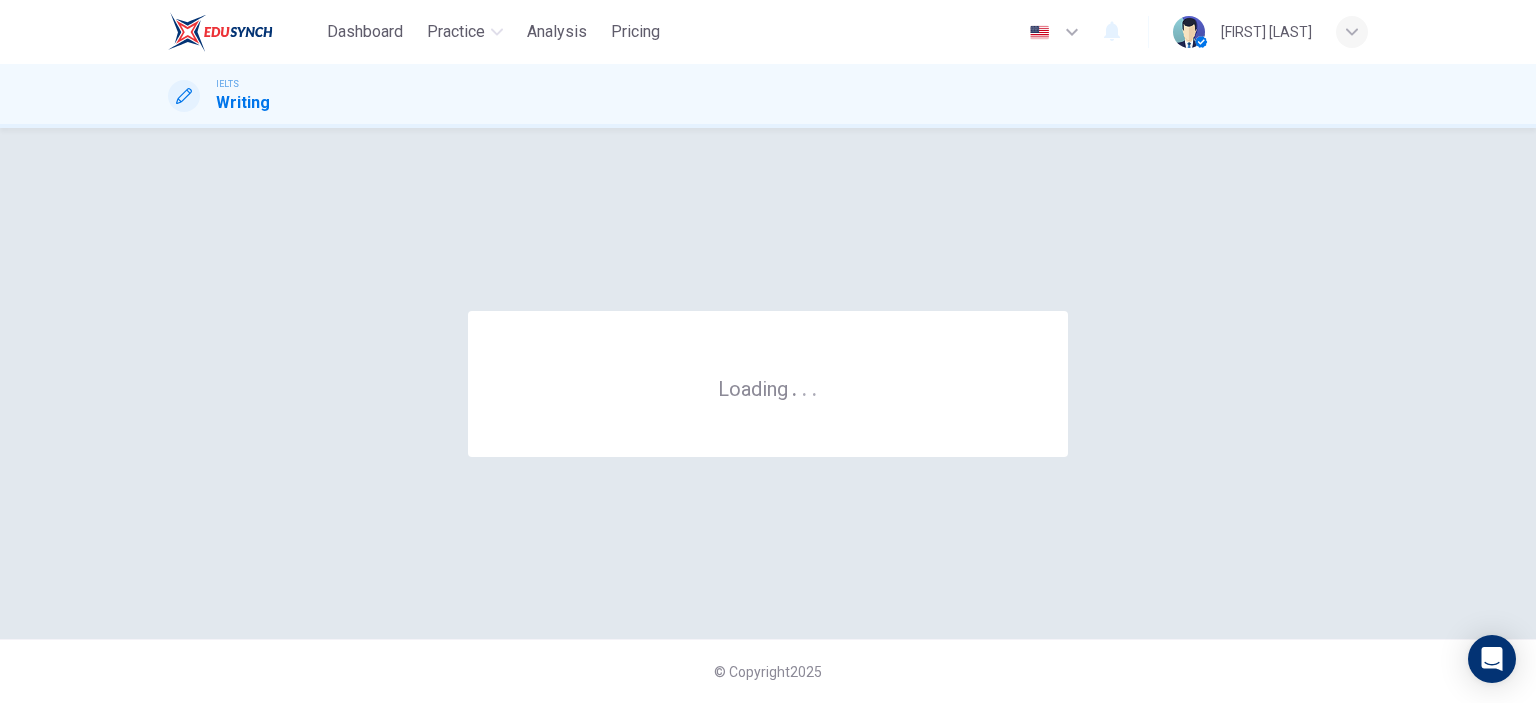 scroll, scrollTop: 0, scrollLeft: 0, axis: both 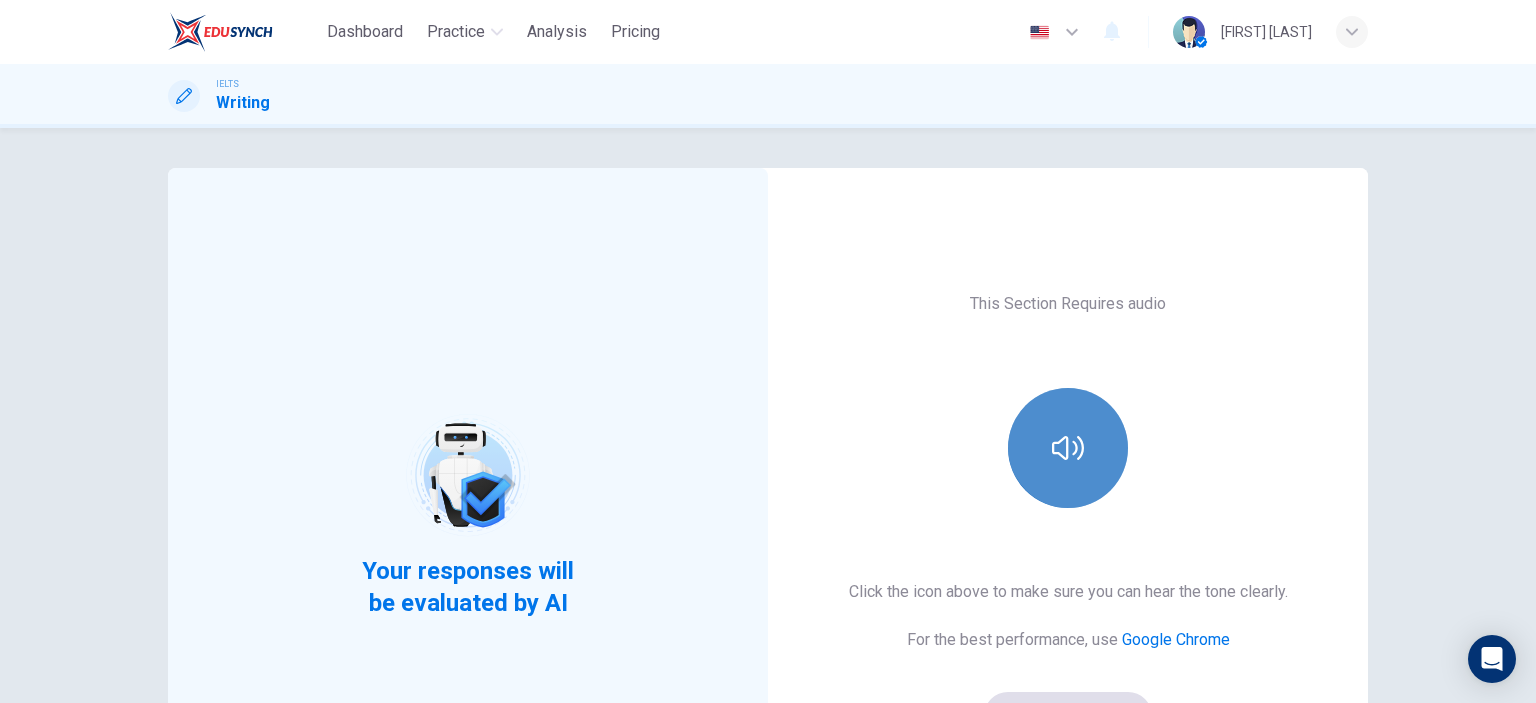 drag, startPoint x: 1020, startPoint y: 438, endPoint x: 1012, endPoint y: 448, distance: 12.806249 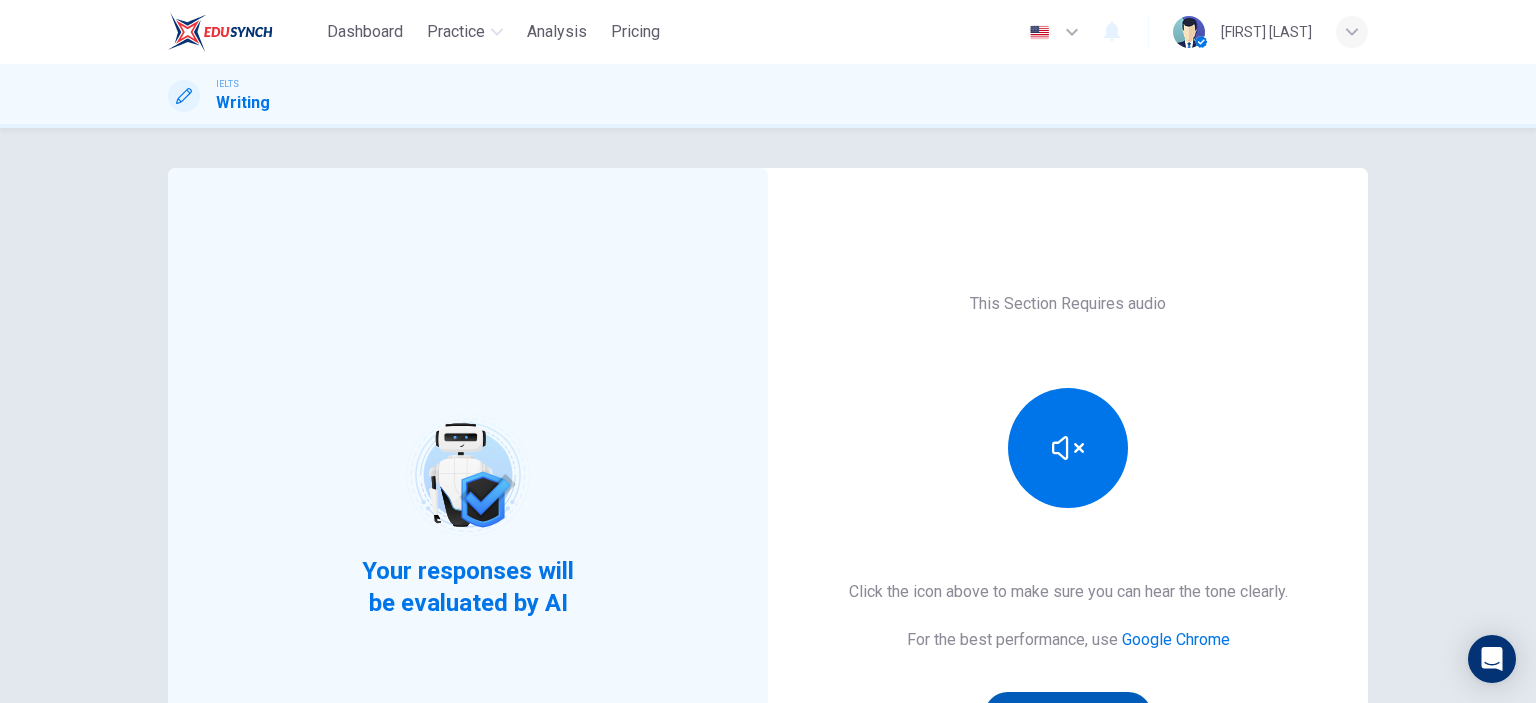 click on "Sounds good!" at bounding box center (1068, 716) 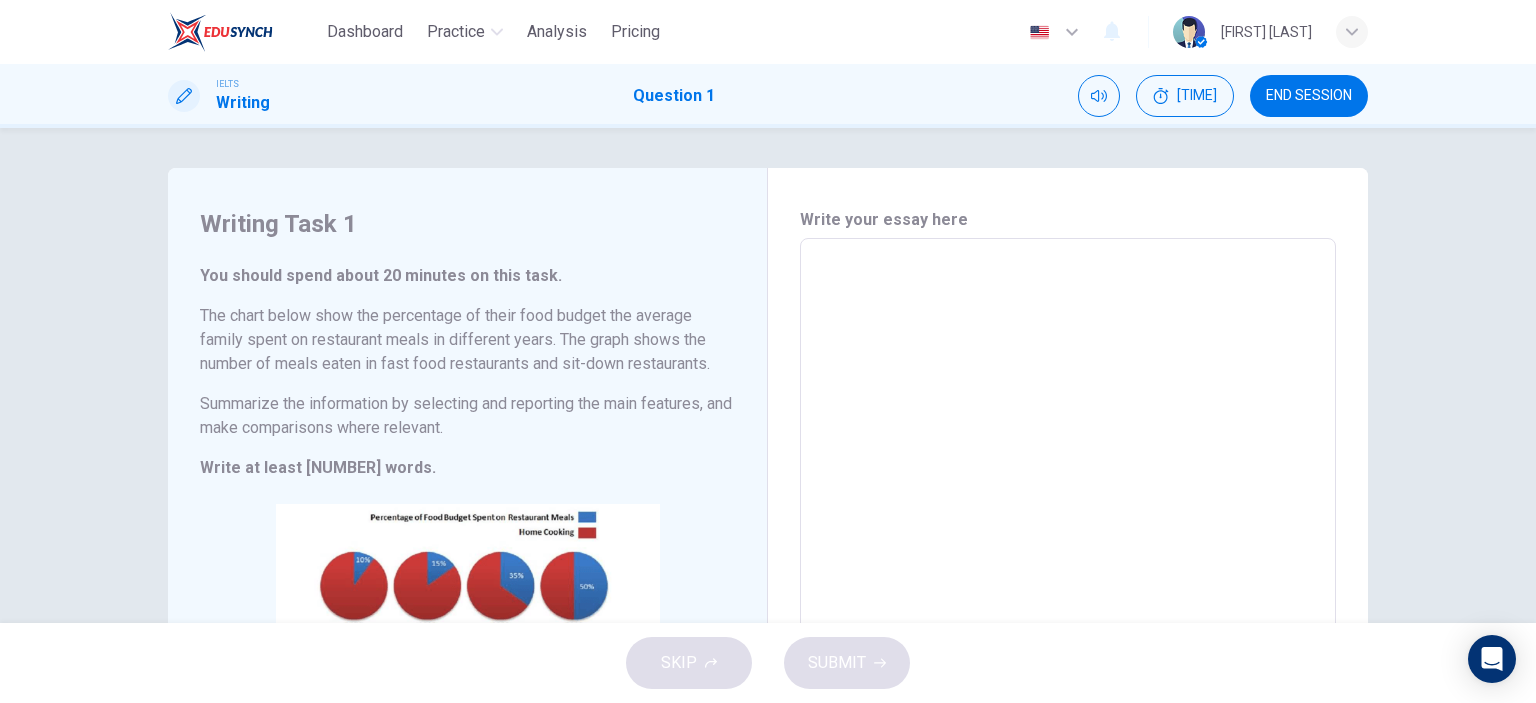 drag, startPoint x: 1063, startPoint y: 550, endPoint x: 1012, endPoint y: 331, distance: 224.85995 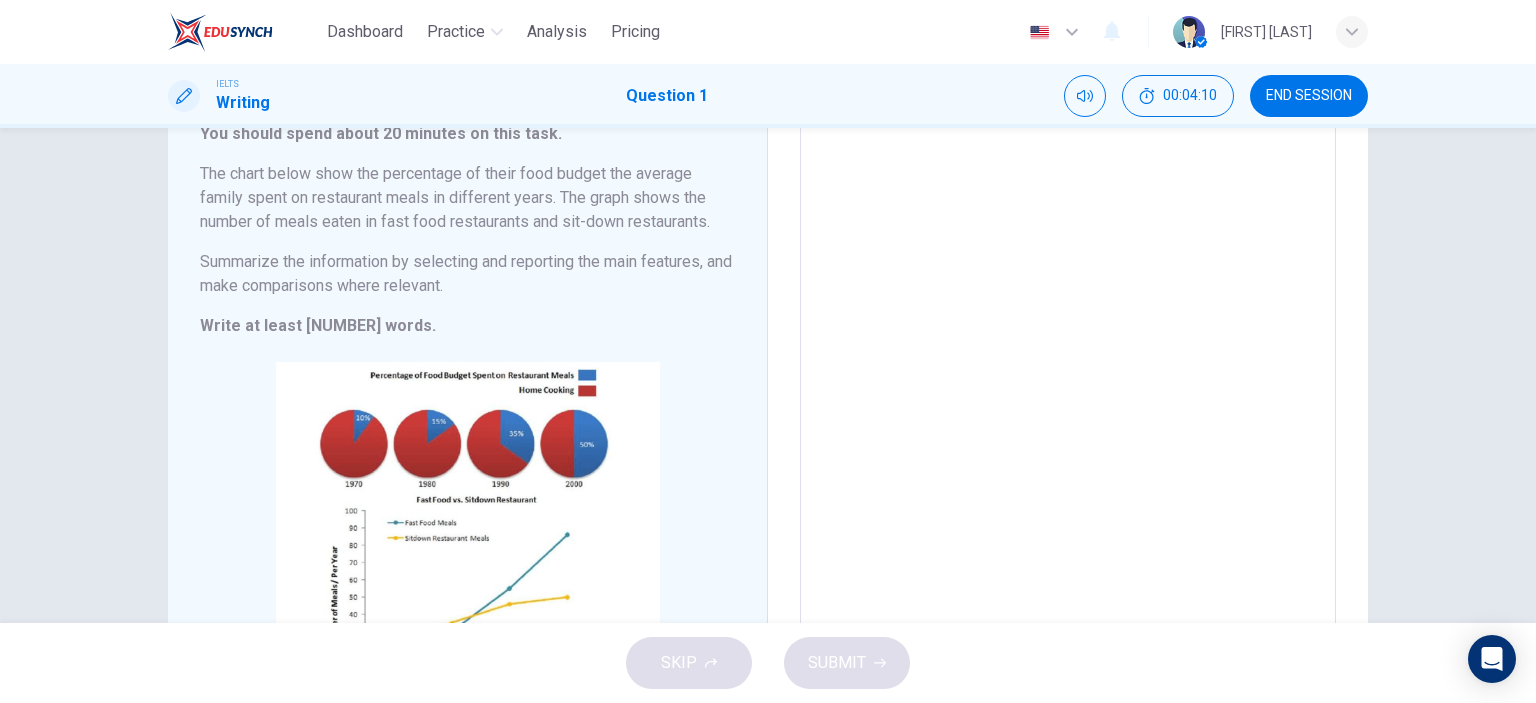 scroll, scrollTop: 147, scrollLeft: 0, axis: vertical 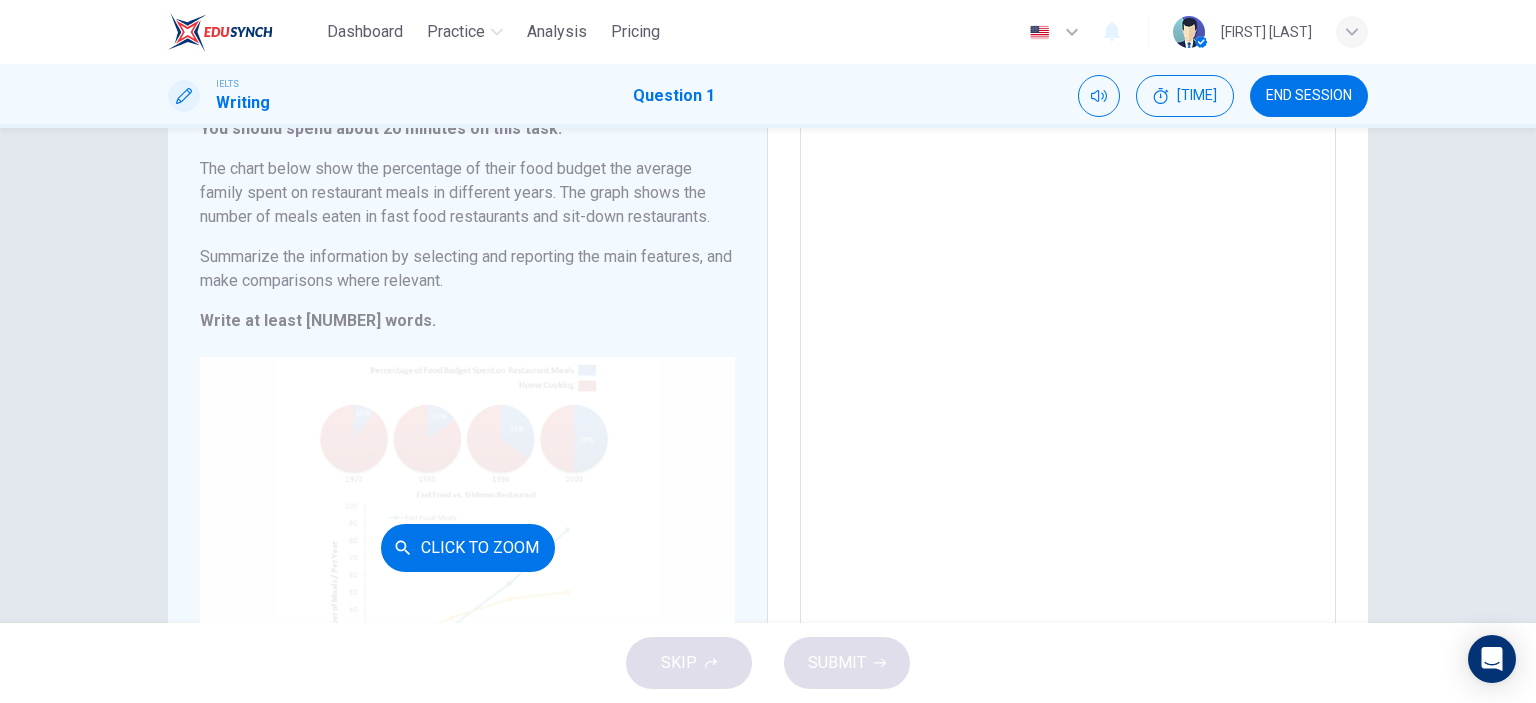 click on "Click to Zoom" at bounding box center (467, 547) 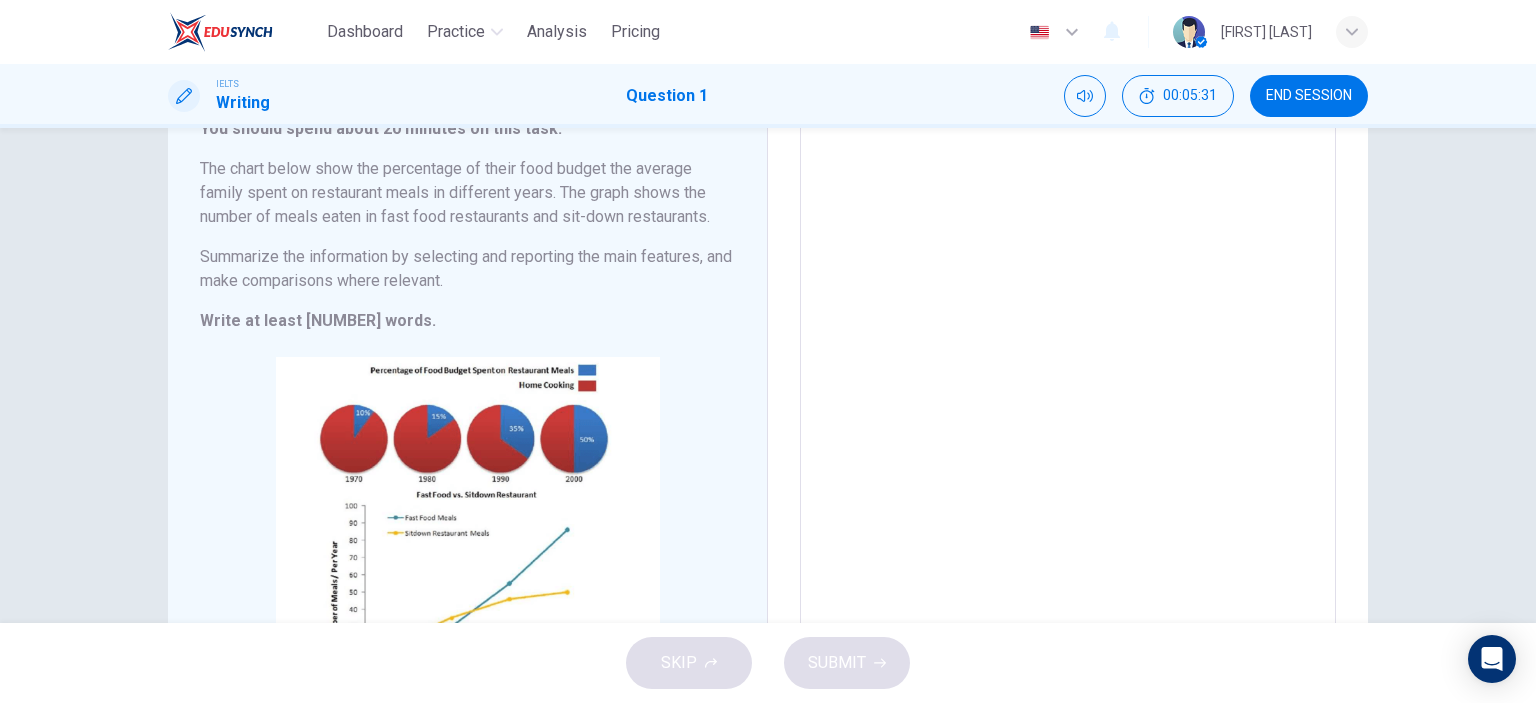 scroll, scrollTop: 0, scrollLeft: 0, axis: both 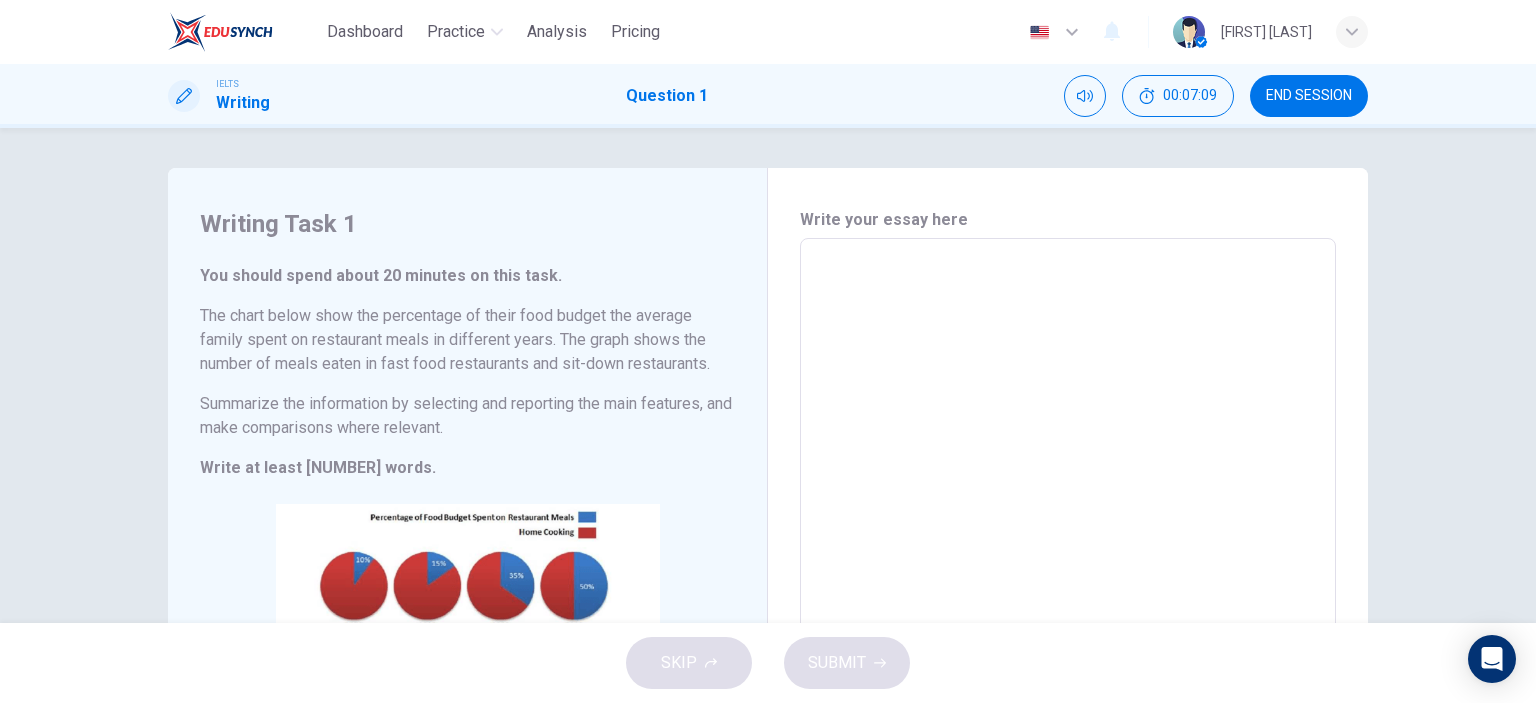click on "x ​" at bounding box center [1068, 545] 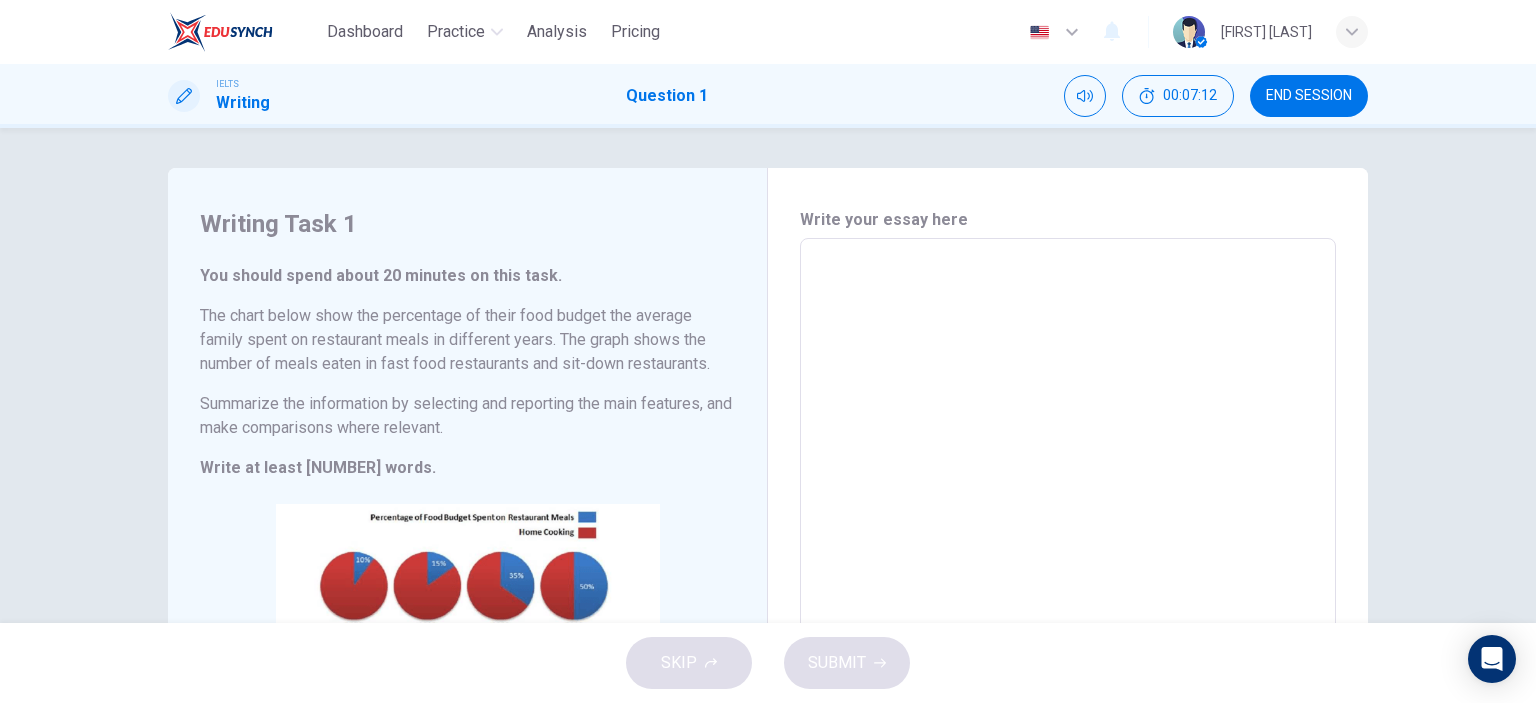 type on "T" 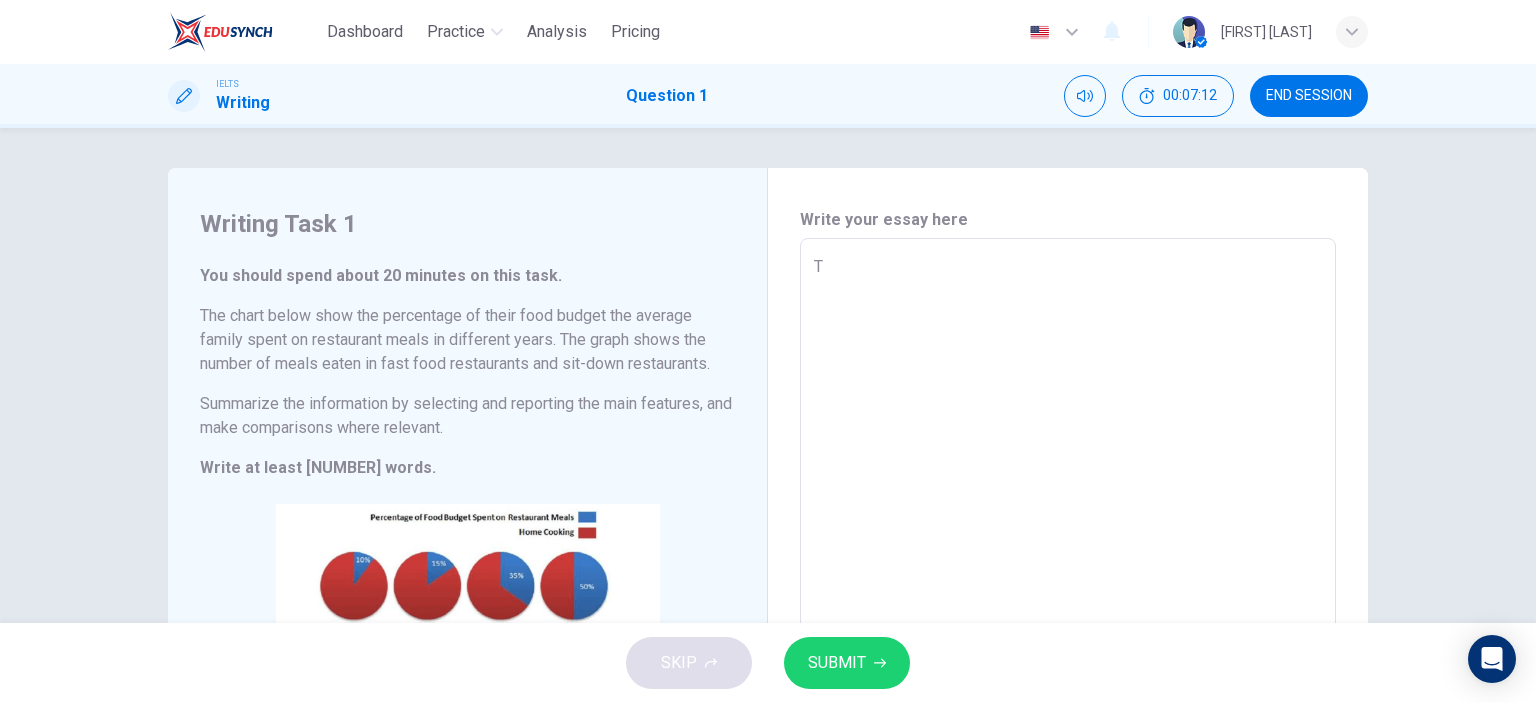type on "x" 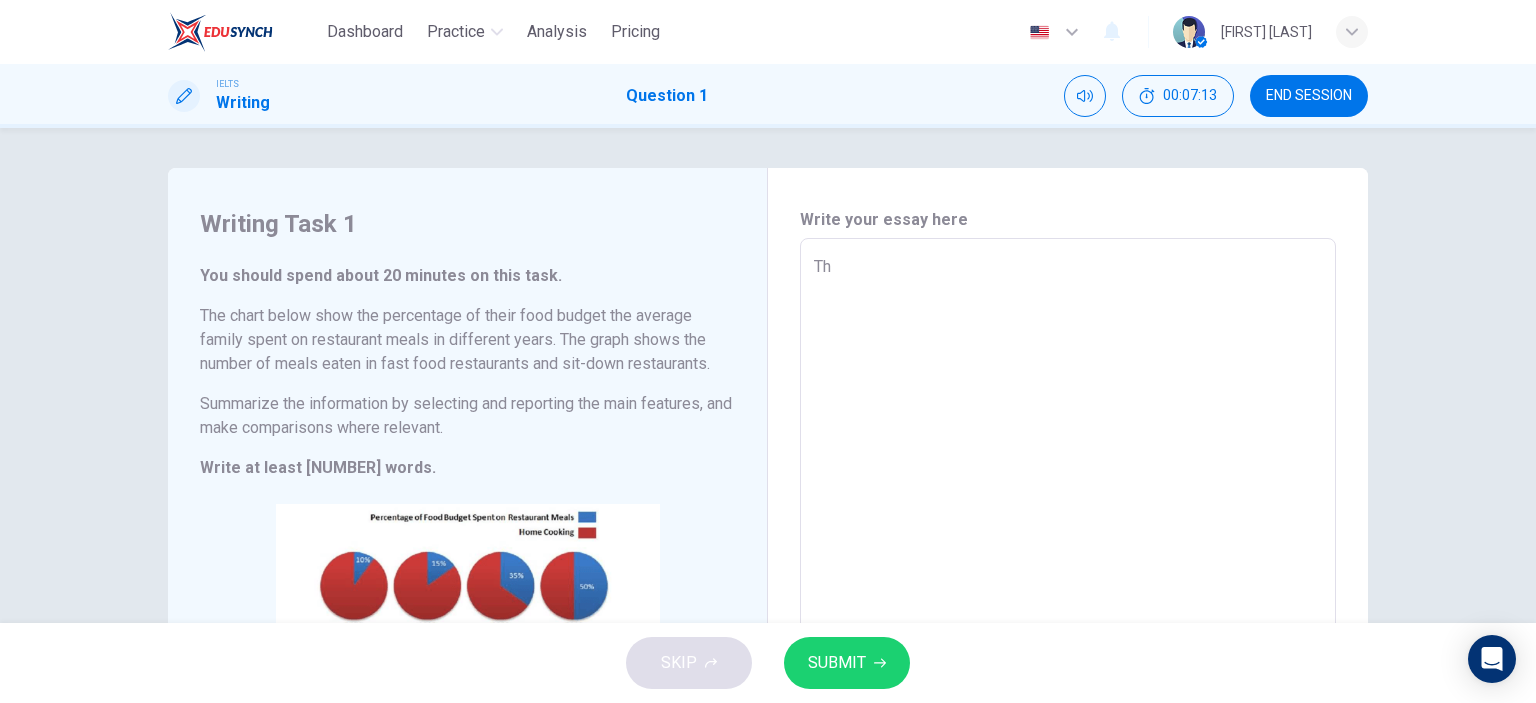 type on "The" 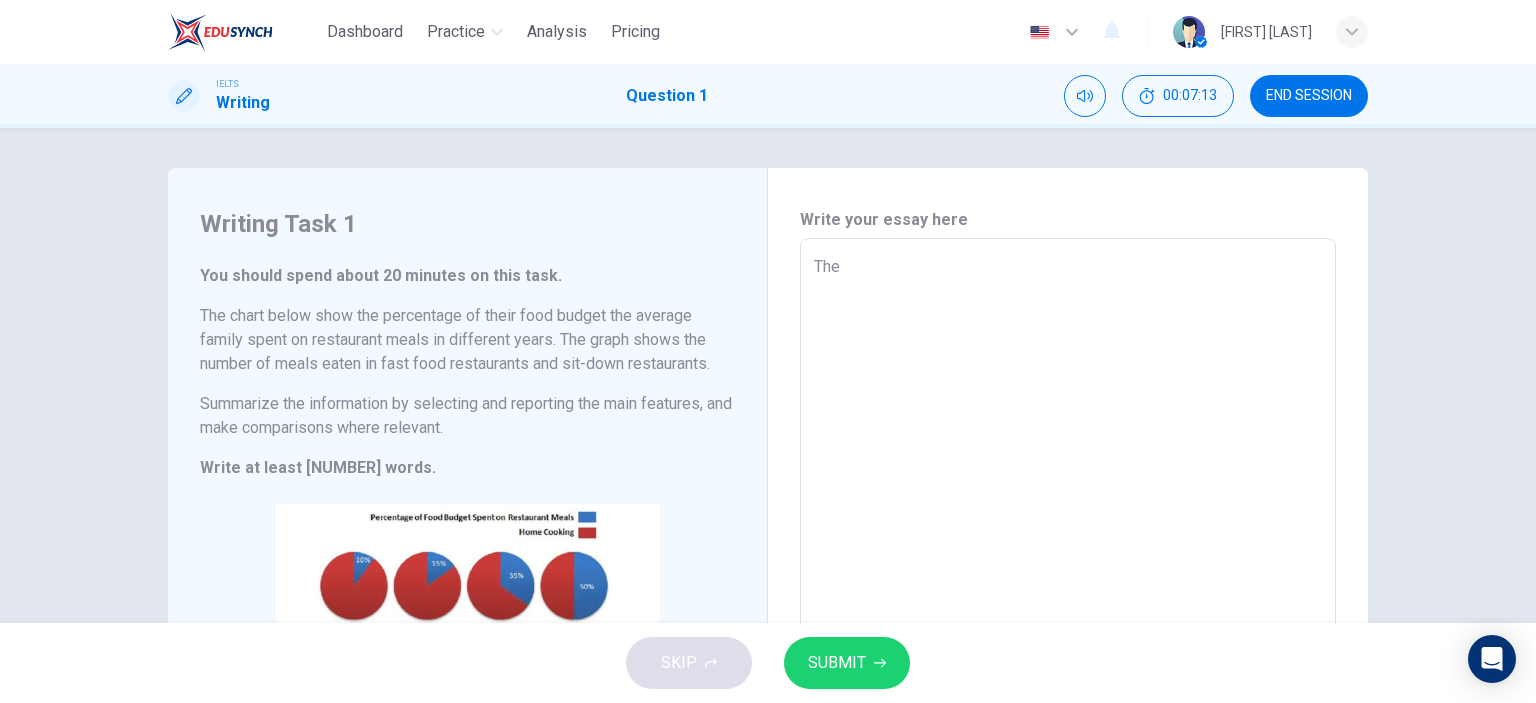 type on "x" 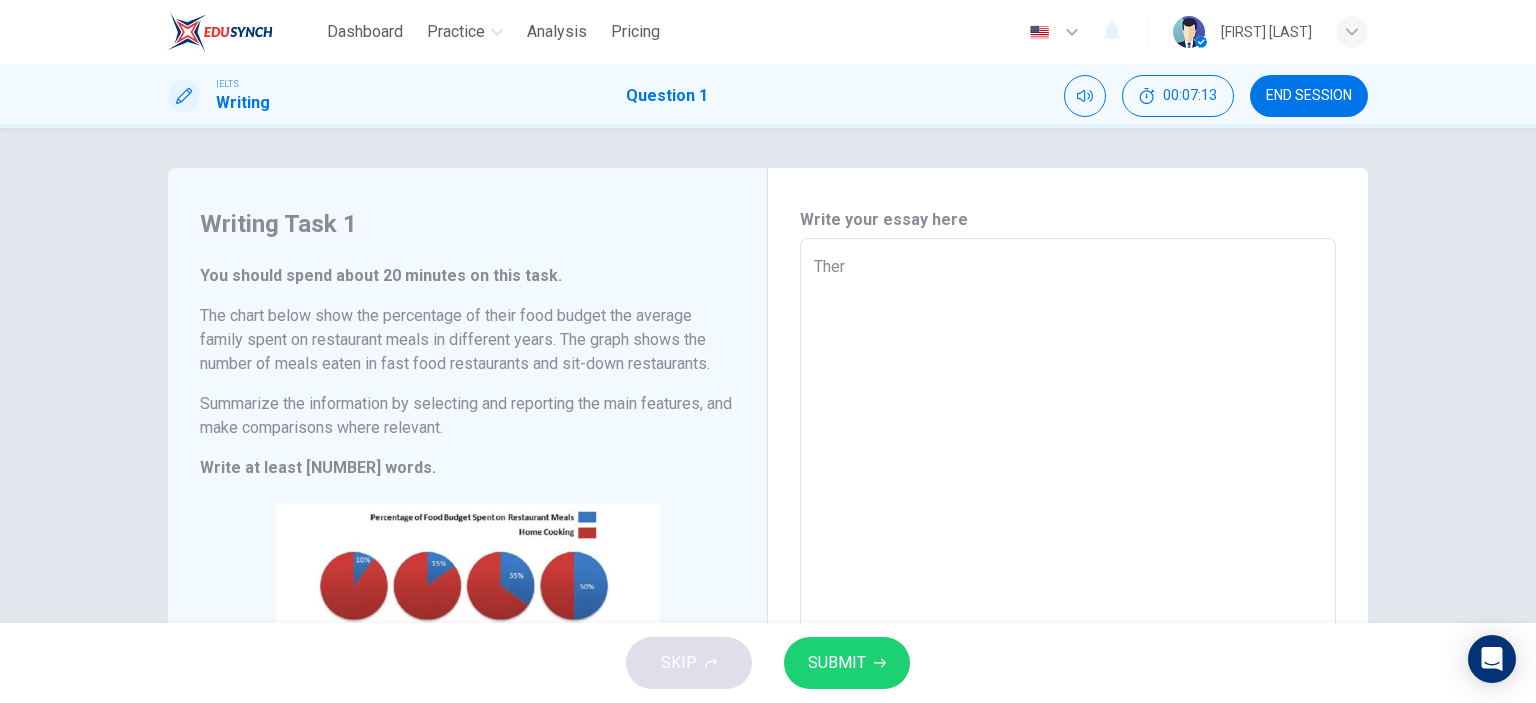 type on "x" 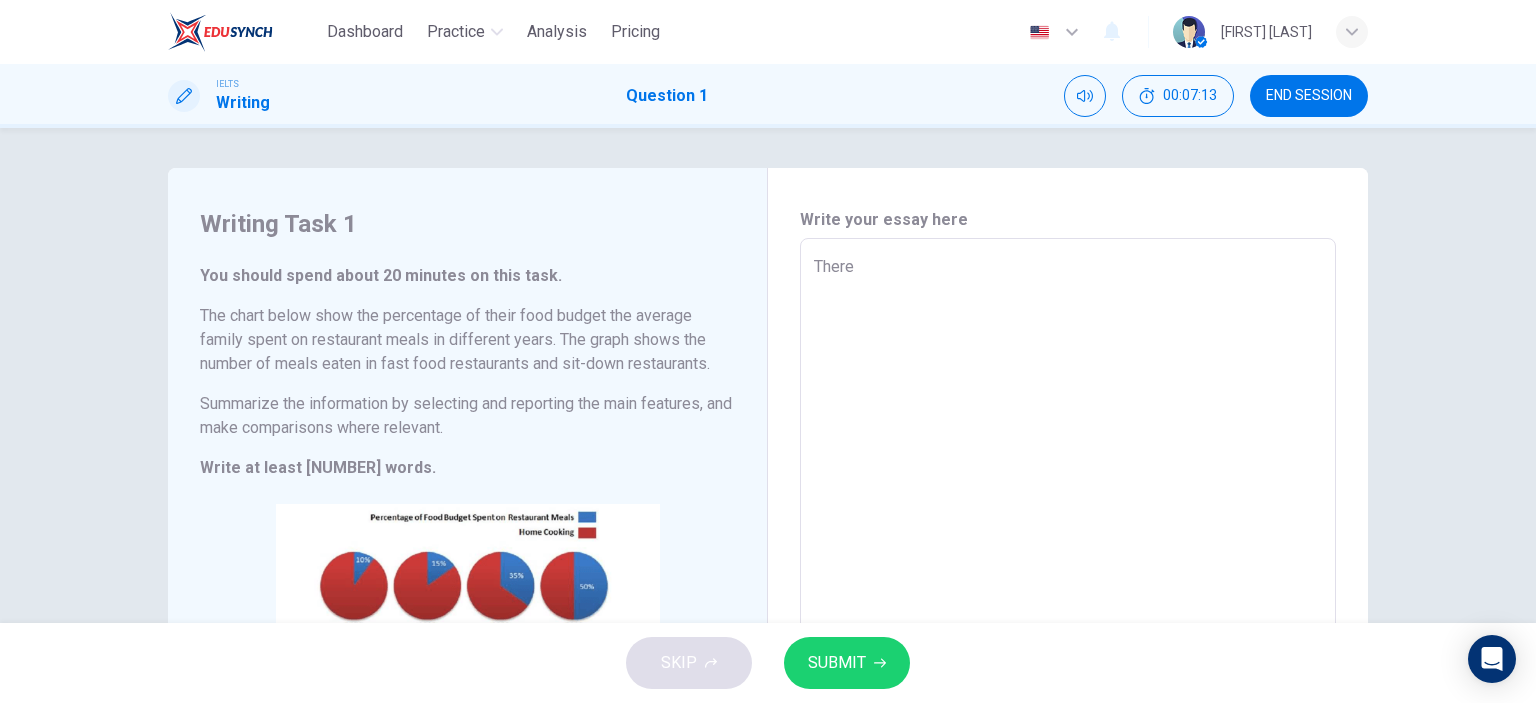 type on "x" 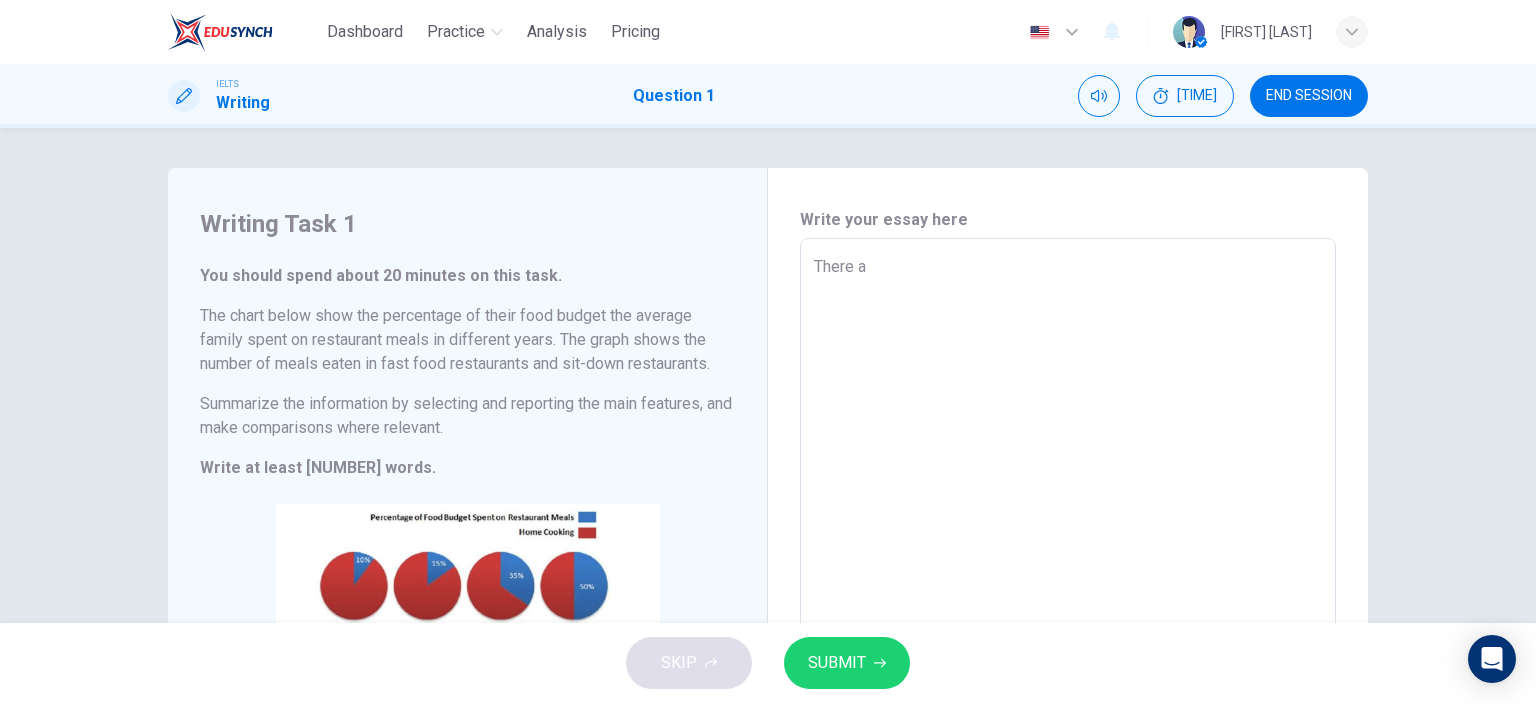 type on "There ar" 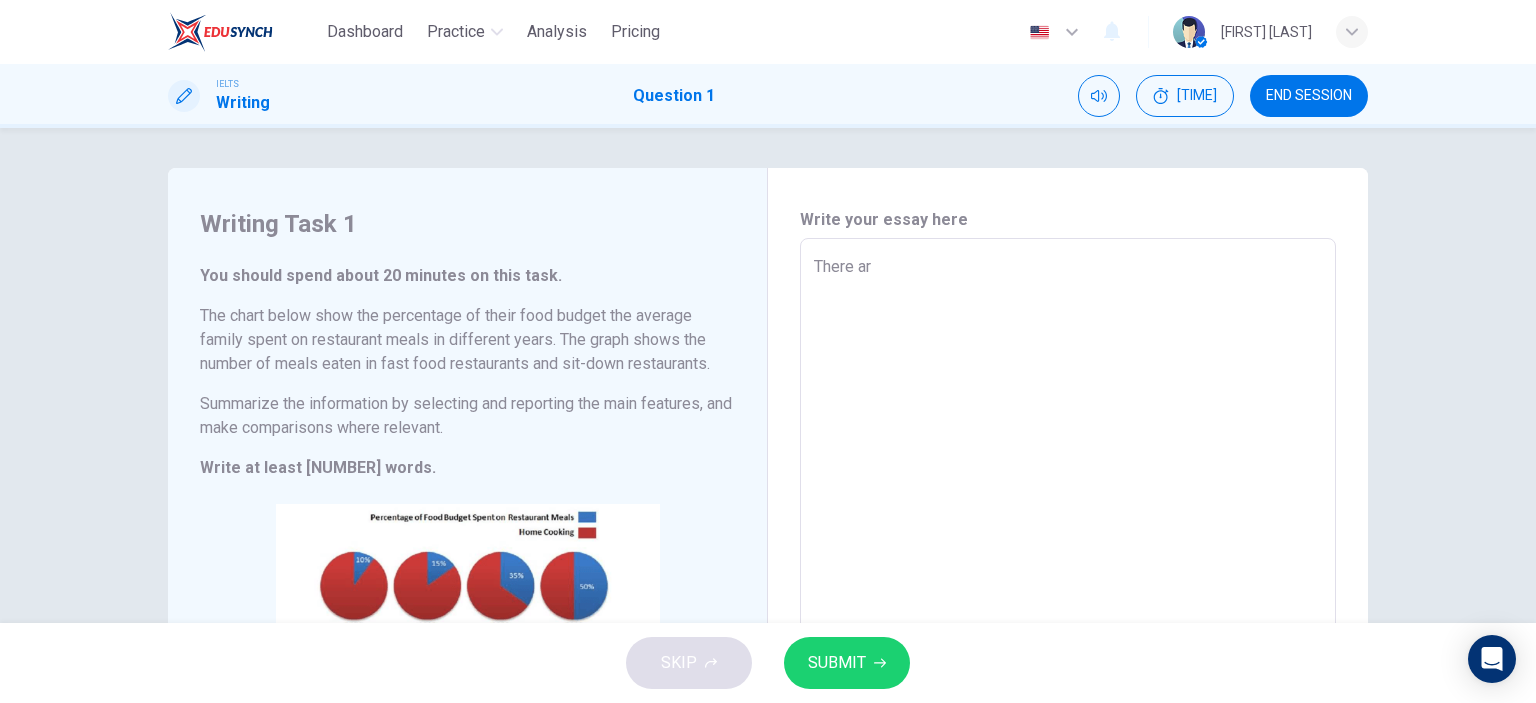 type on "x" 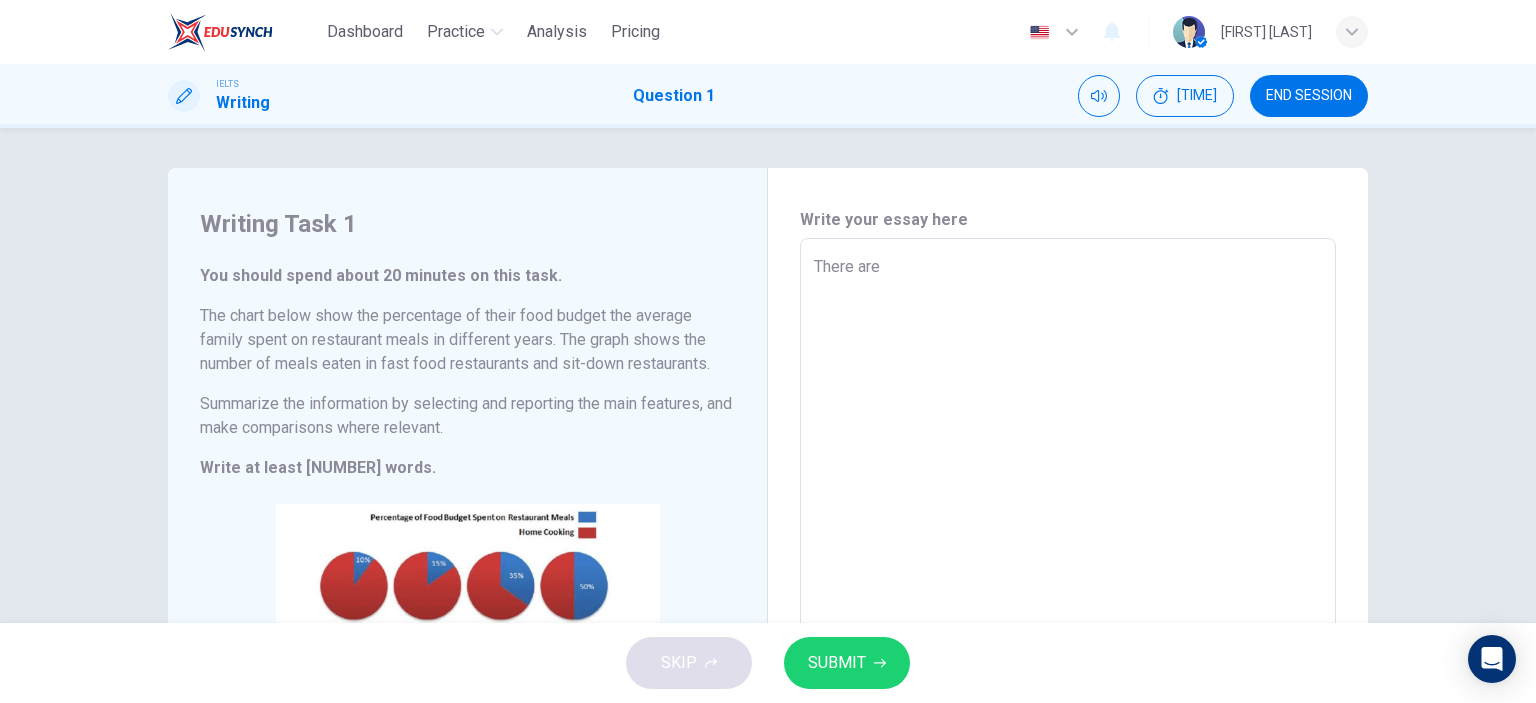 type on "x" 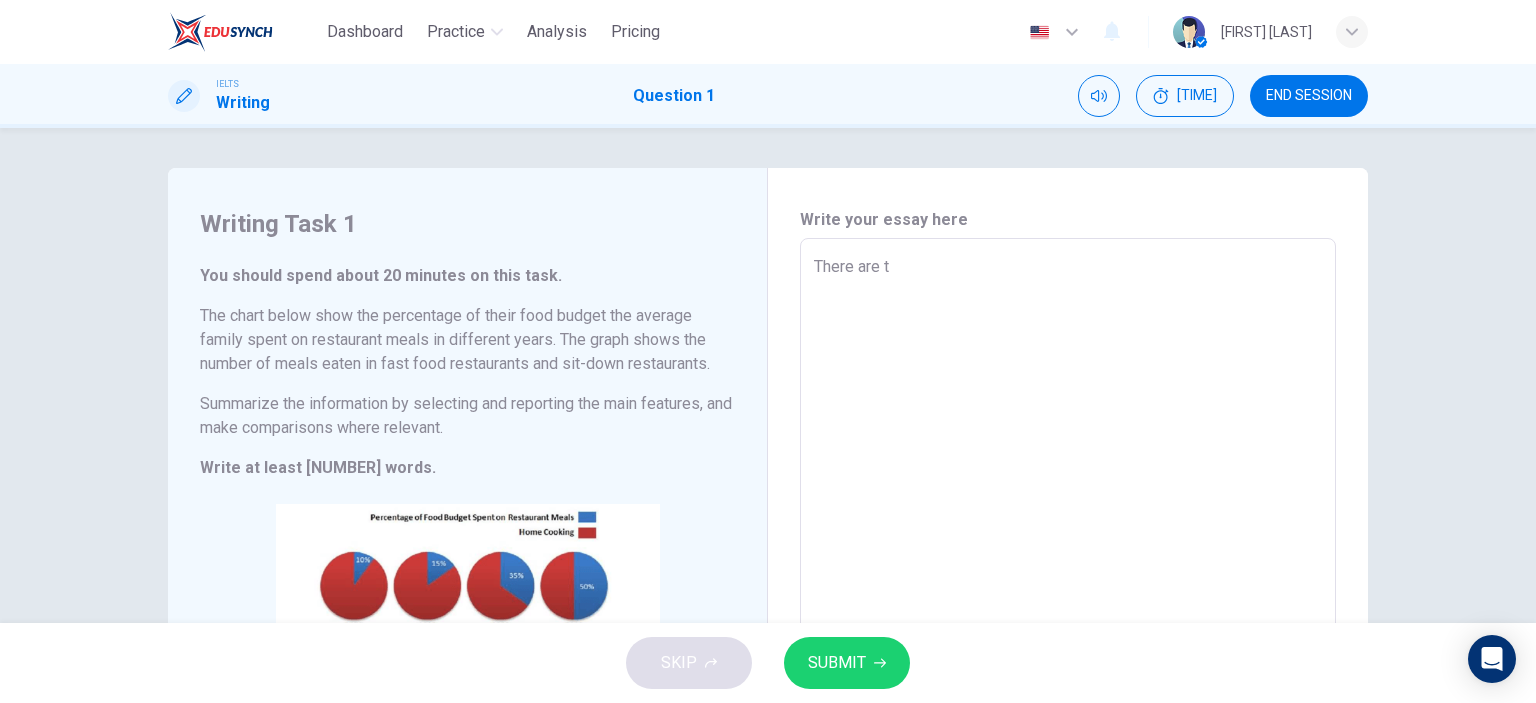 type on "x" 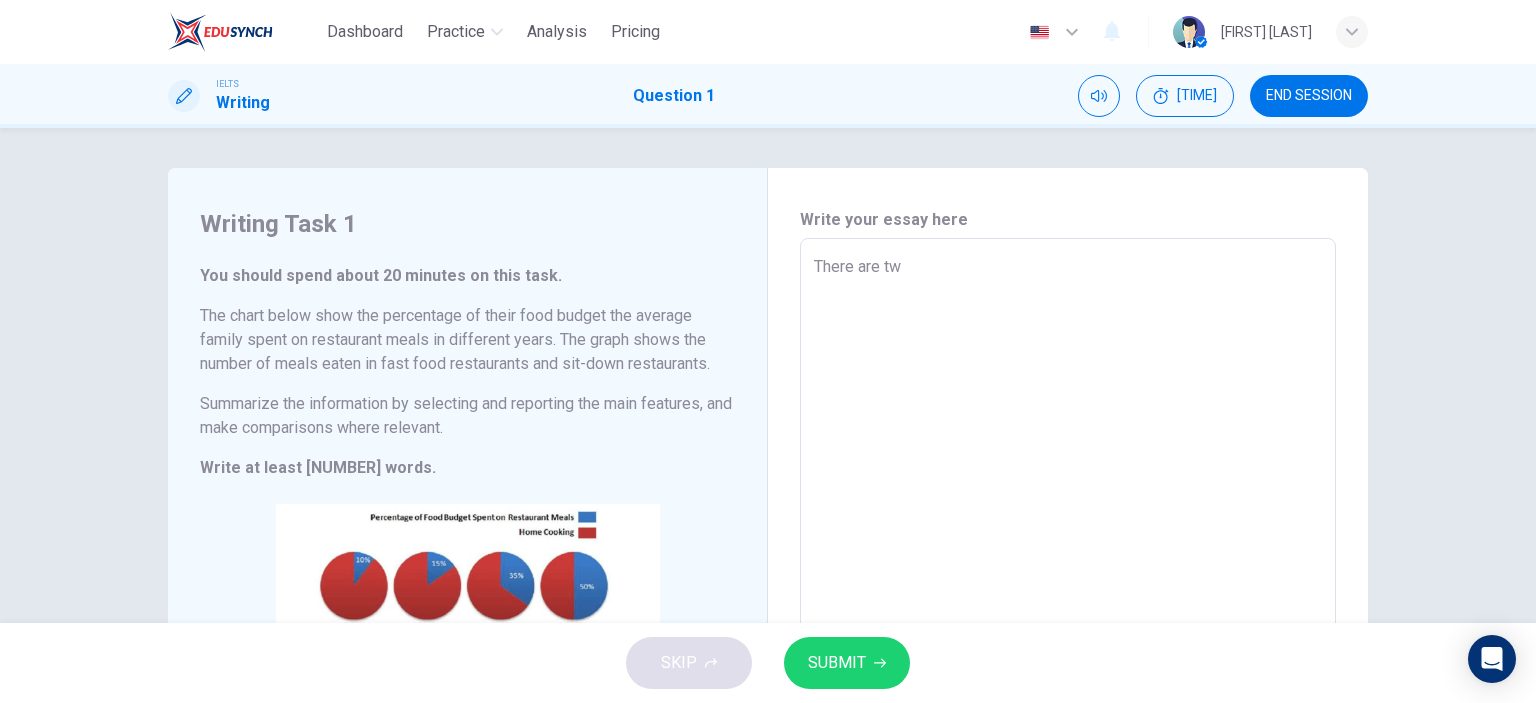 type on "There are two" 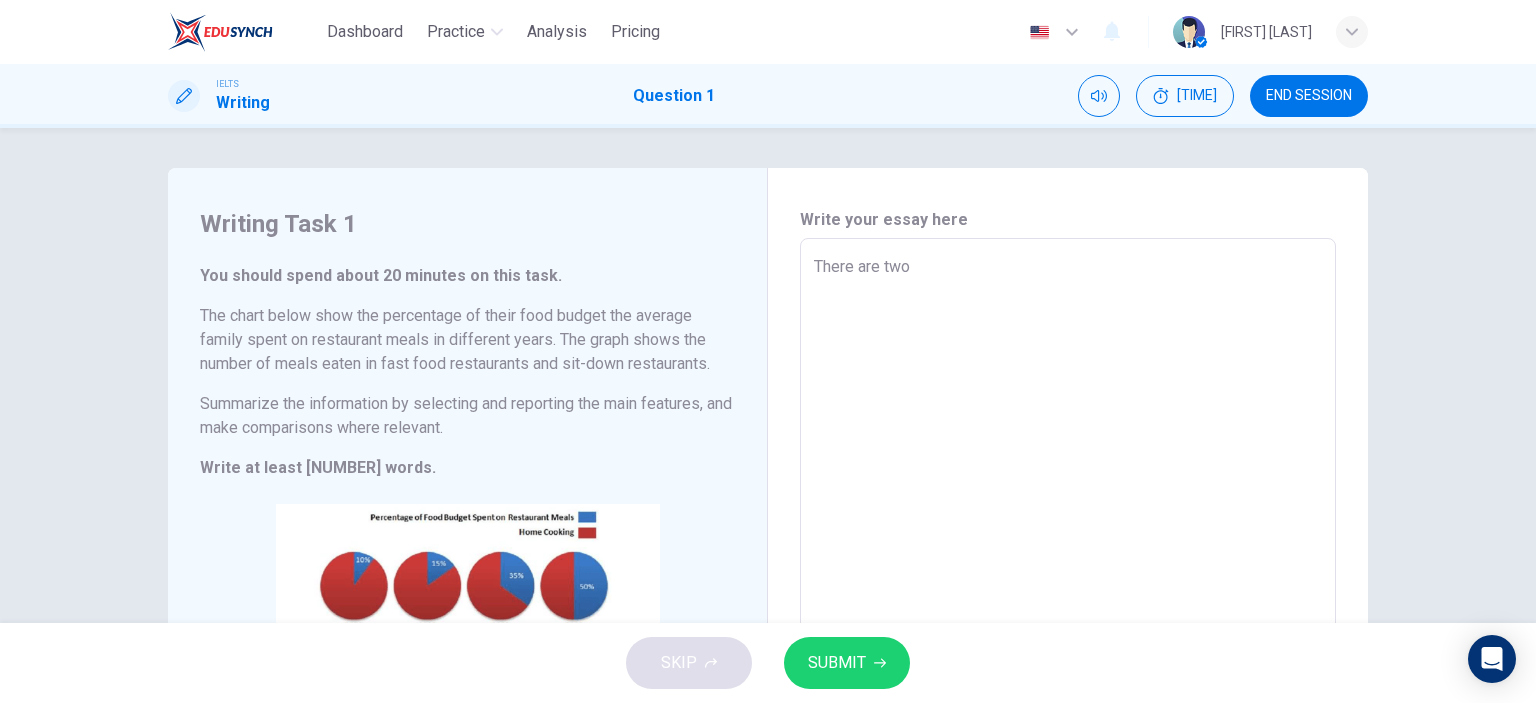 type on "x" 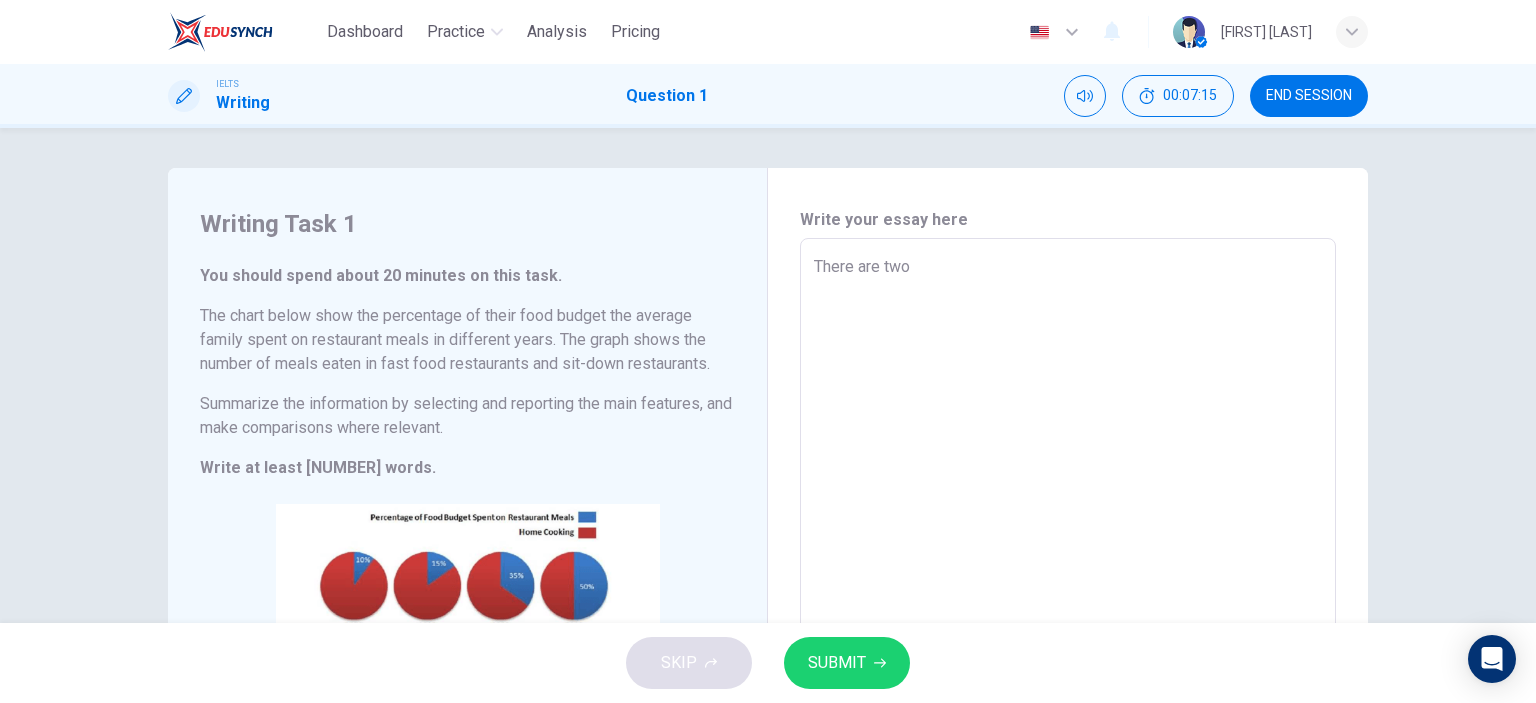 type on "There are two" 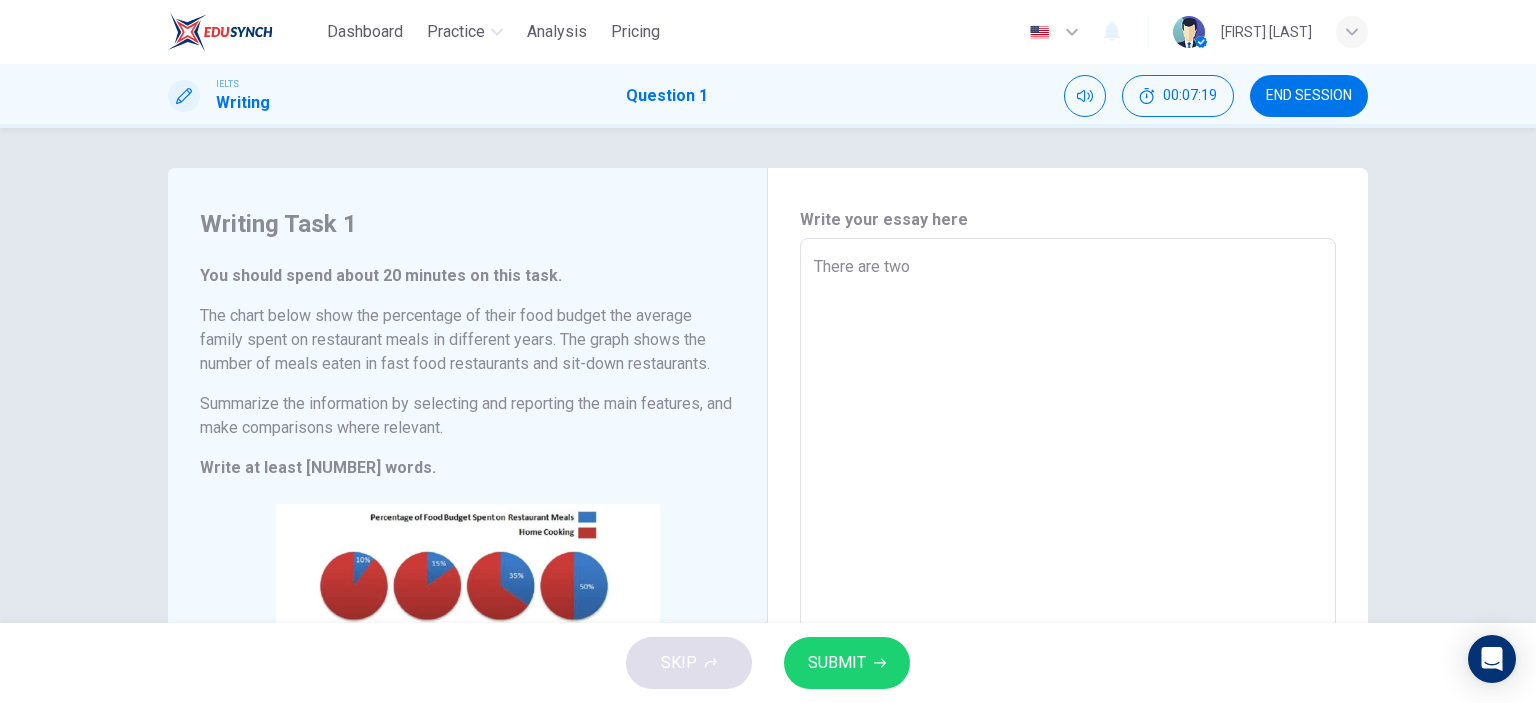 type on "x" 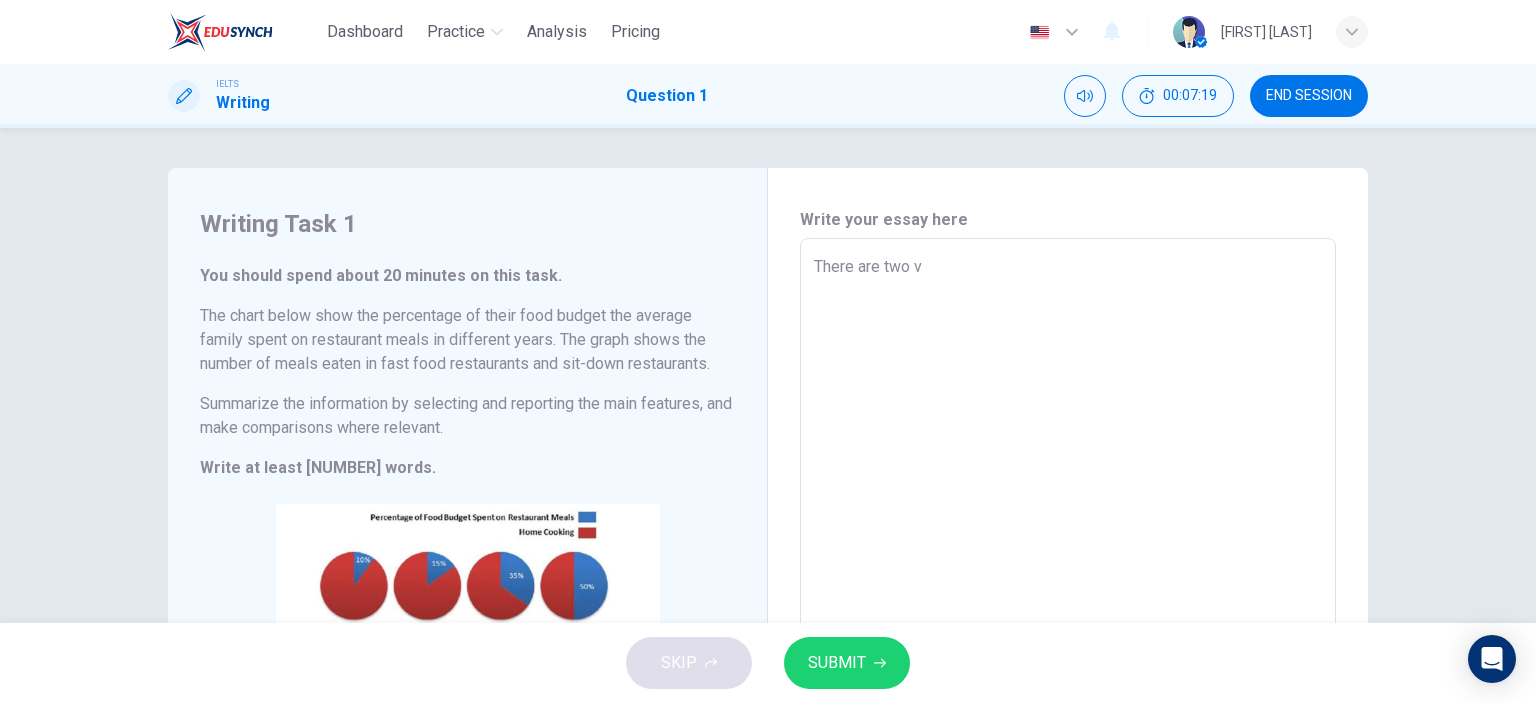 type on "There are two vi" 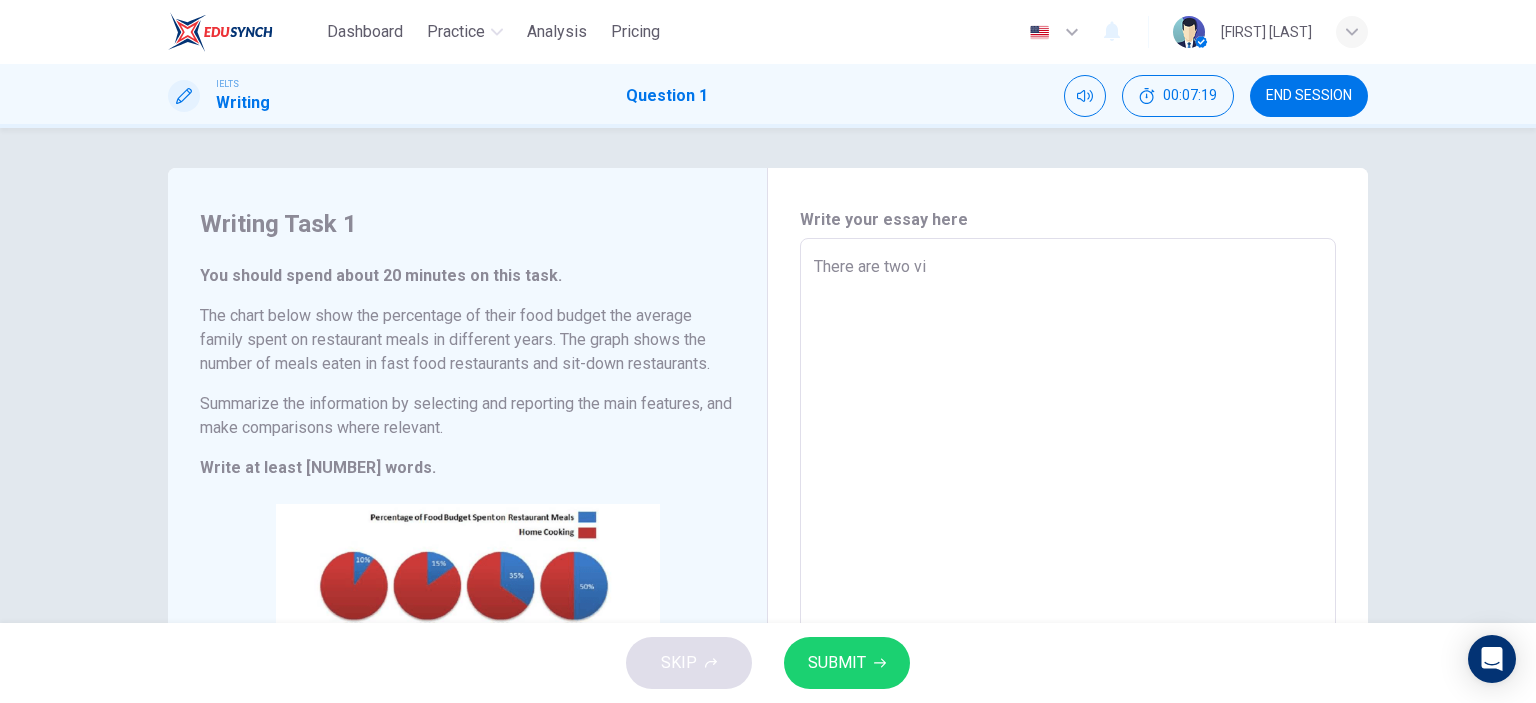 type on "x" 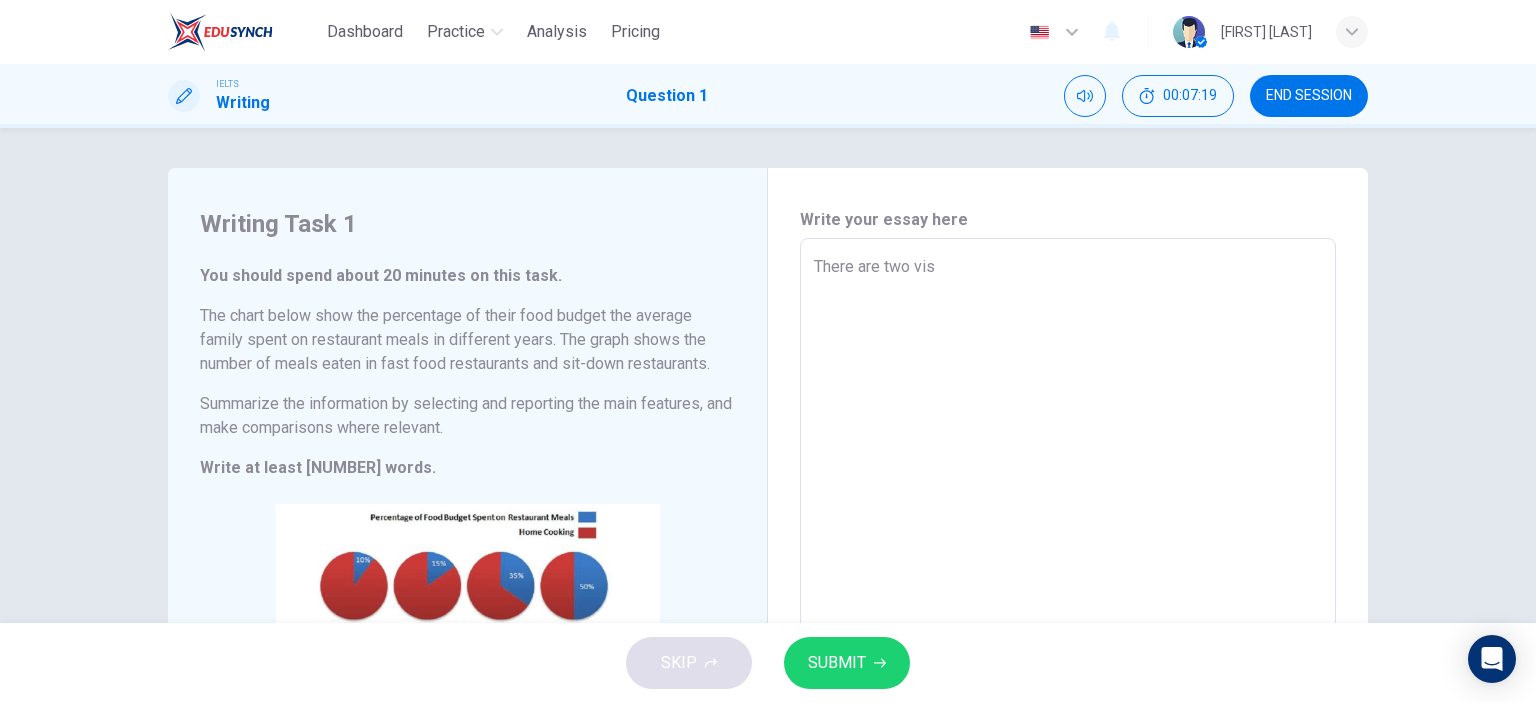 type on "x" 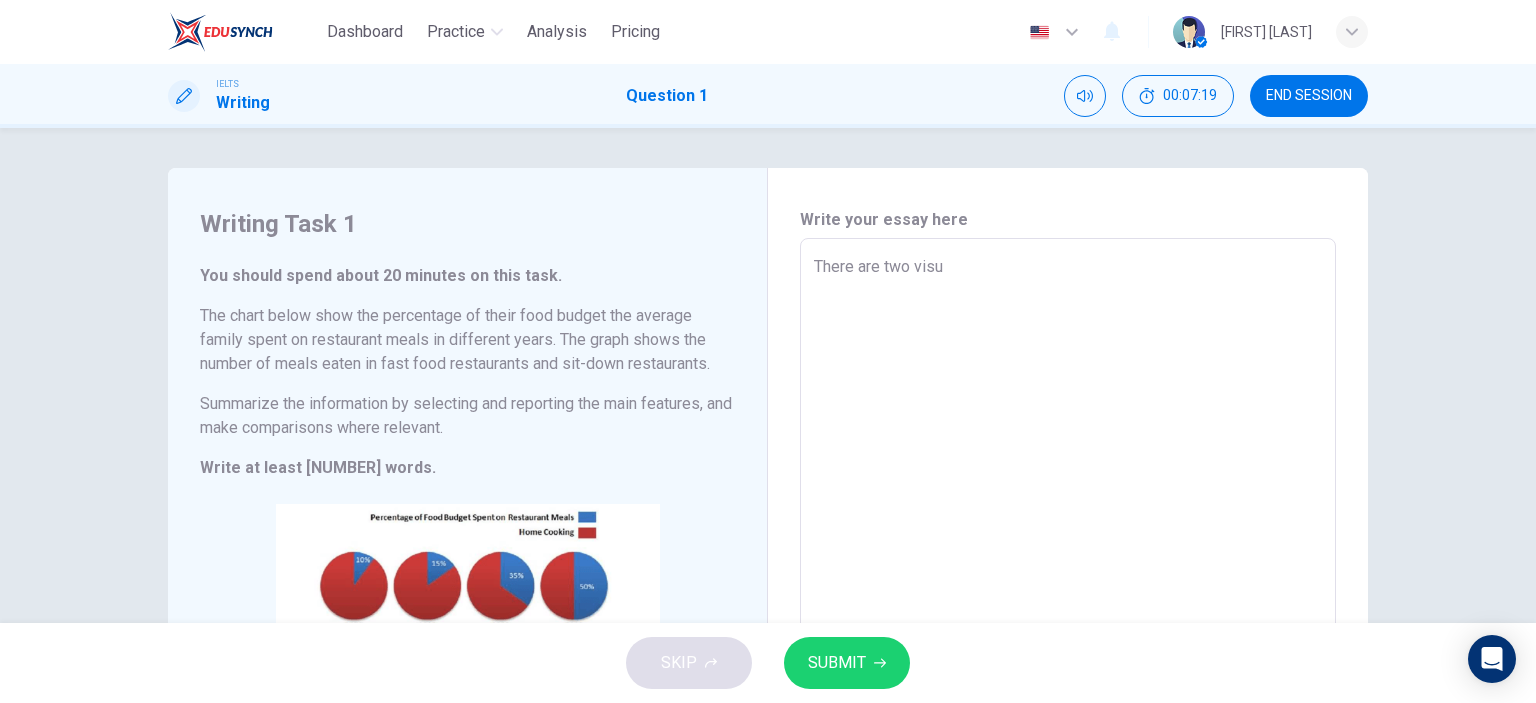 type on "x" 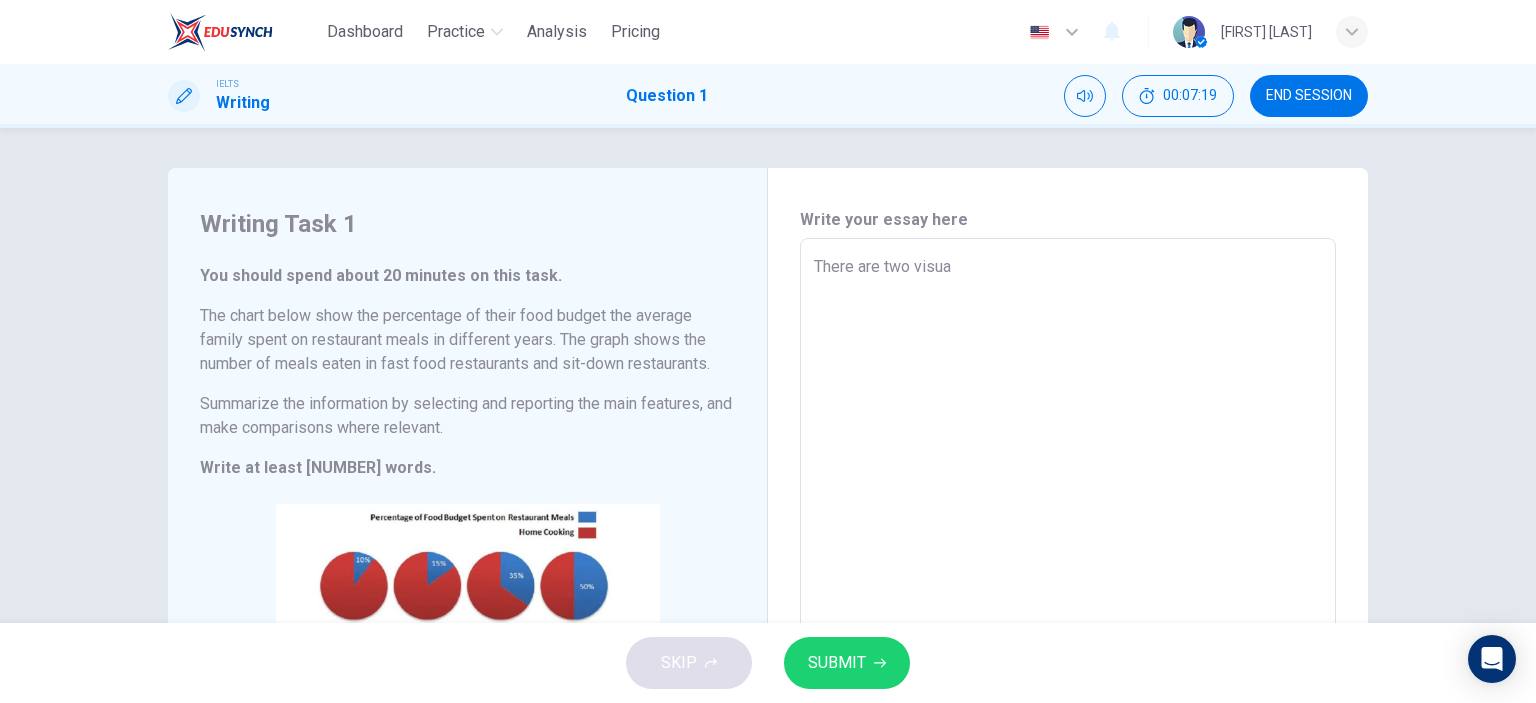type on "x" 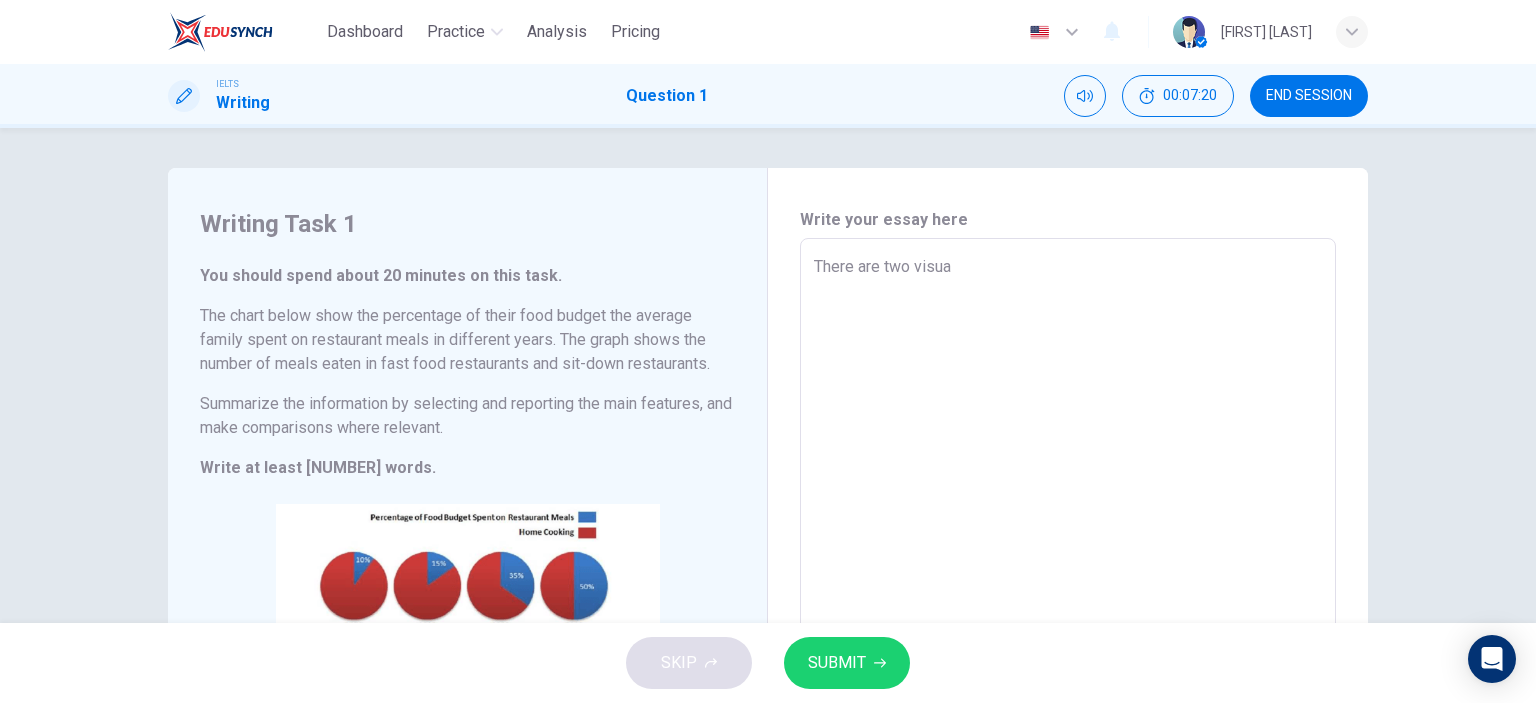 type on "There are two visual" 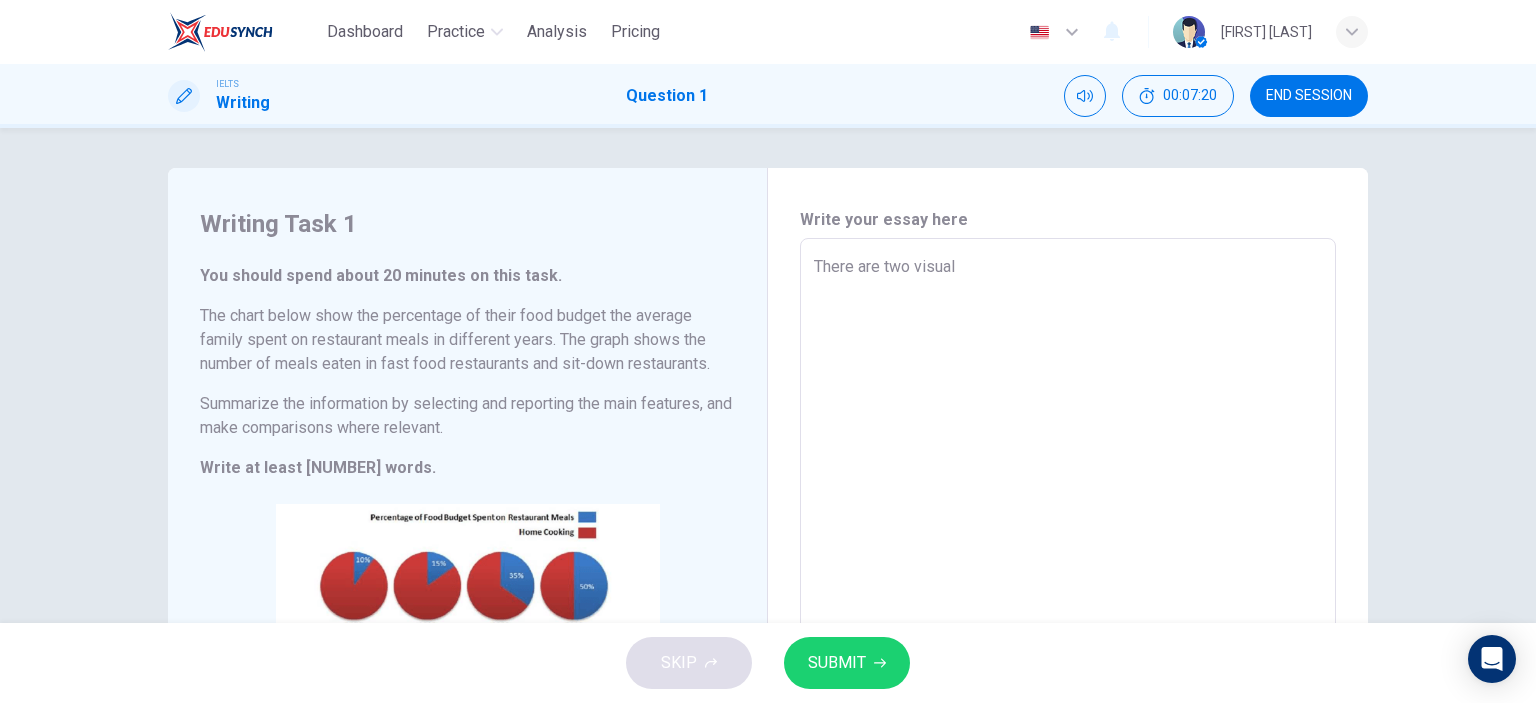 type on "x" 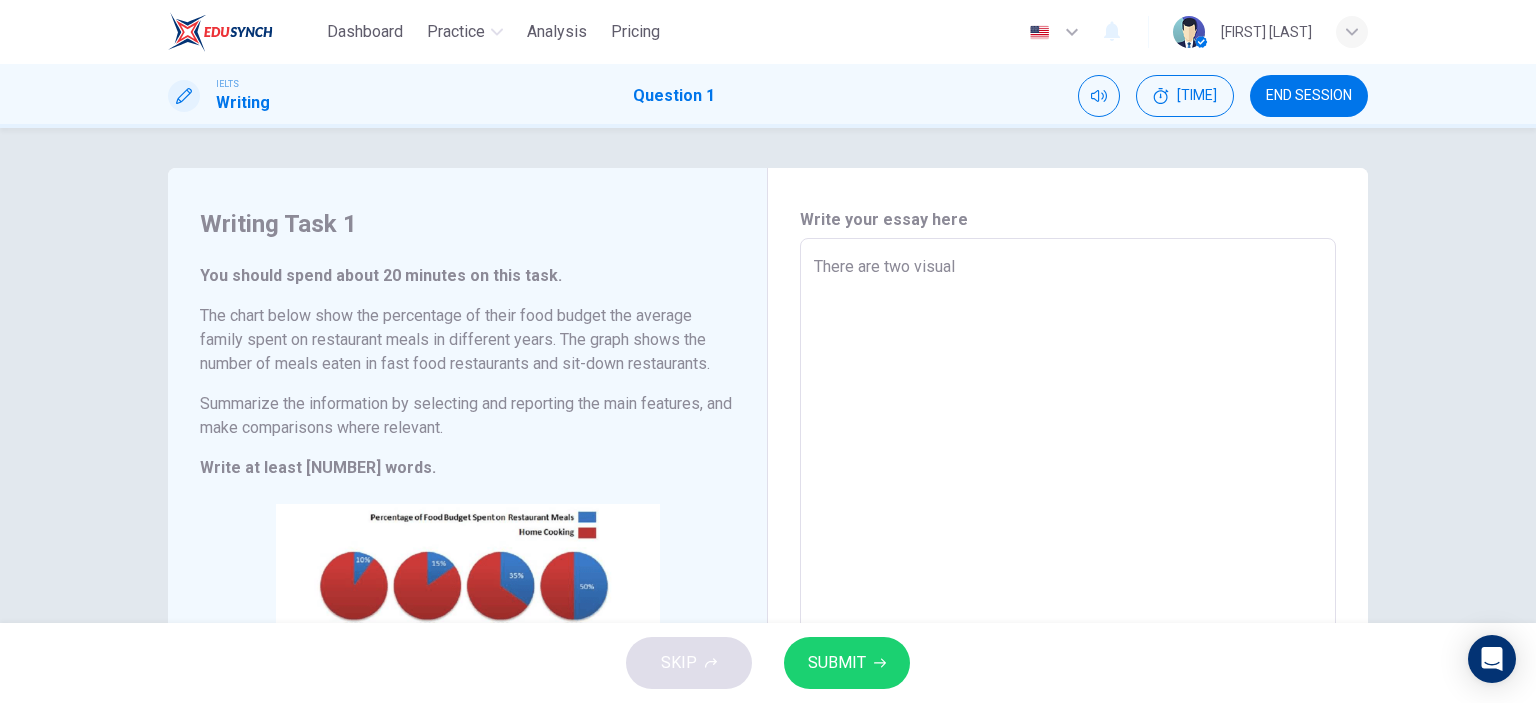 type on "There are two visual c" 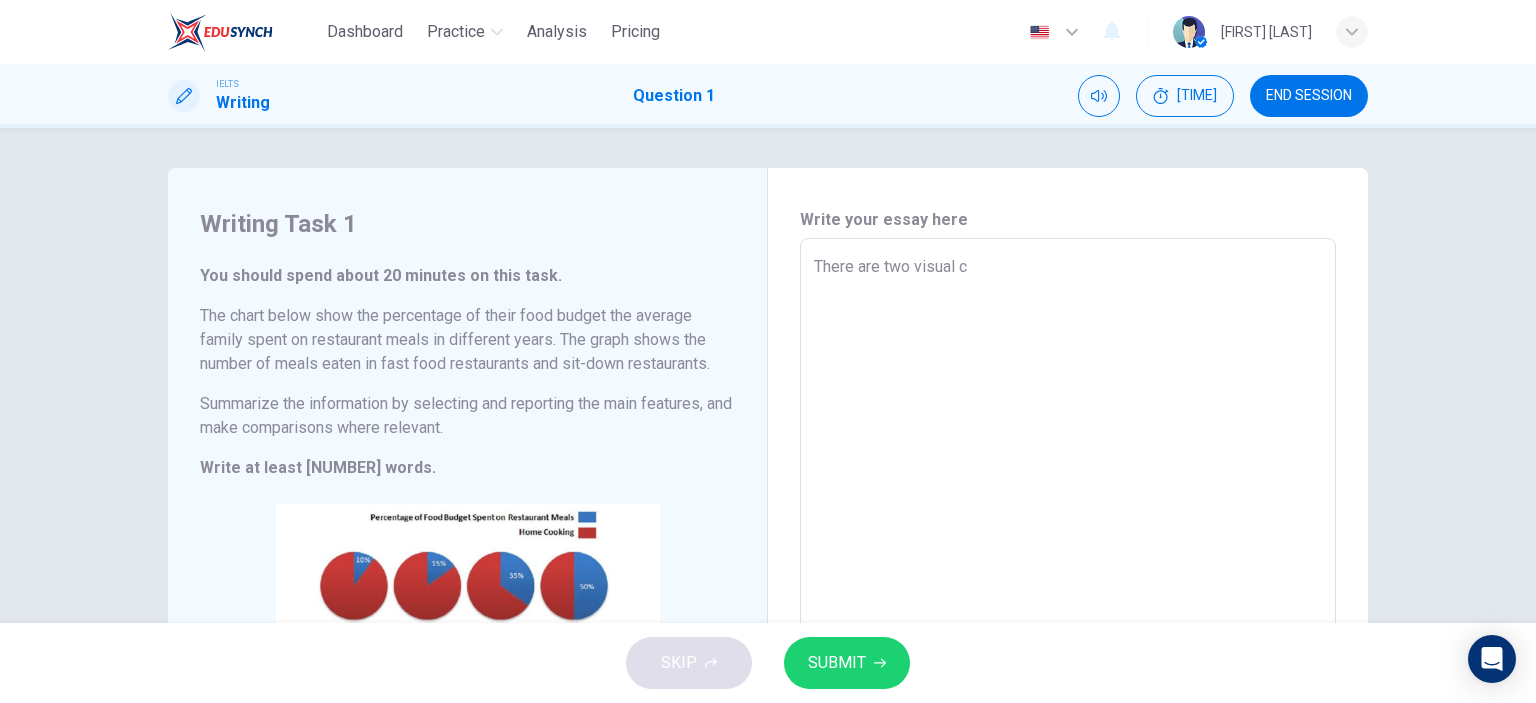 type on "There are two visual ch" 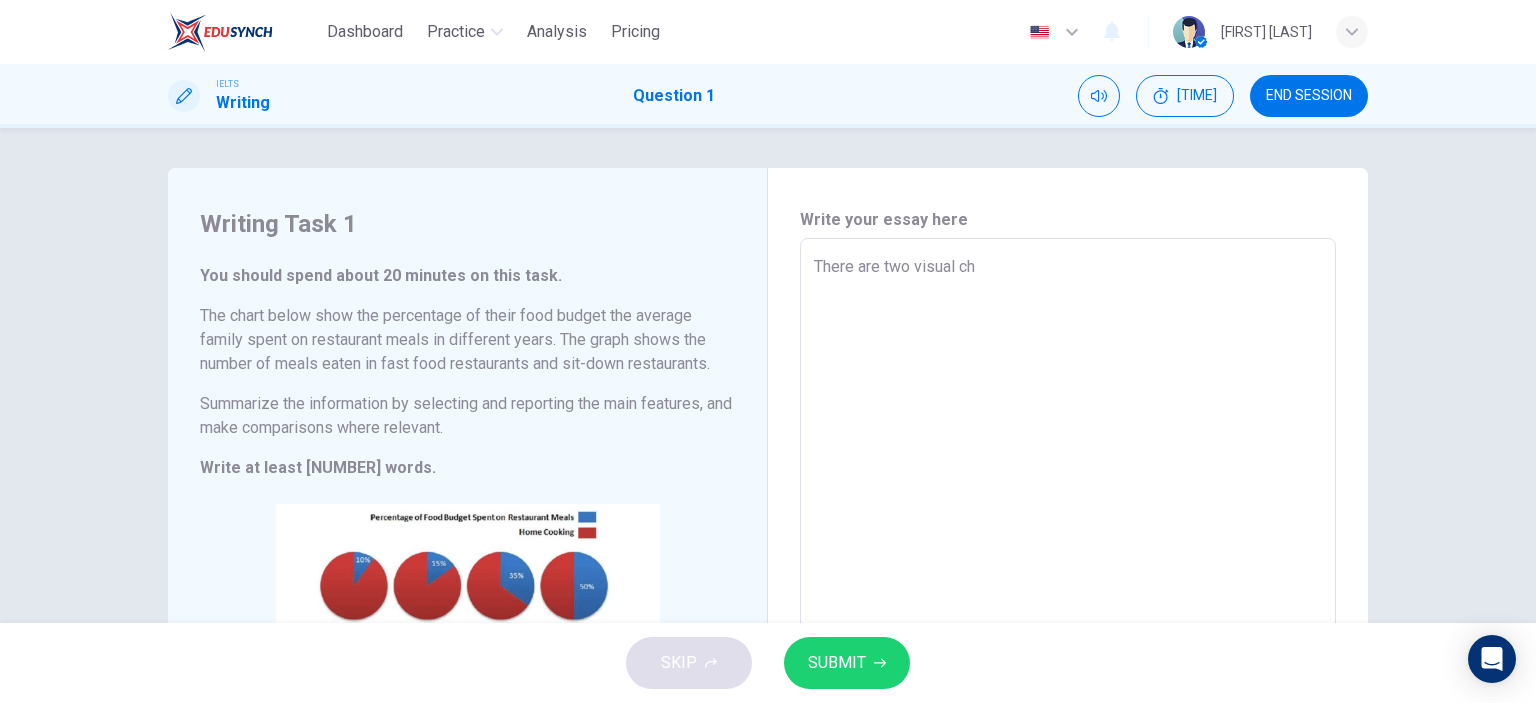 type on "x" 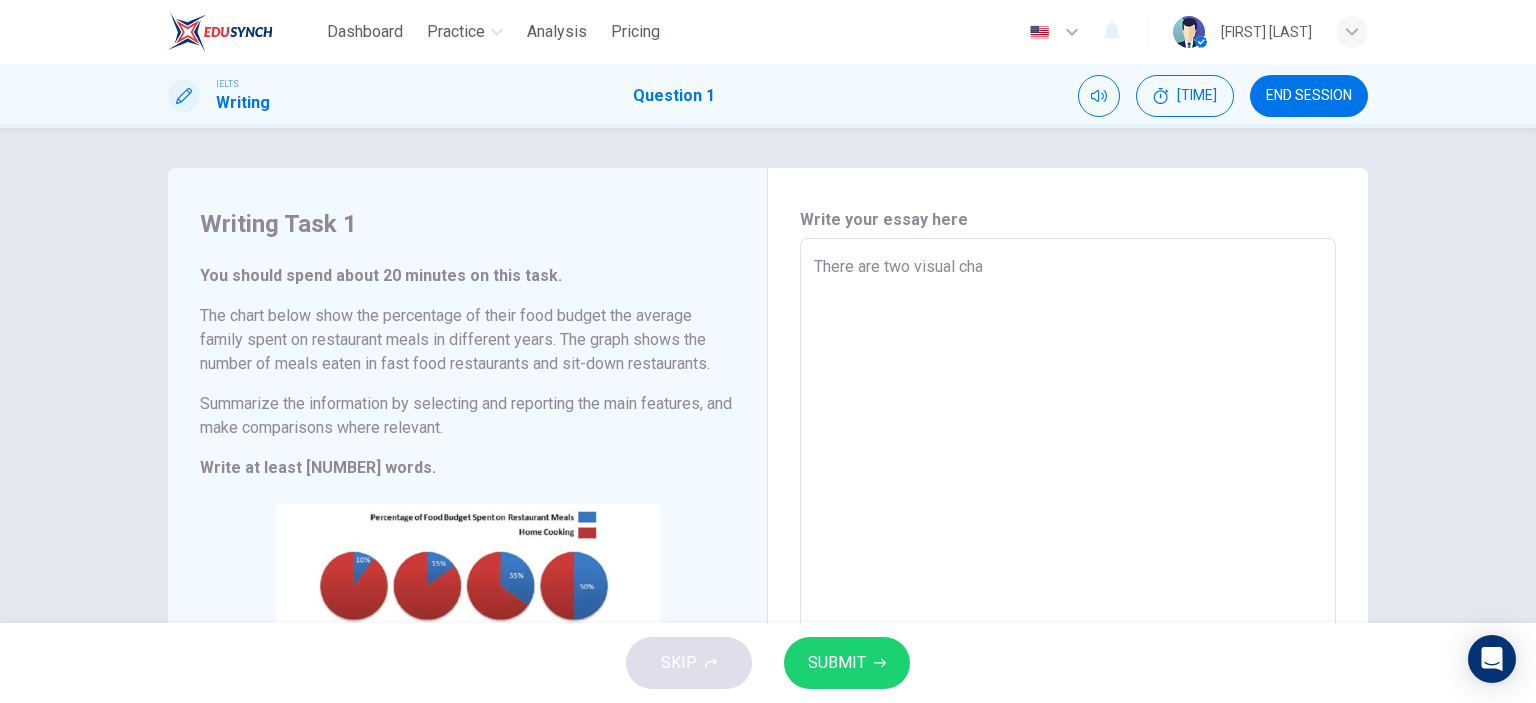 type on "x" 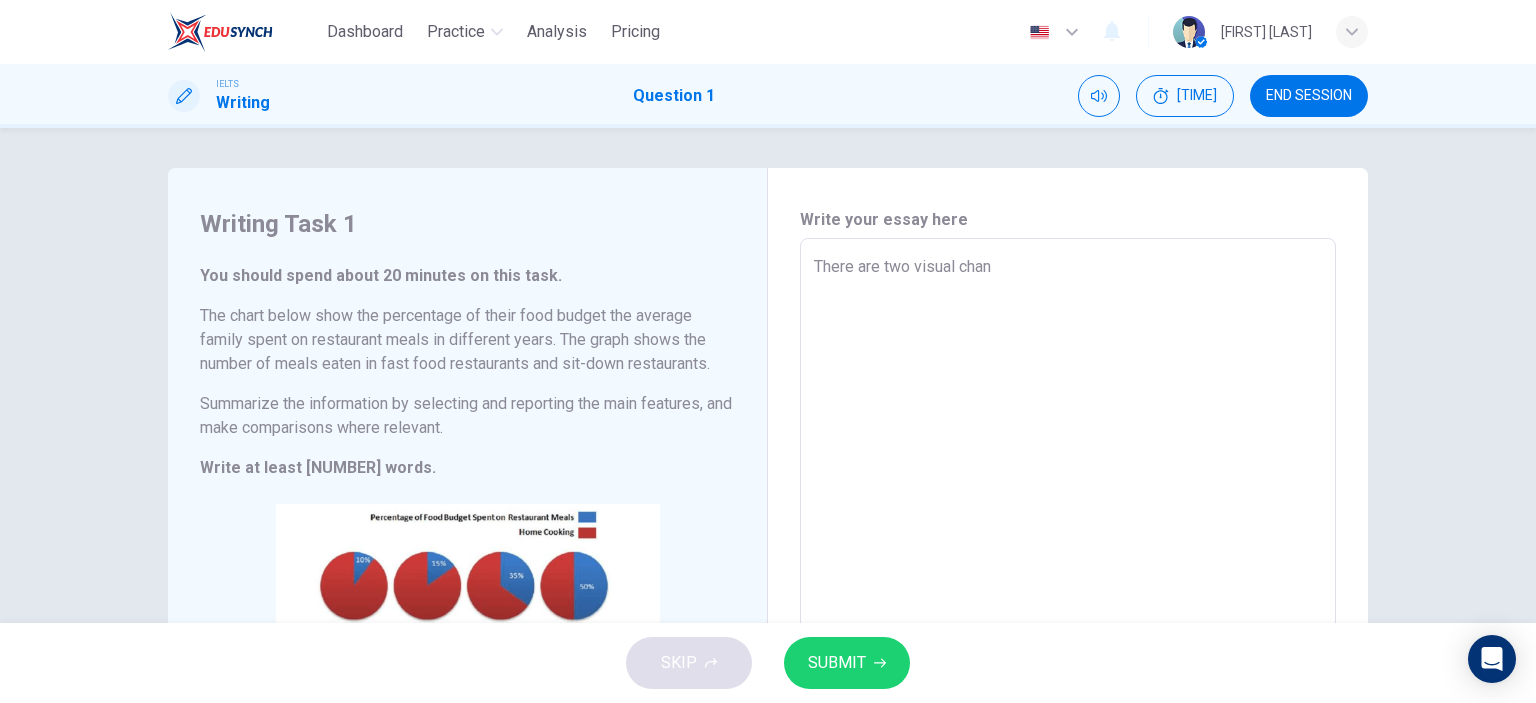 type on "x" 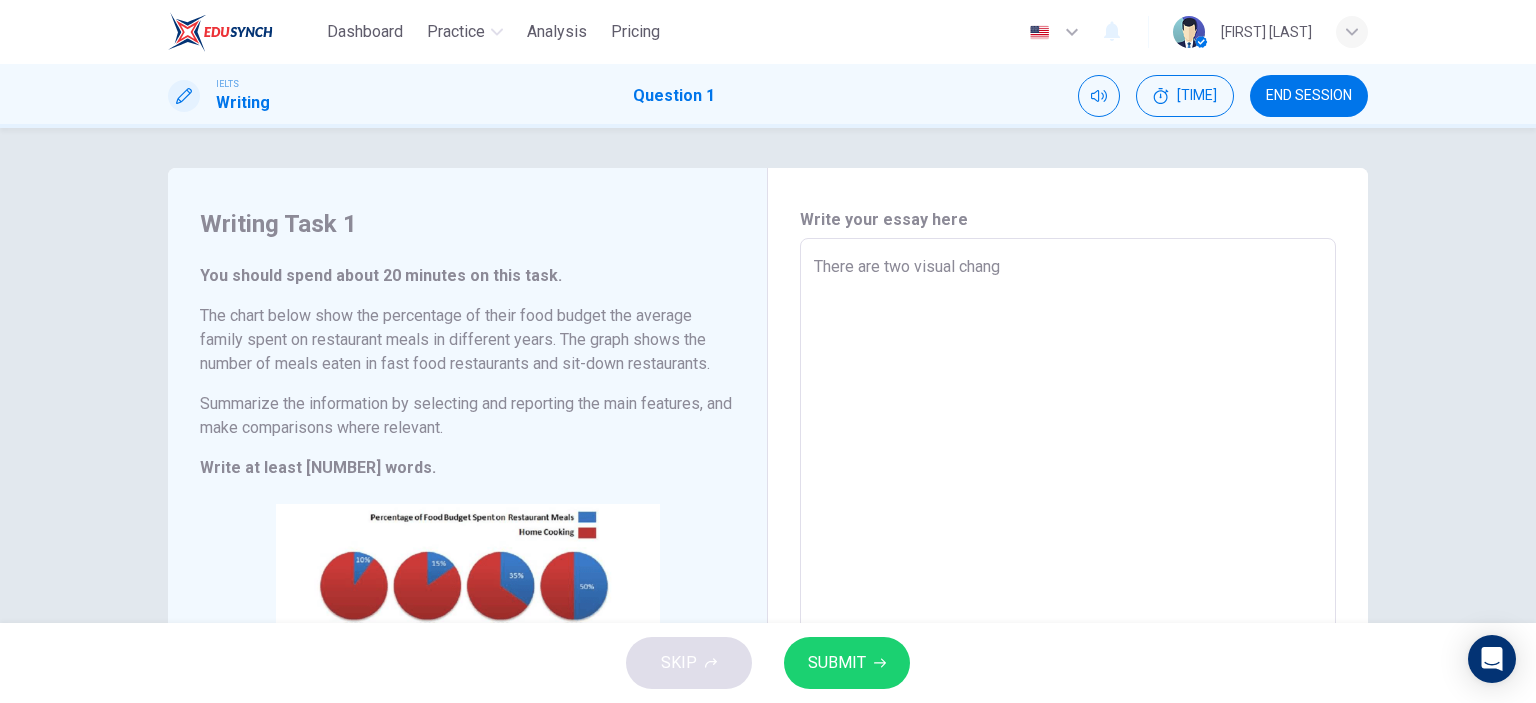 type on "x" 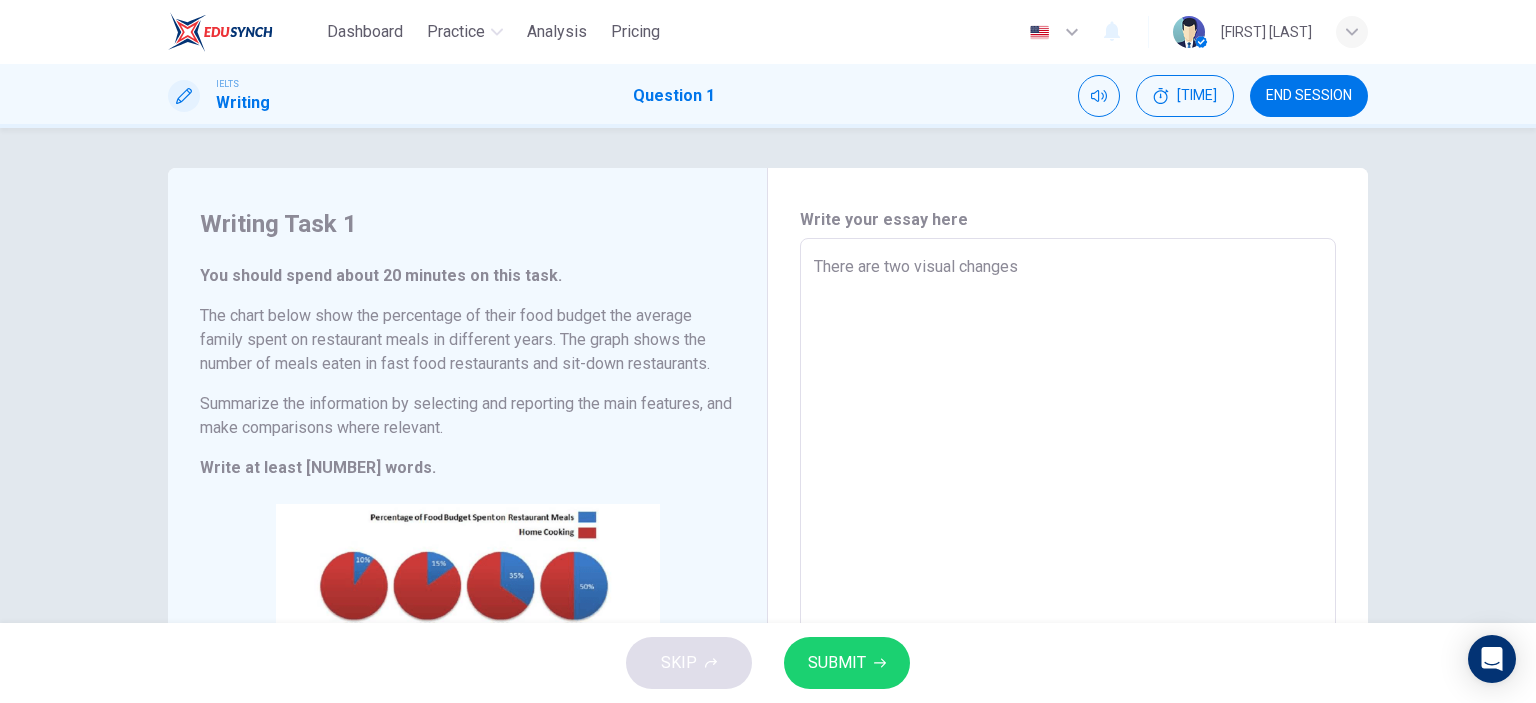 type on "x" 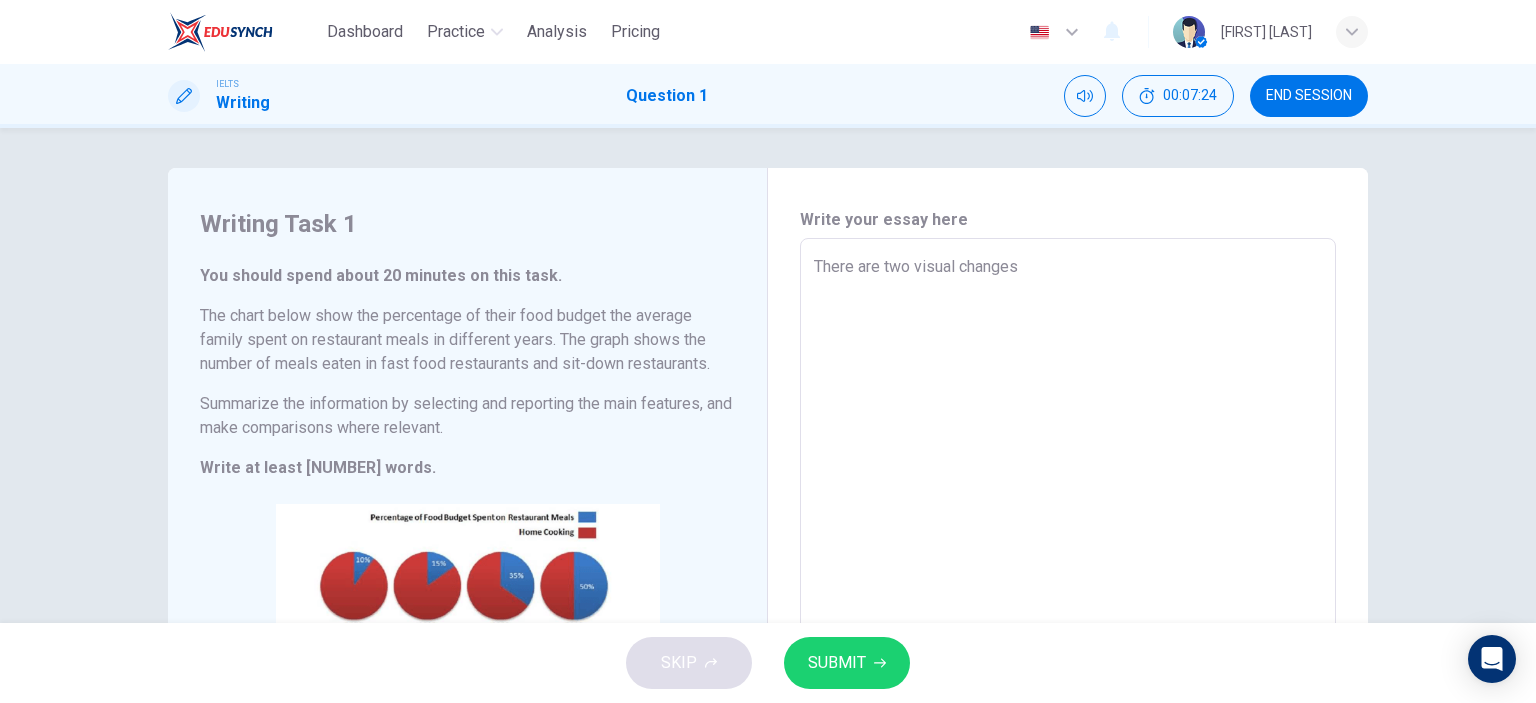 type on "There are two visual changes" 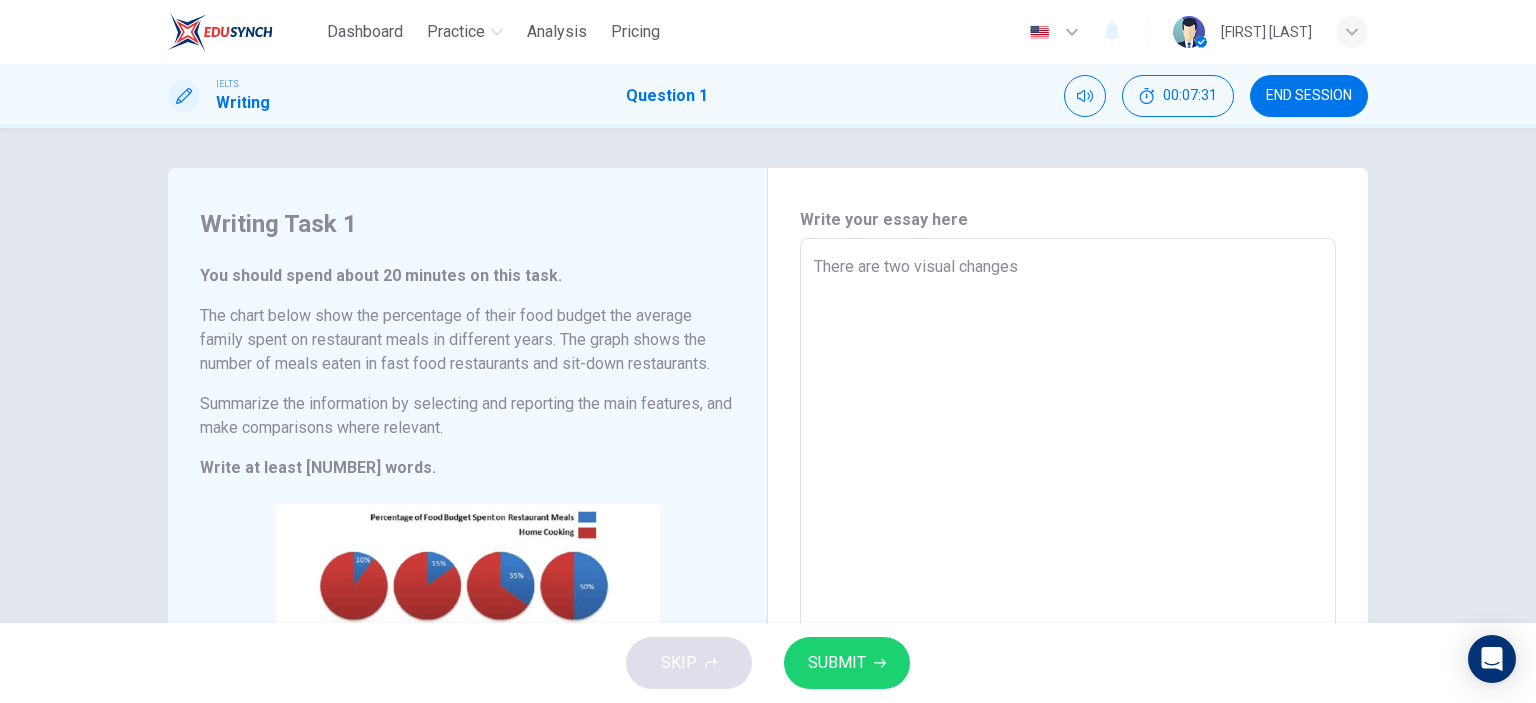 type on "x" 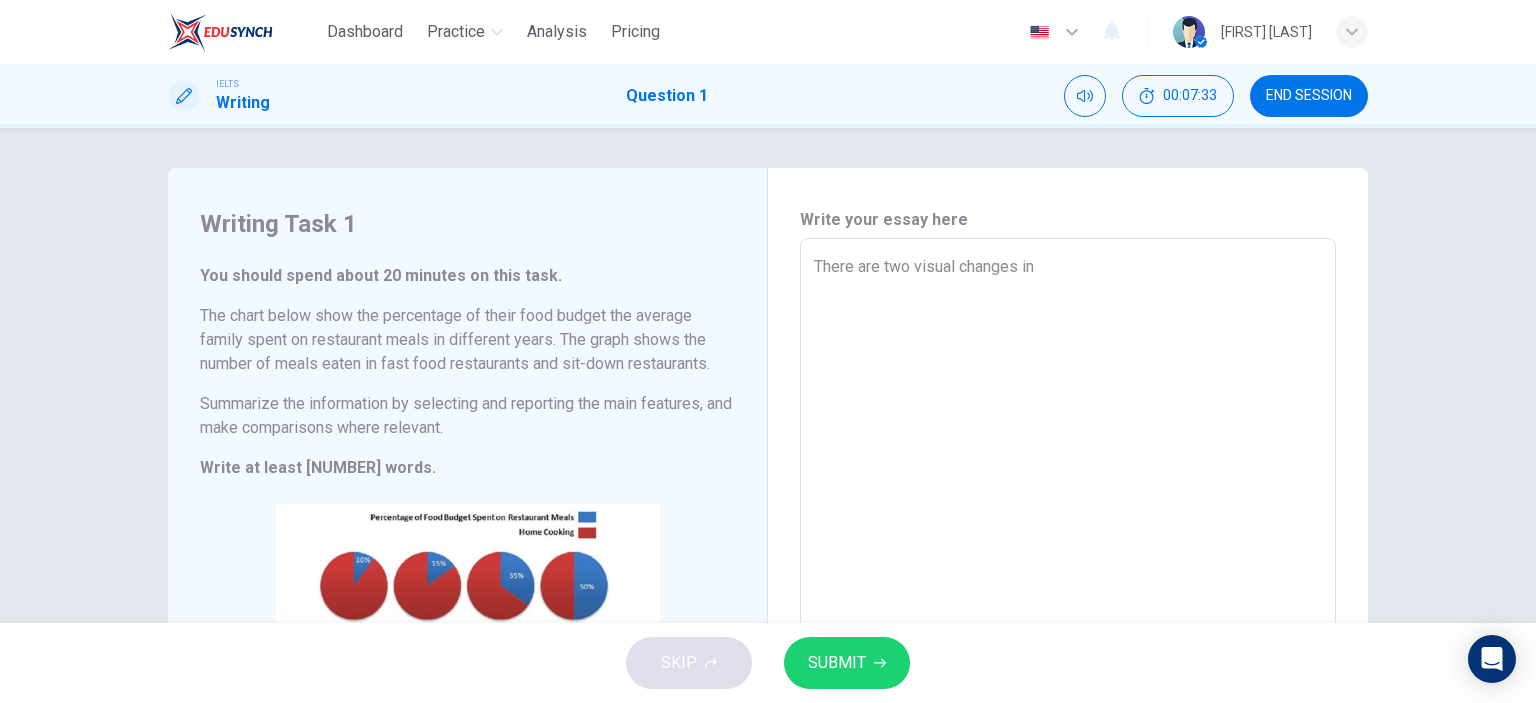 type on "There are two visual changes in" 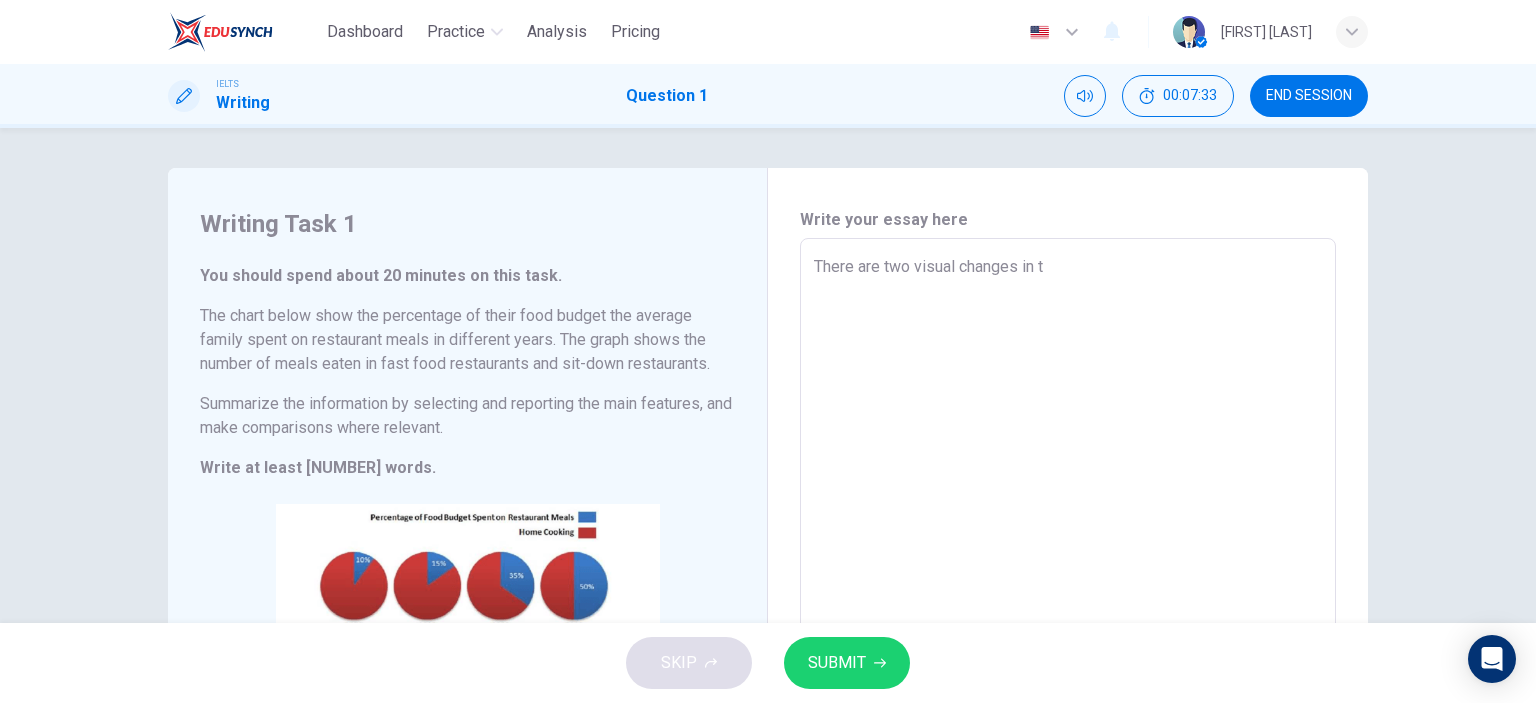 type on "x" 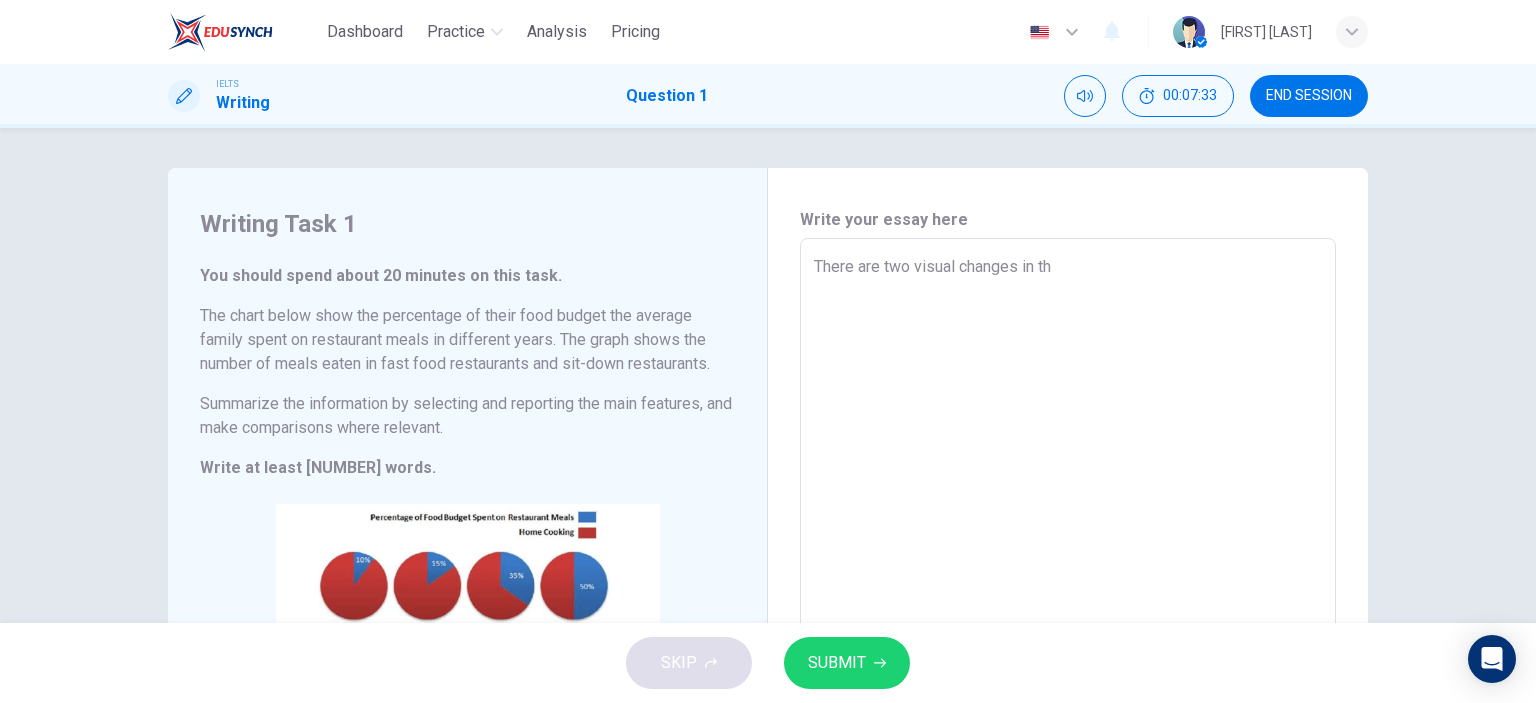 type on "x" 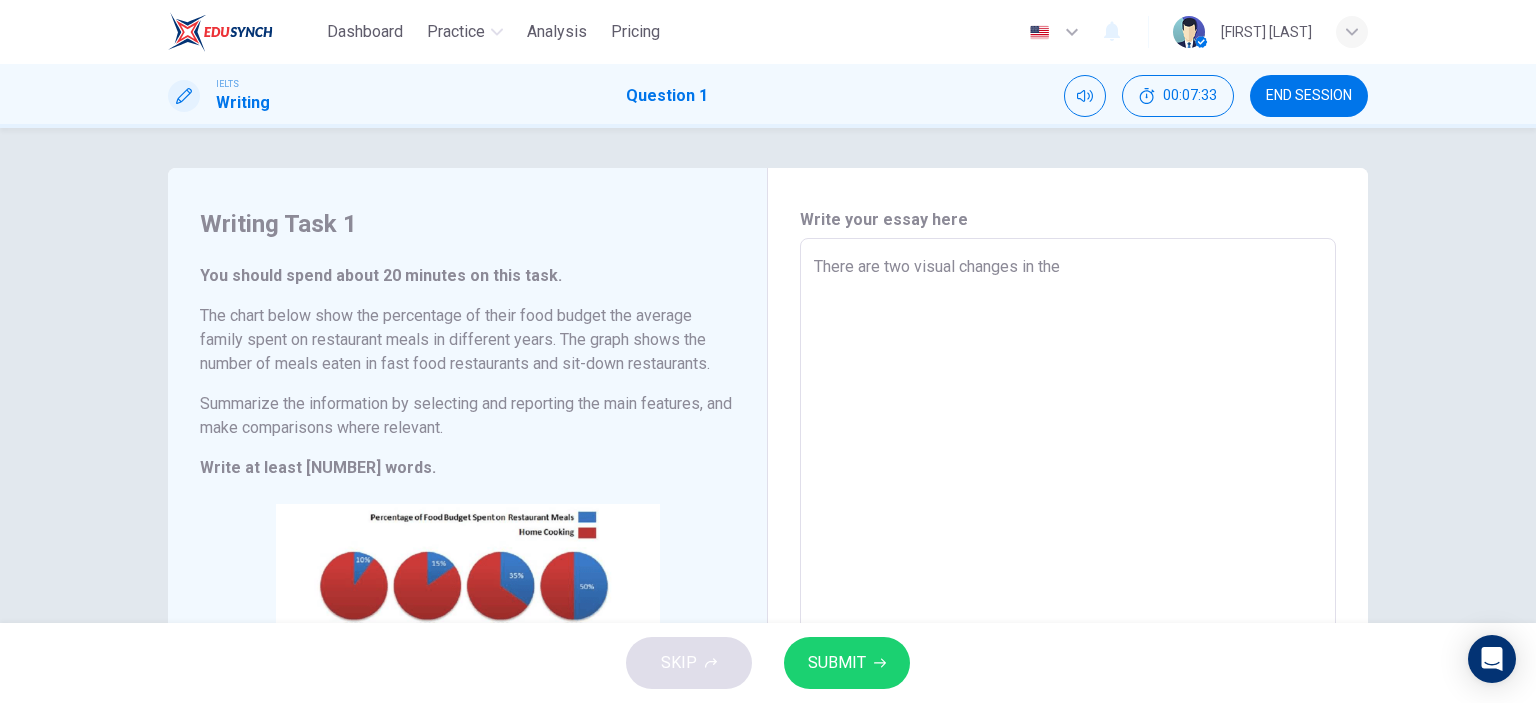 type on "x" 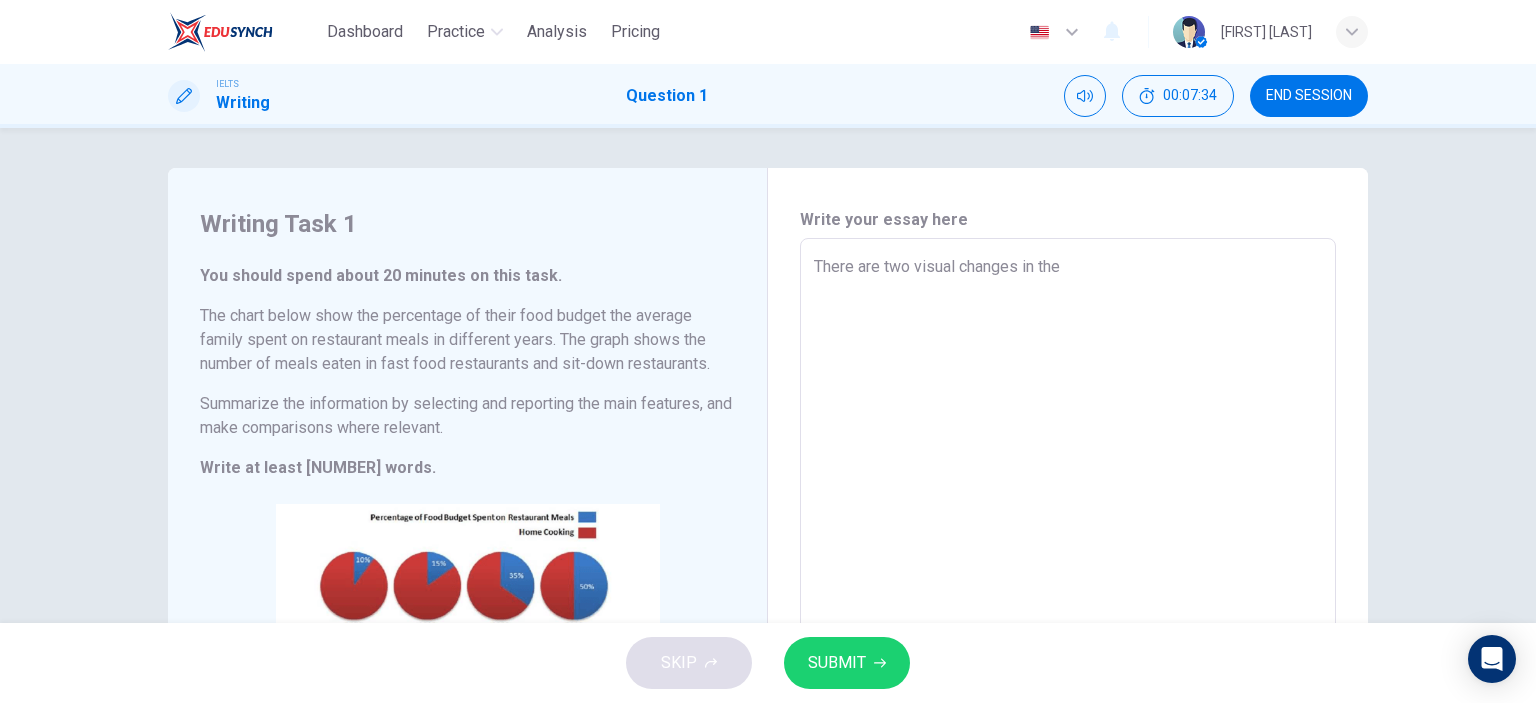 type on "x" 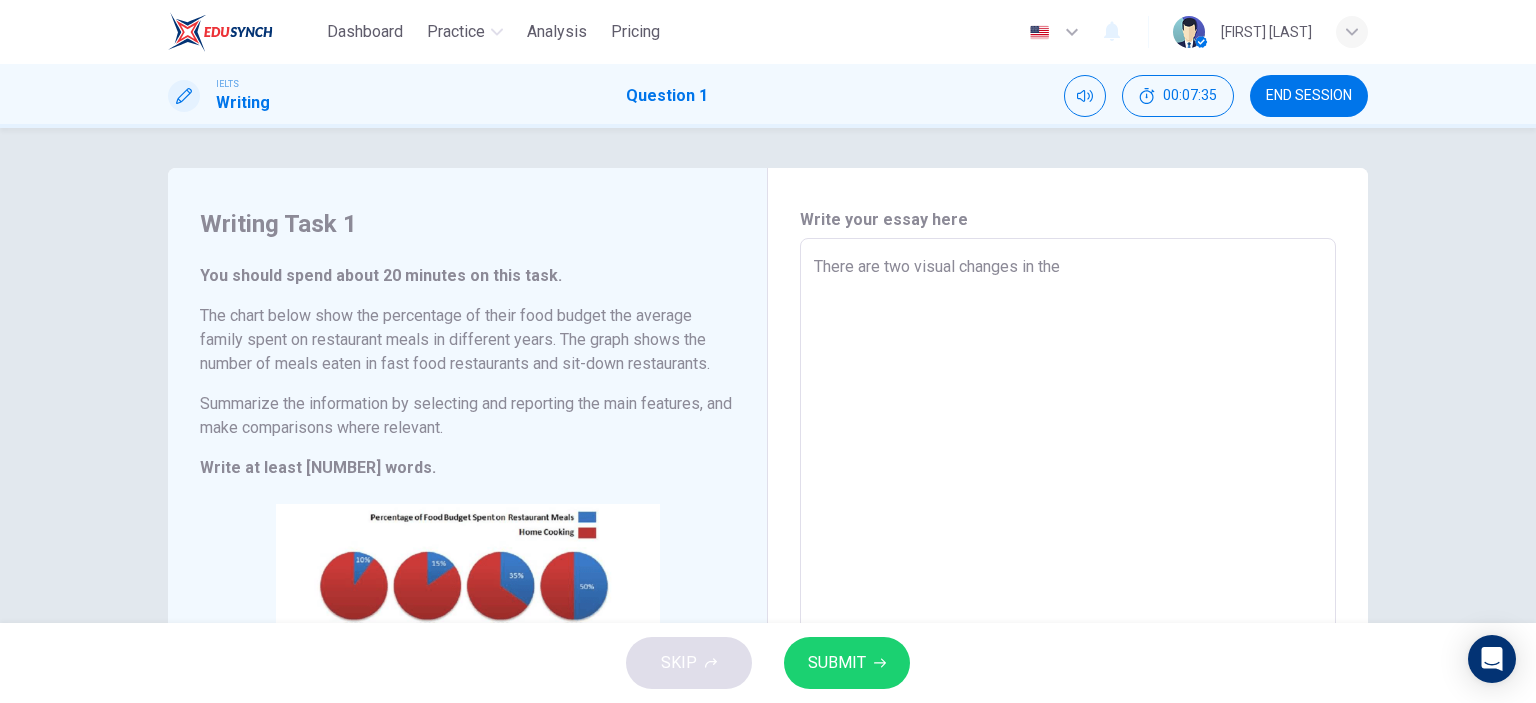 type on "There are two visual changes in the a" 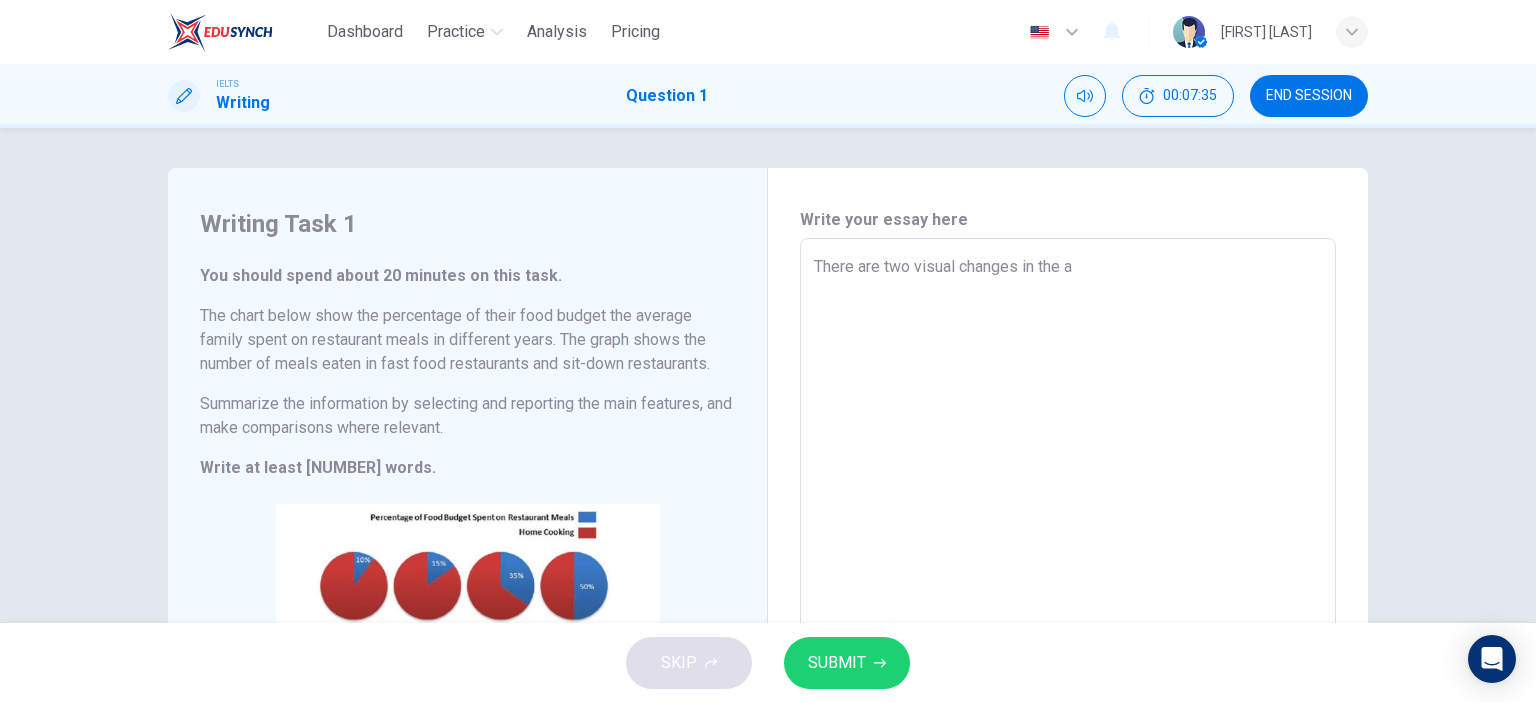 type on "There are two visual changes in the av" 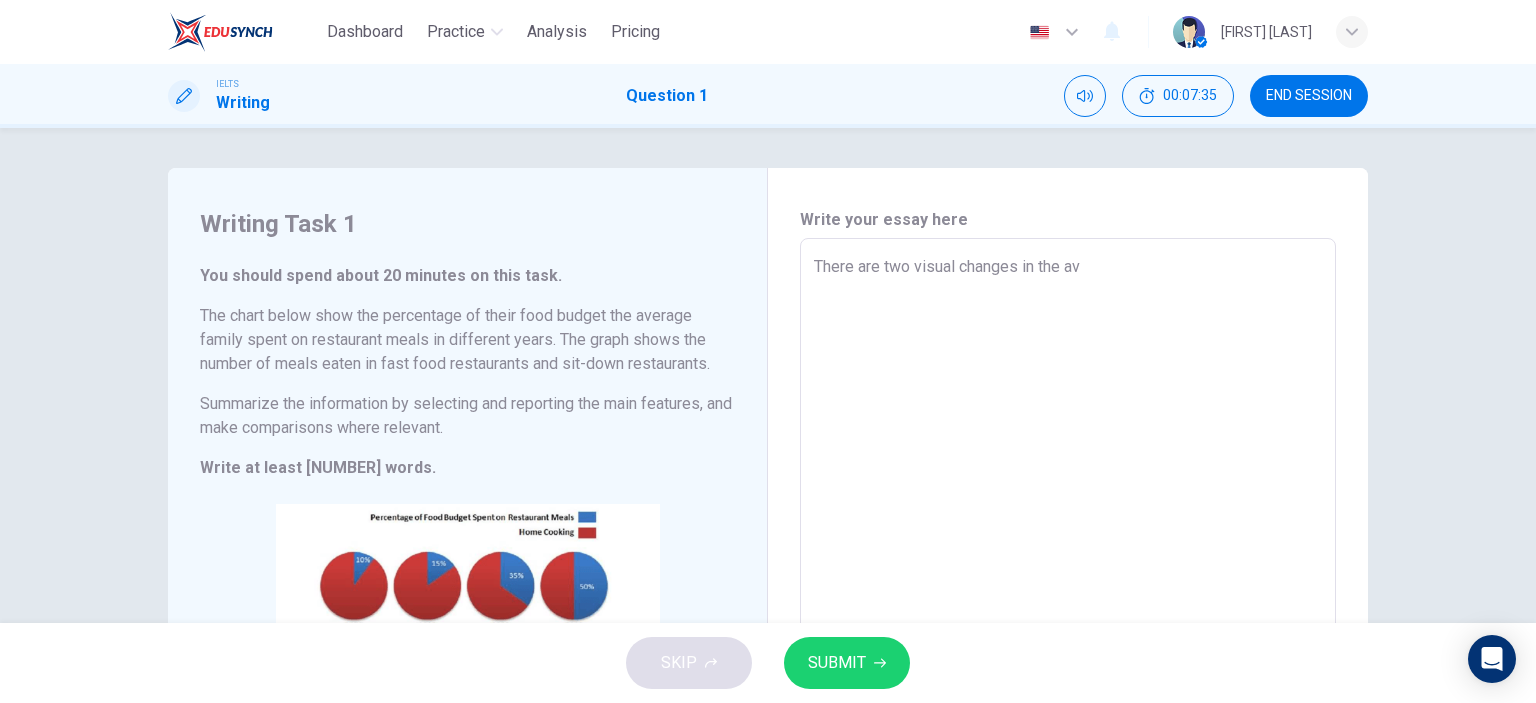 type on "x" 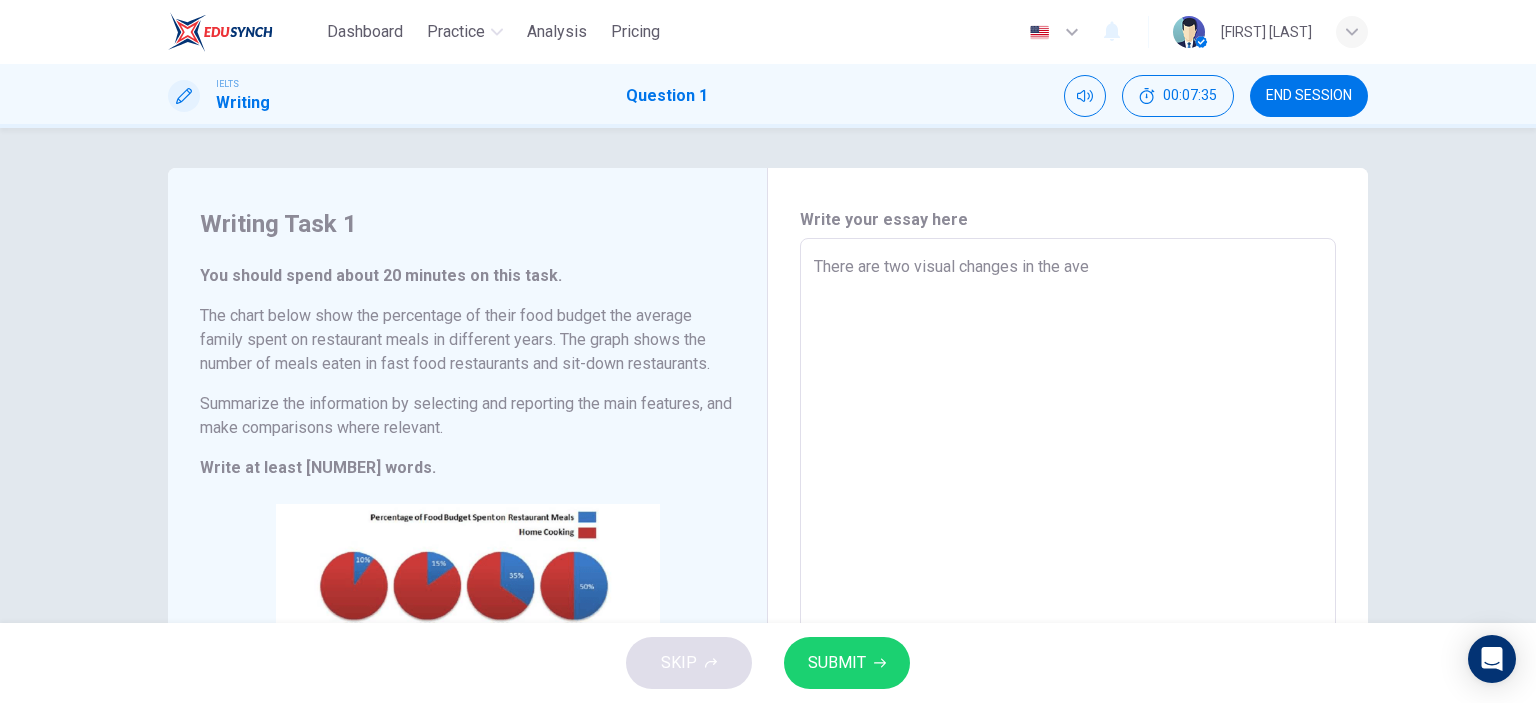 type on "x" 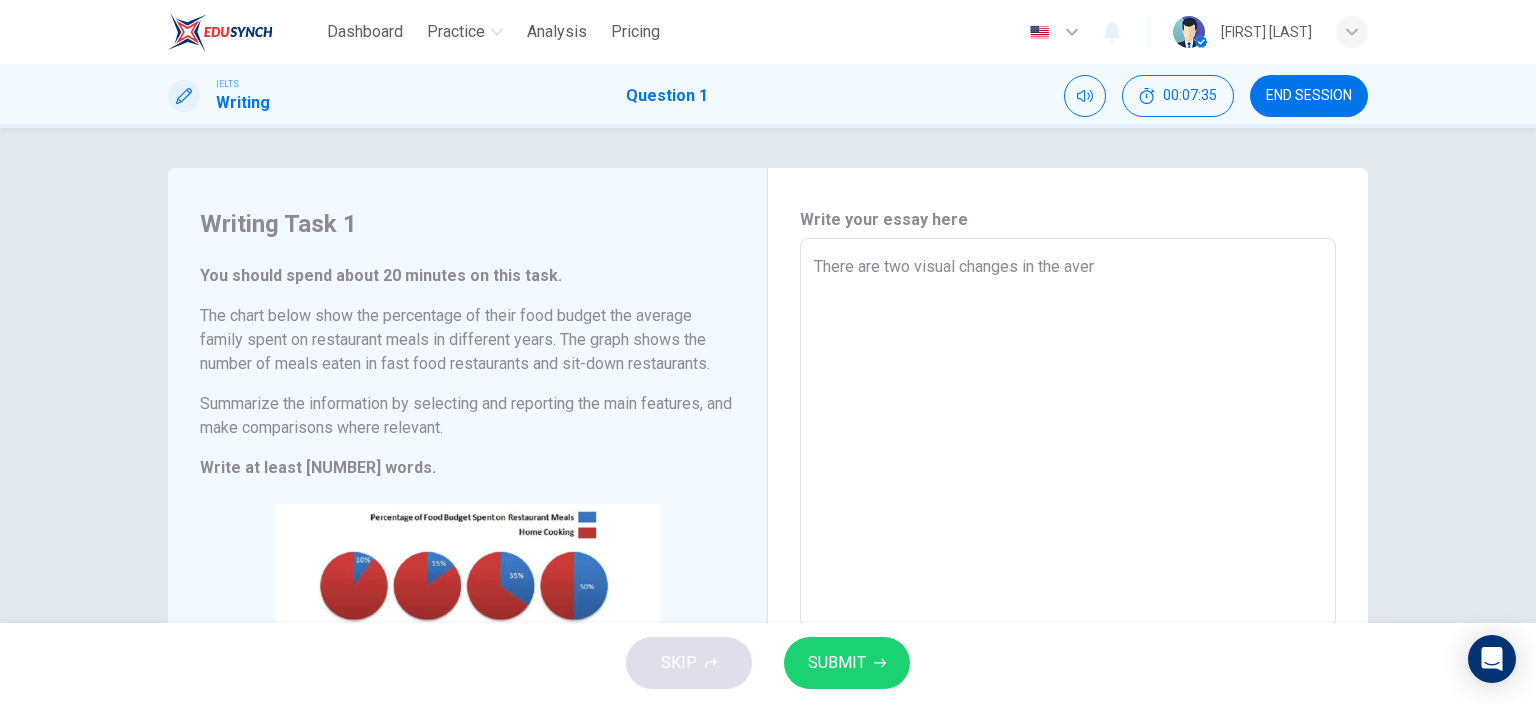 type on "x" 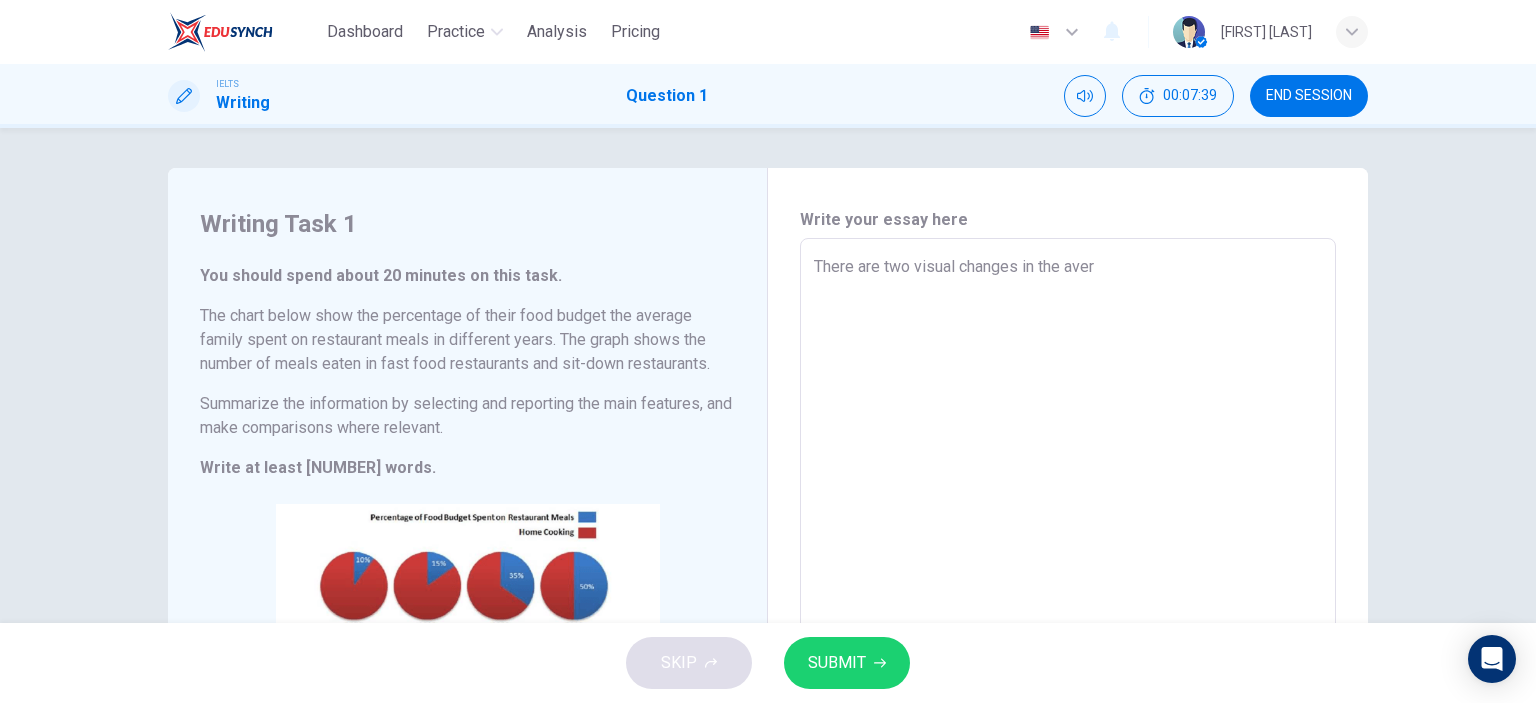 type on "x" 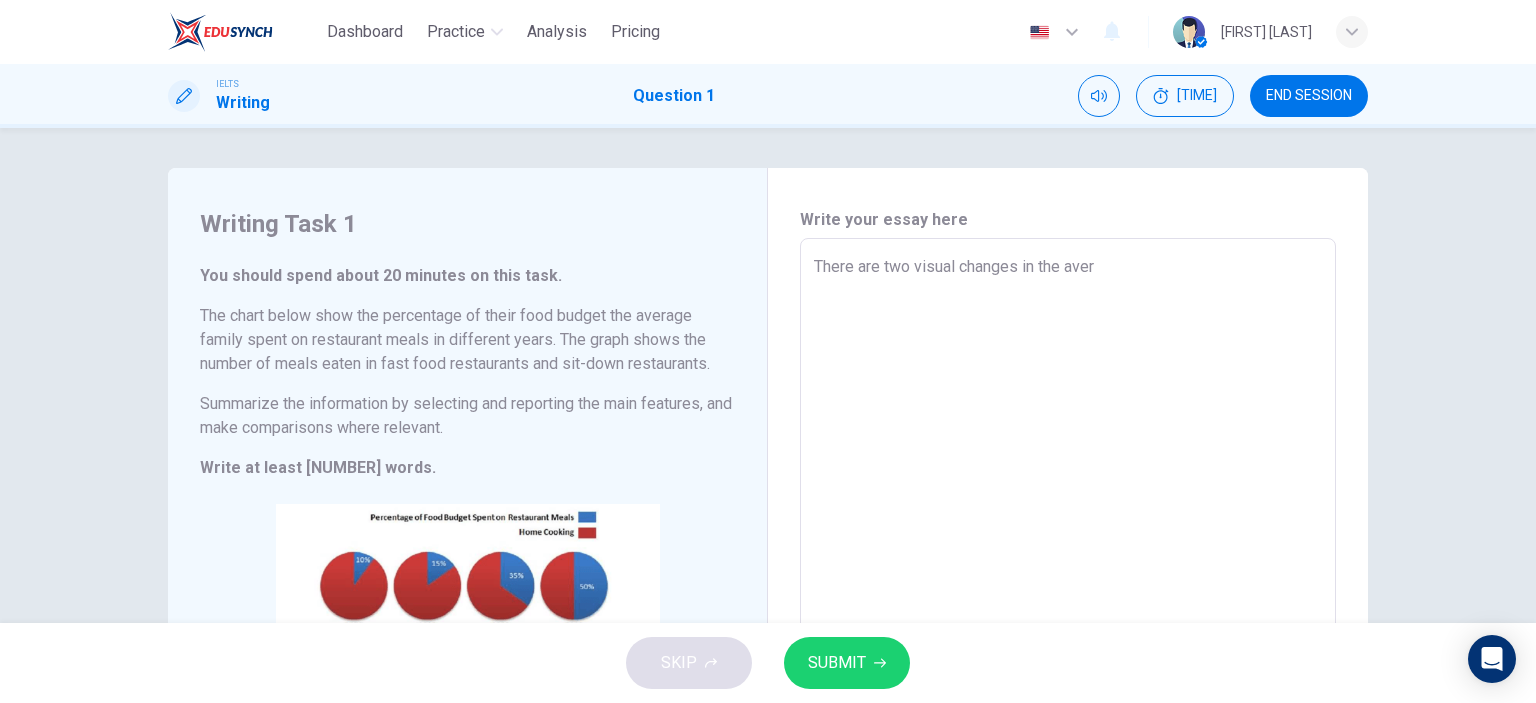 type on "There are two visual changes in the avera" 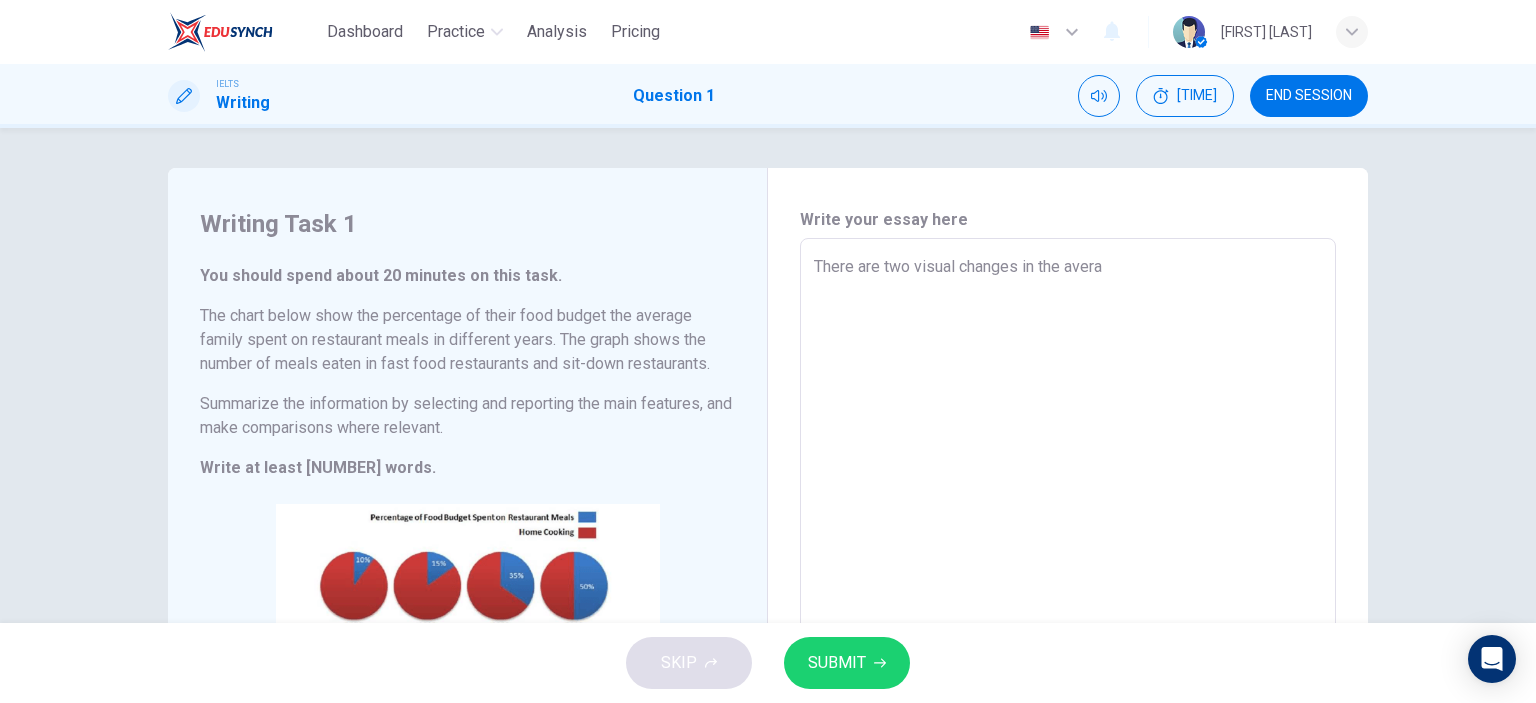 type on "There are two visual changes in the averag" 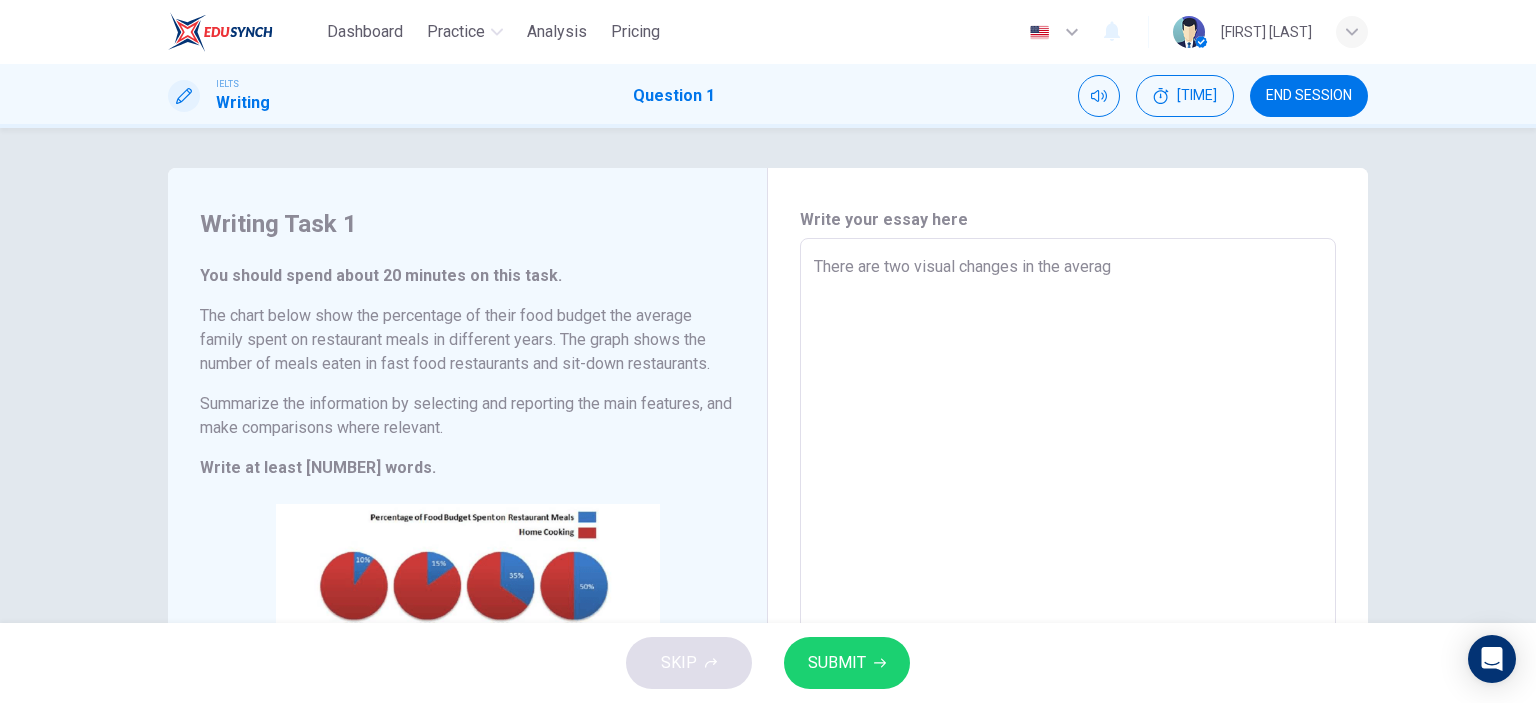 type on "x" 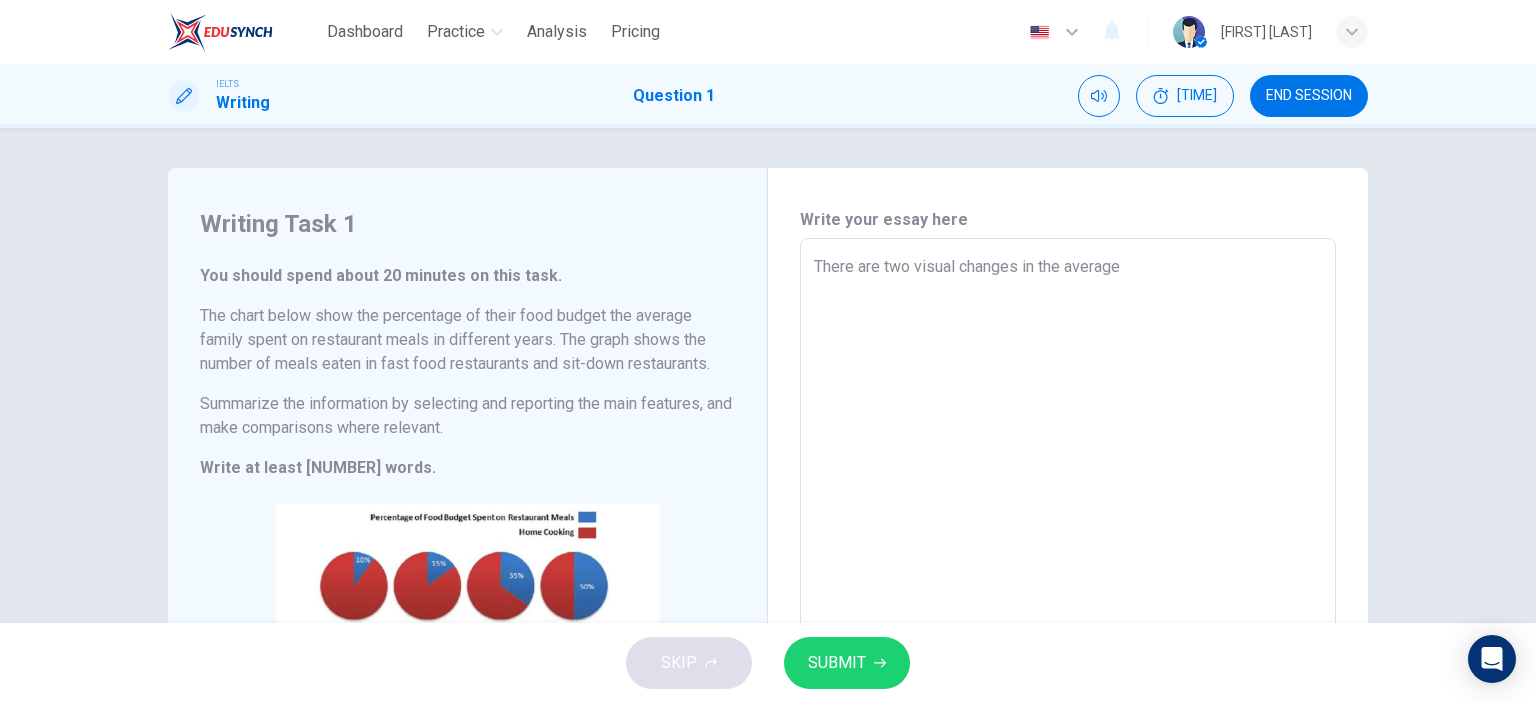 type on "x" 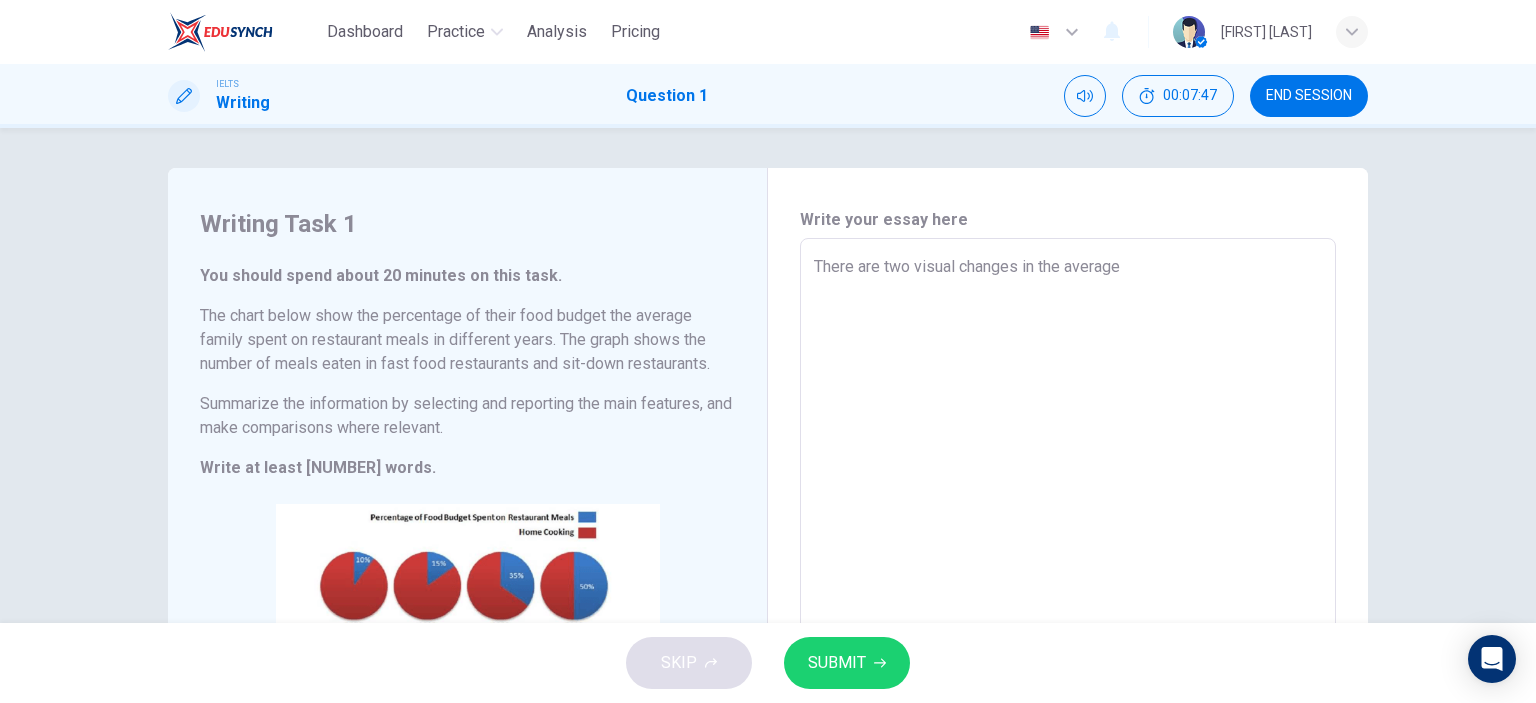 type on "There are two visual changes in the average" 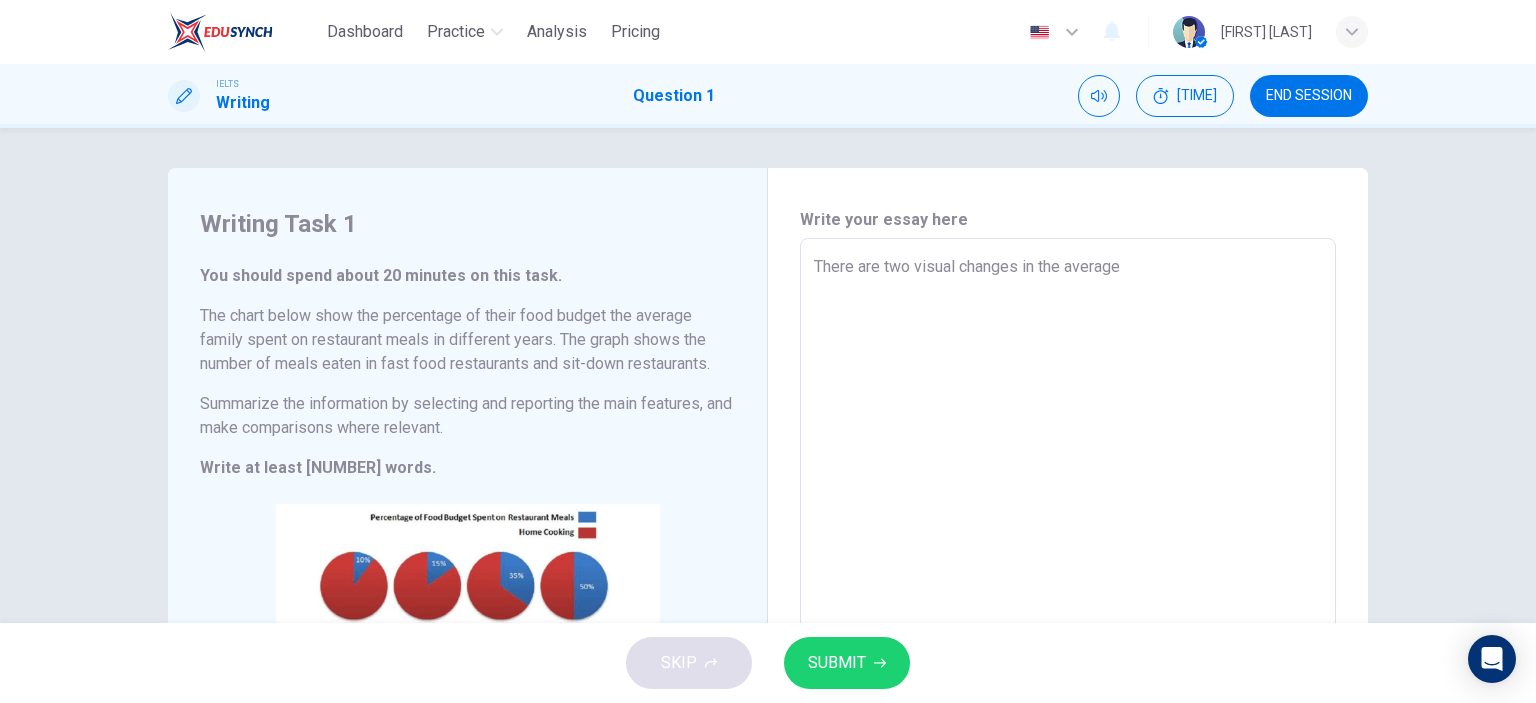 type on "x" 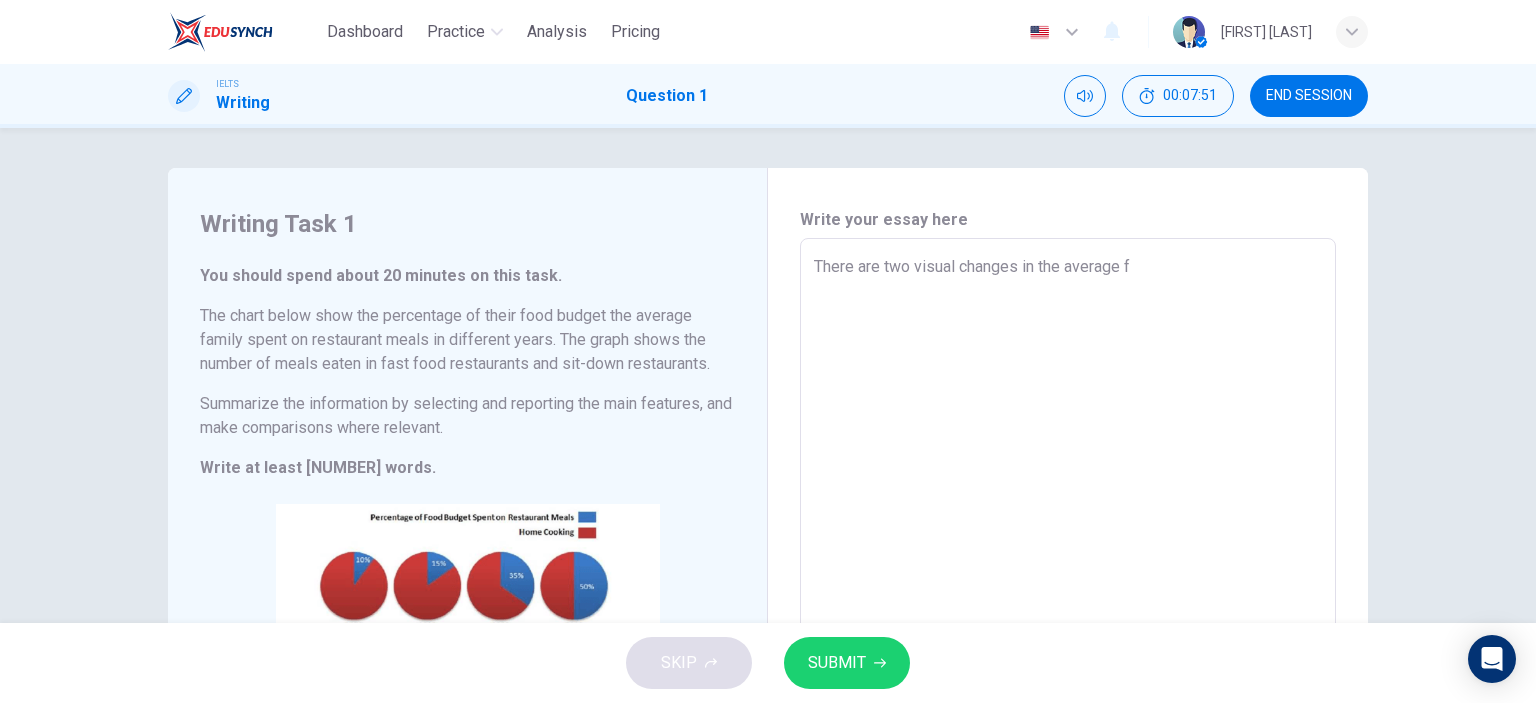 type on "There are two visual changes in the average fa" 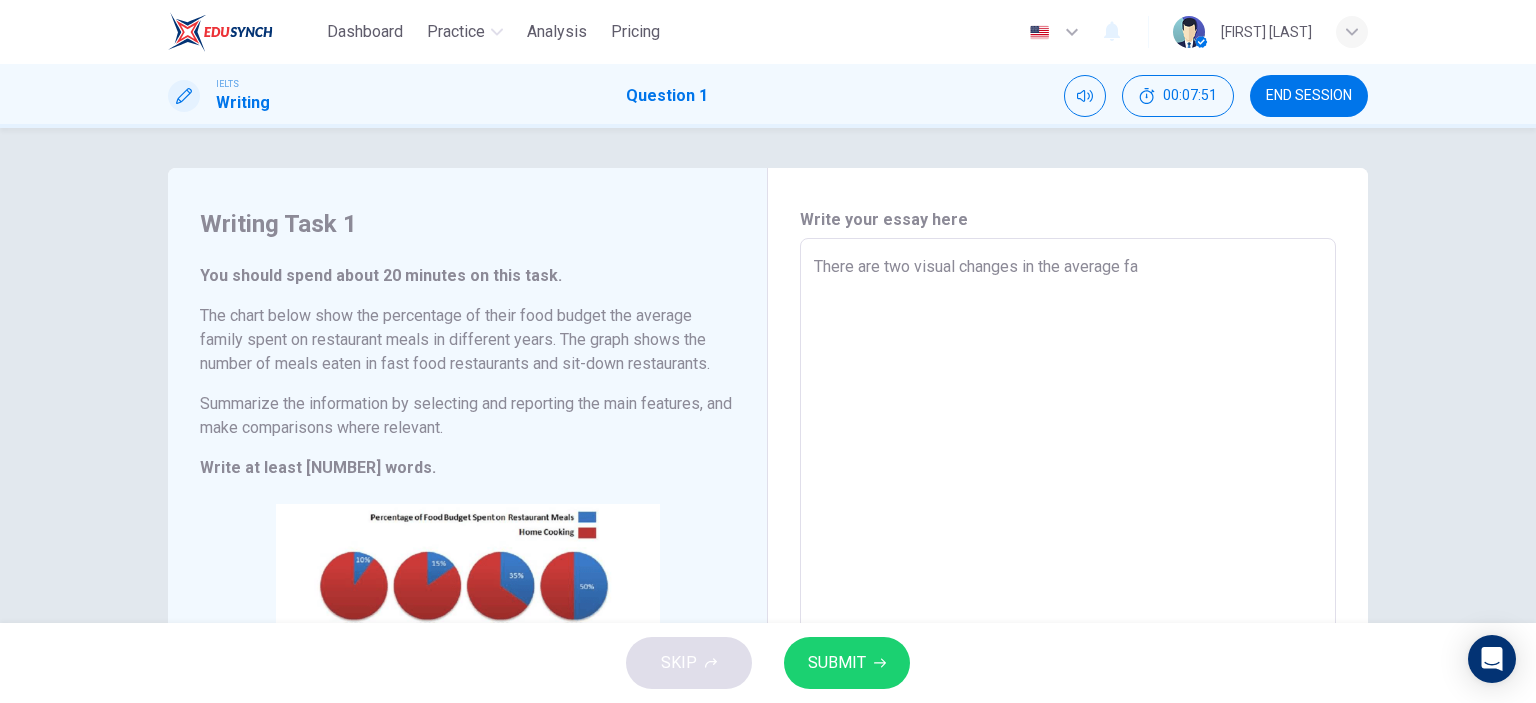 type on "x" 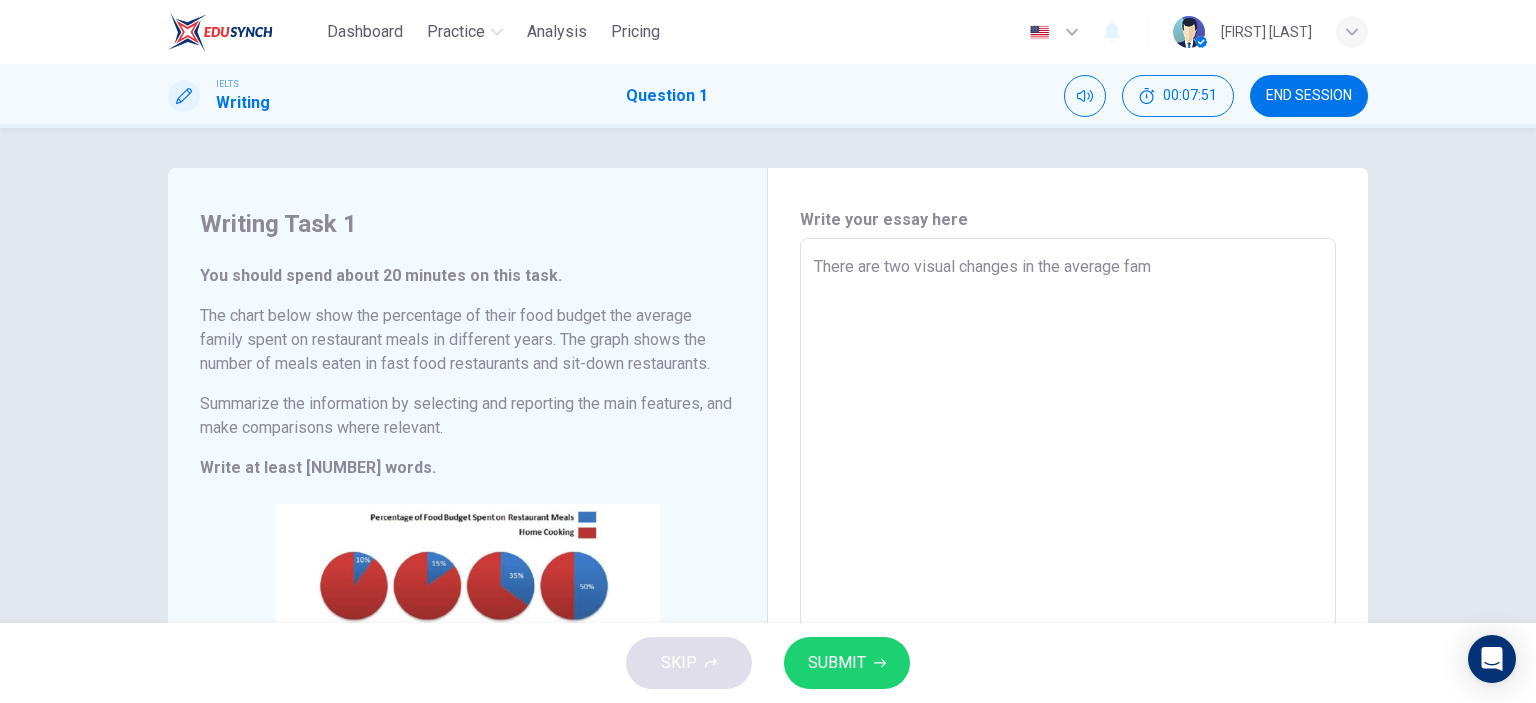 type on "x" 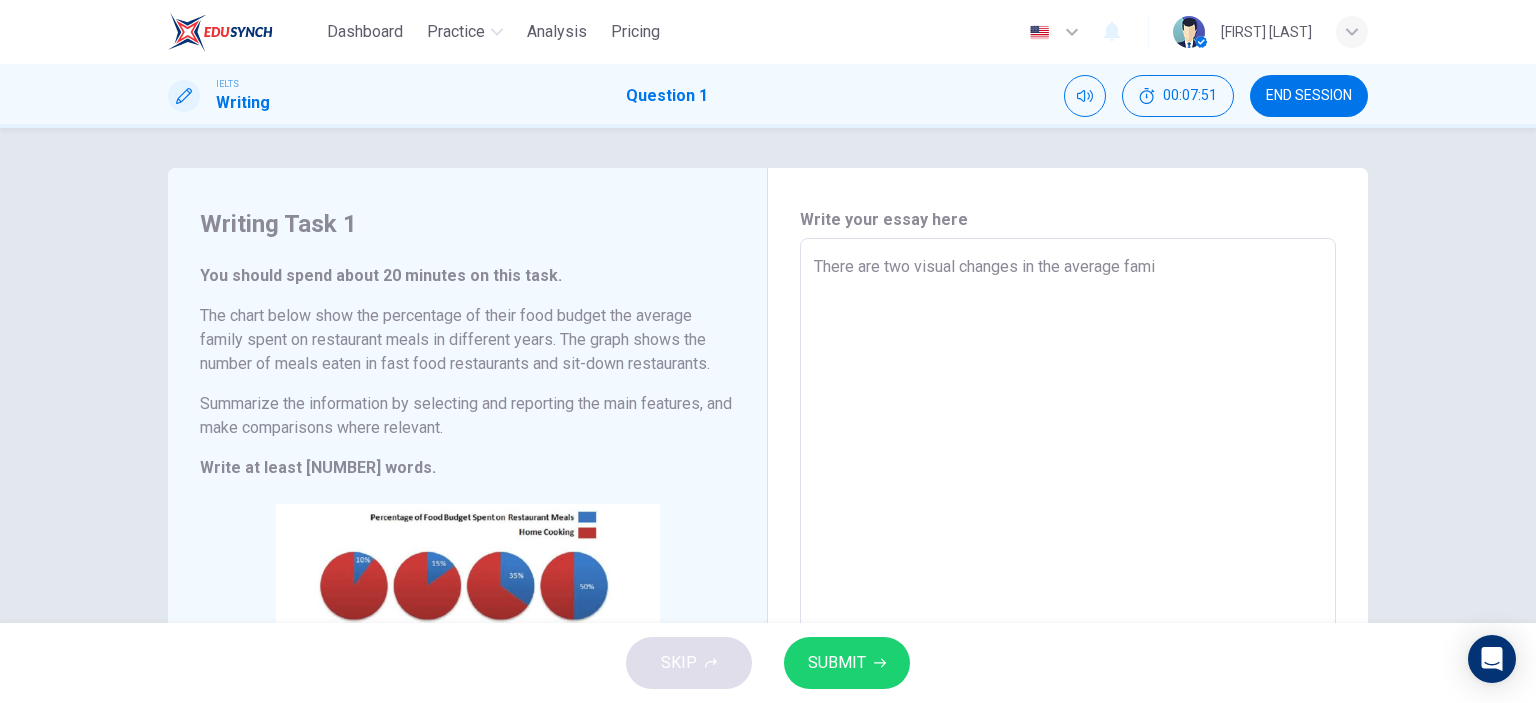 type on "x" 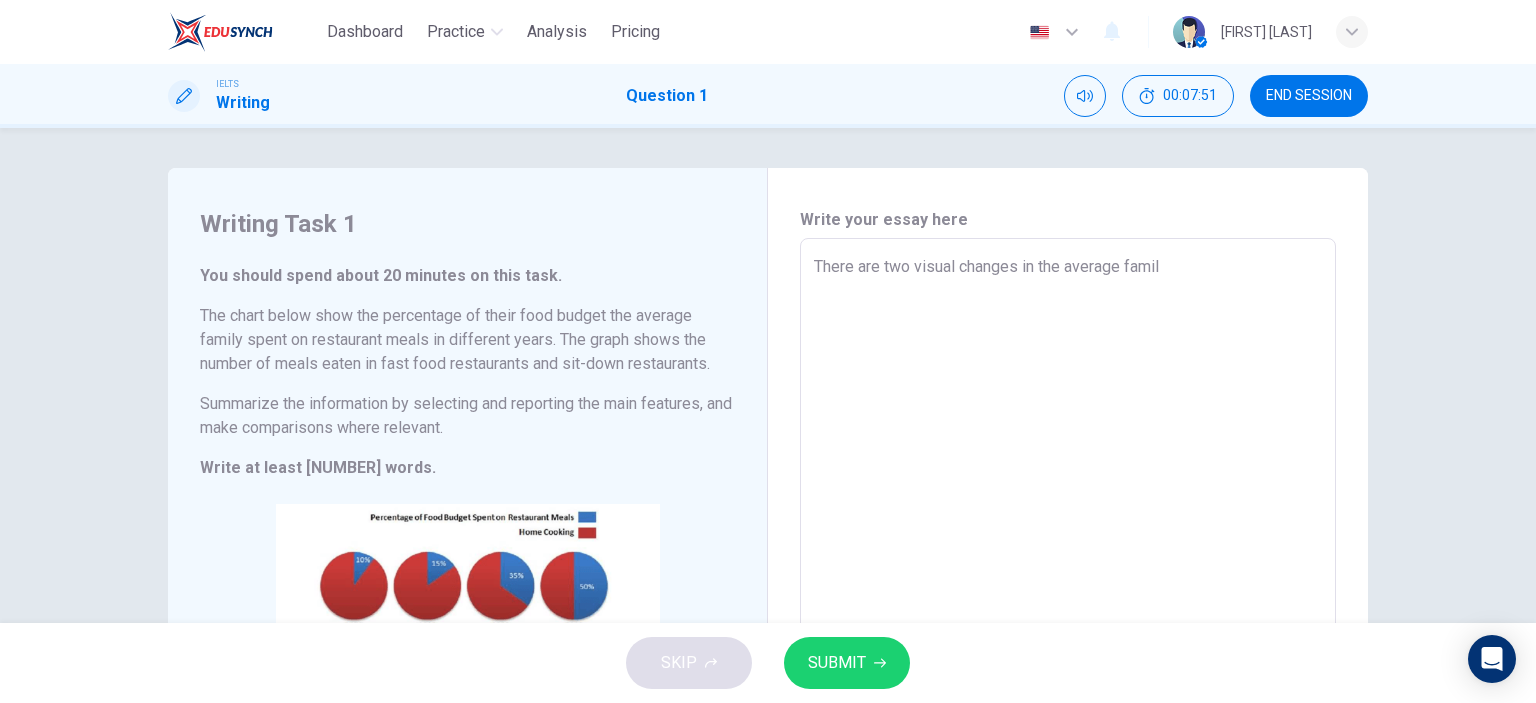 type on "x" 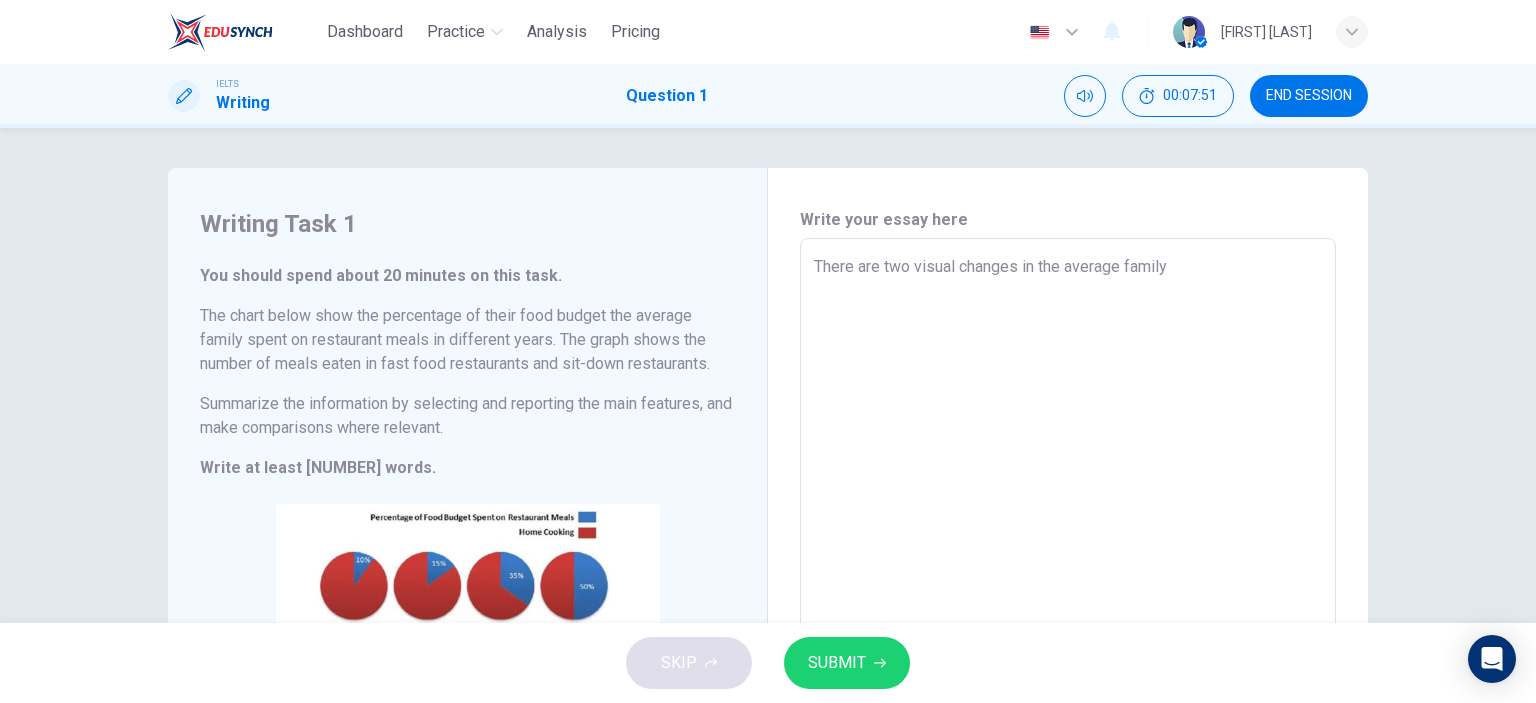 type on "x" 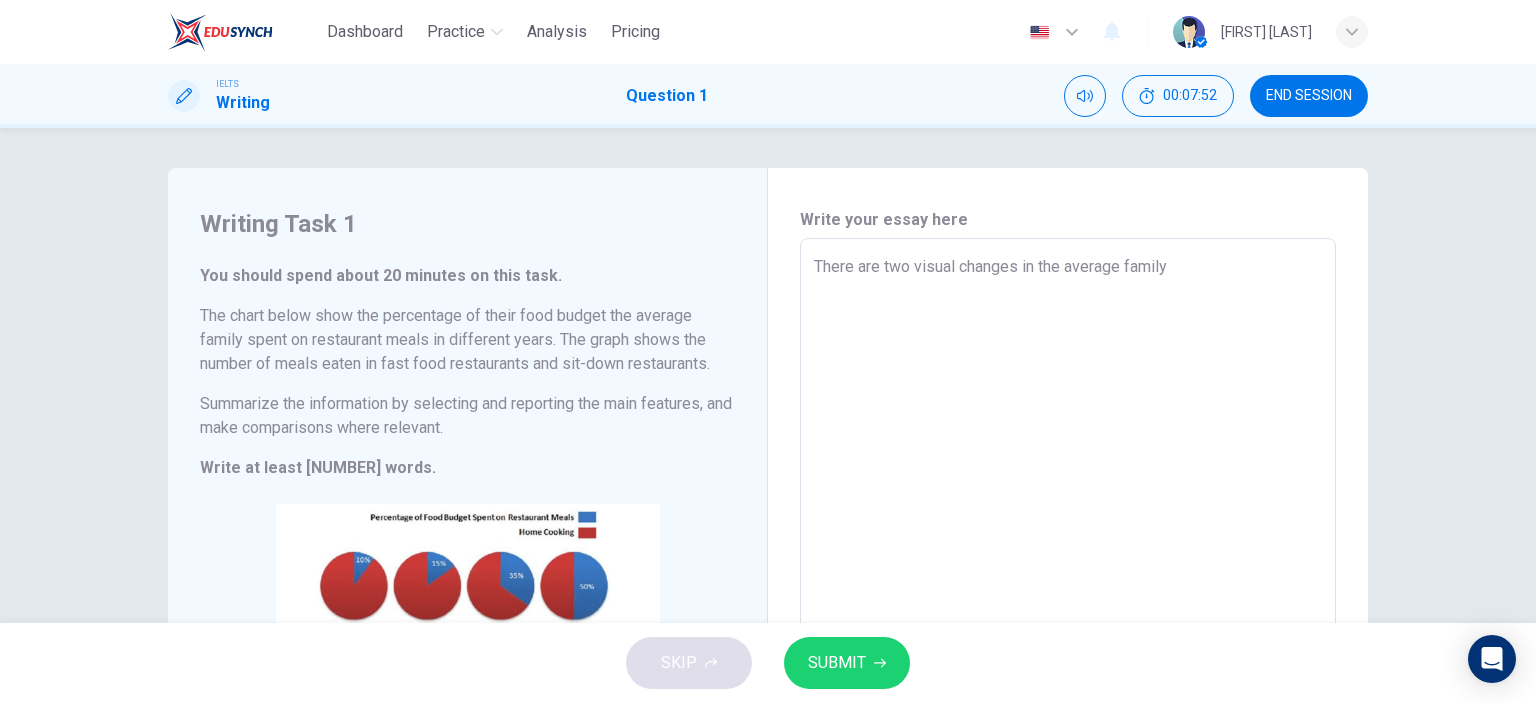 type on "There are two visual changes in the average family" 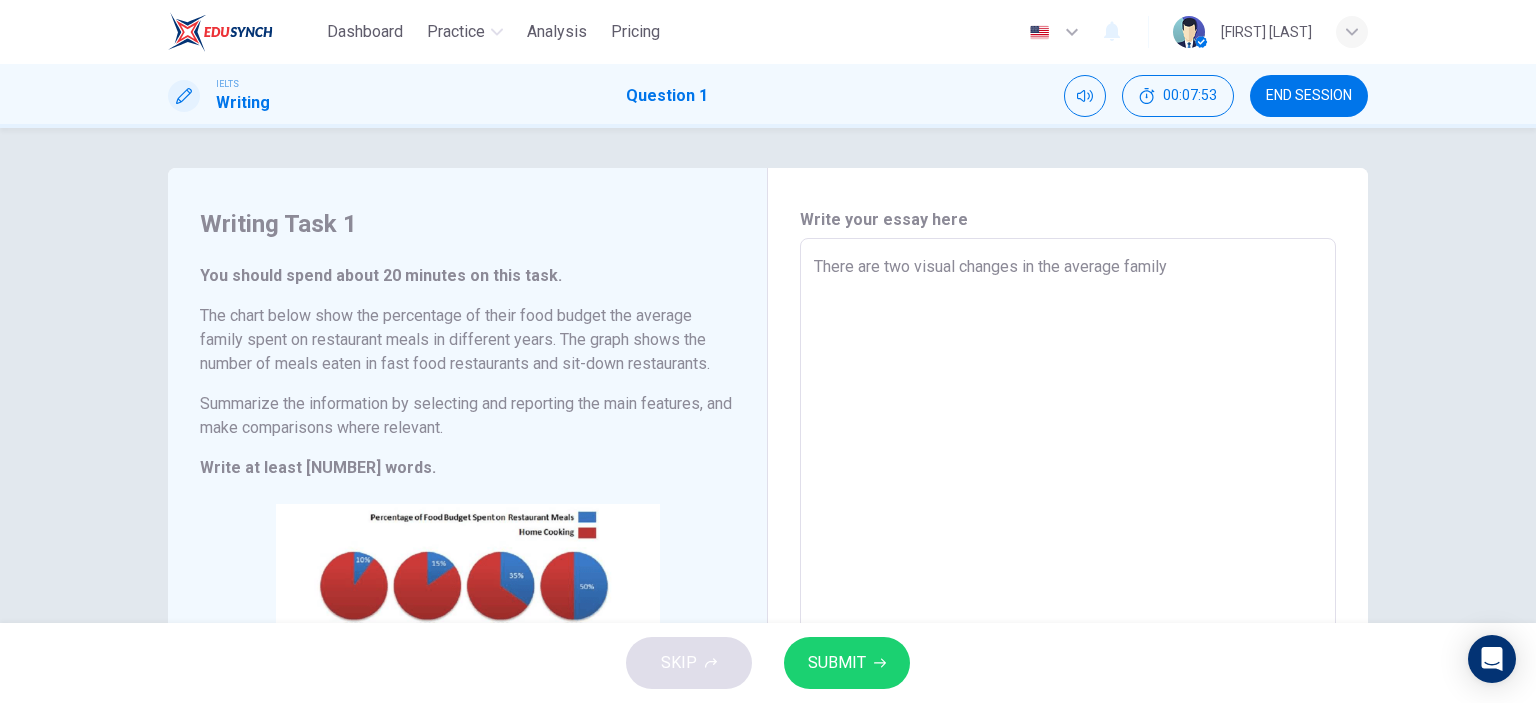 type on "x" 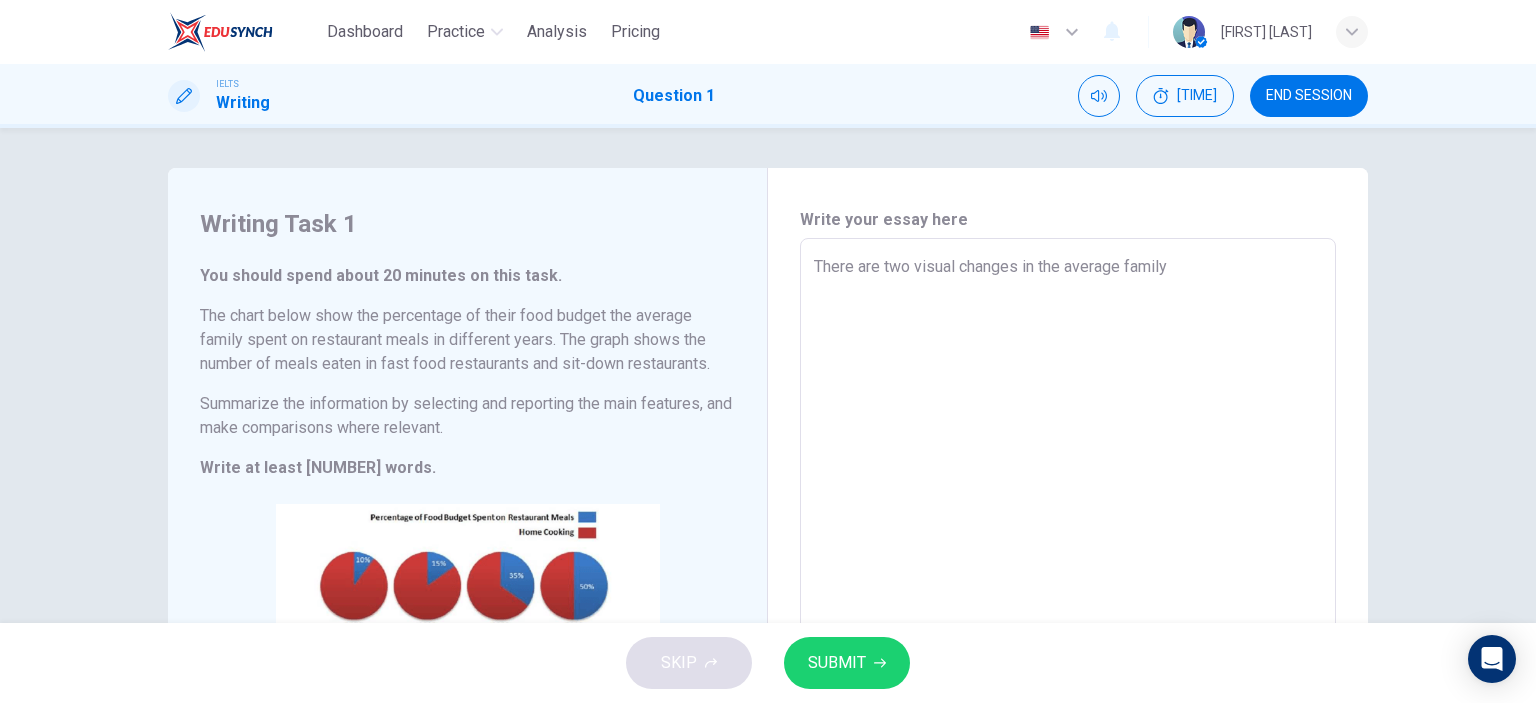 type on "There are two visual changes in the average familys" 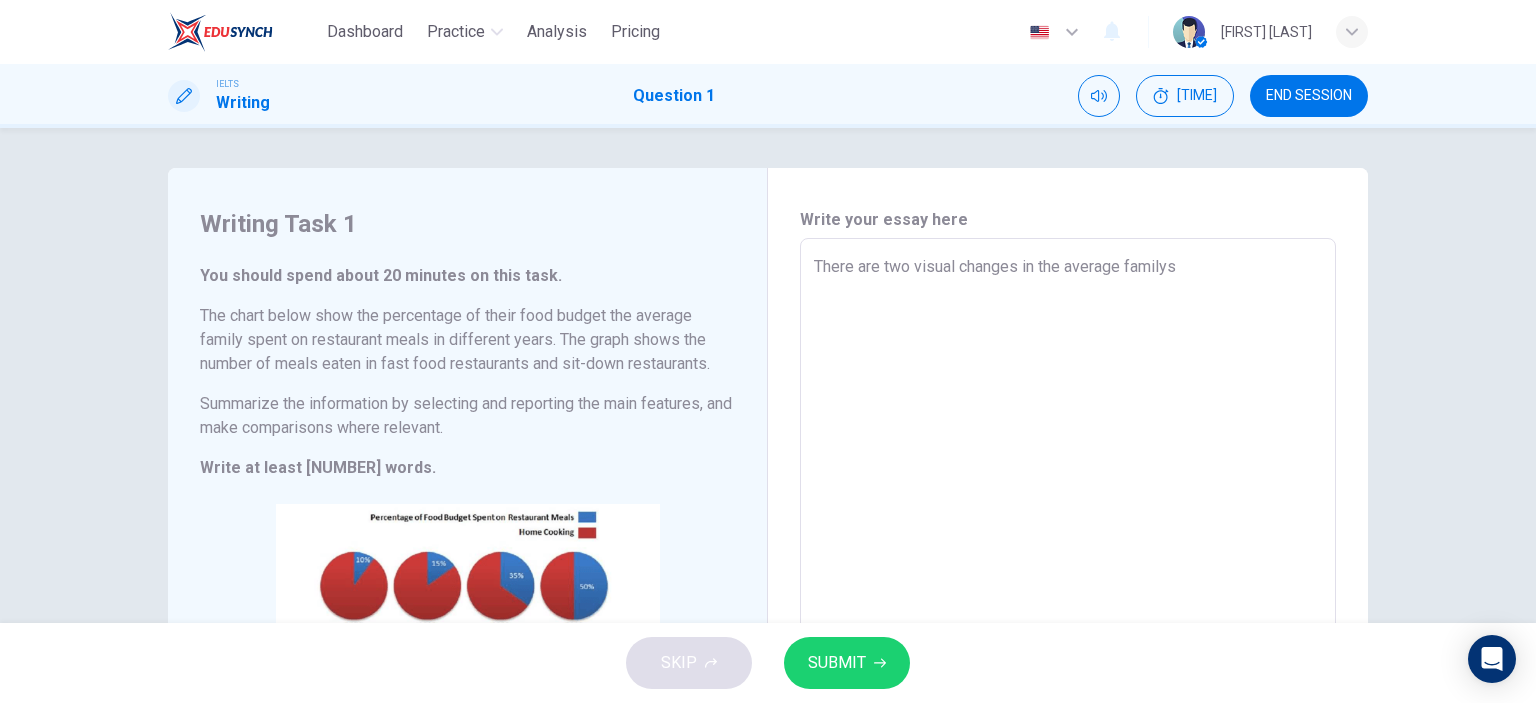 type on "x" 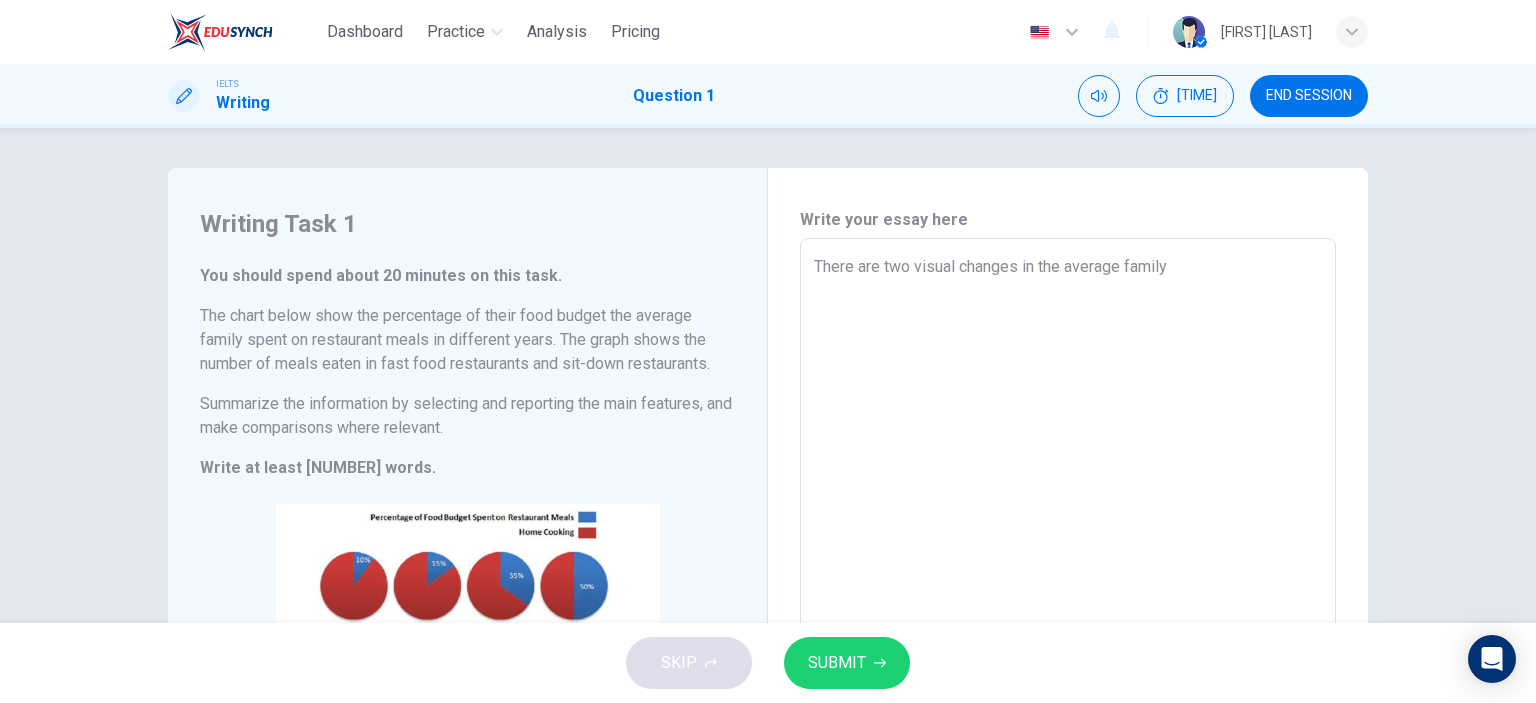 type on "x" 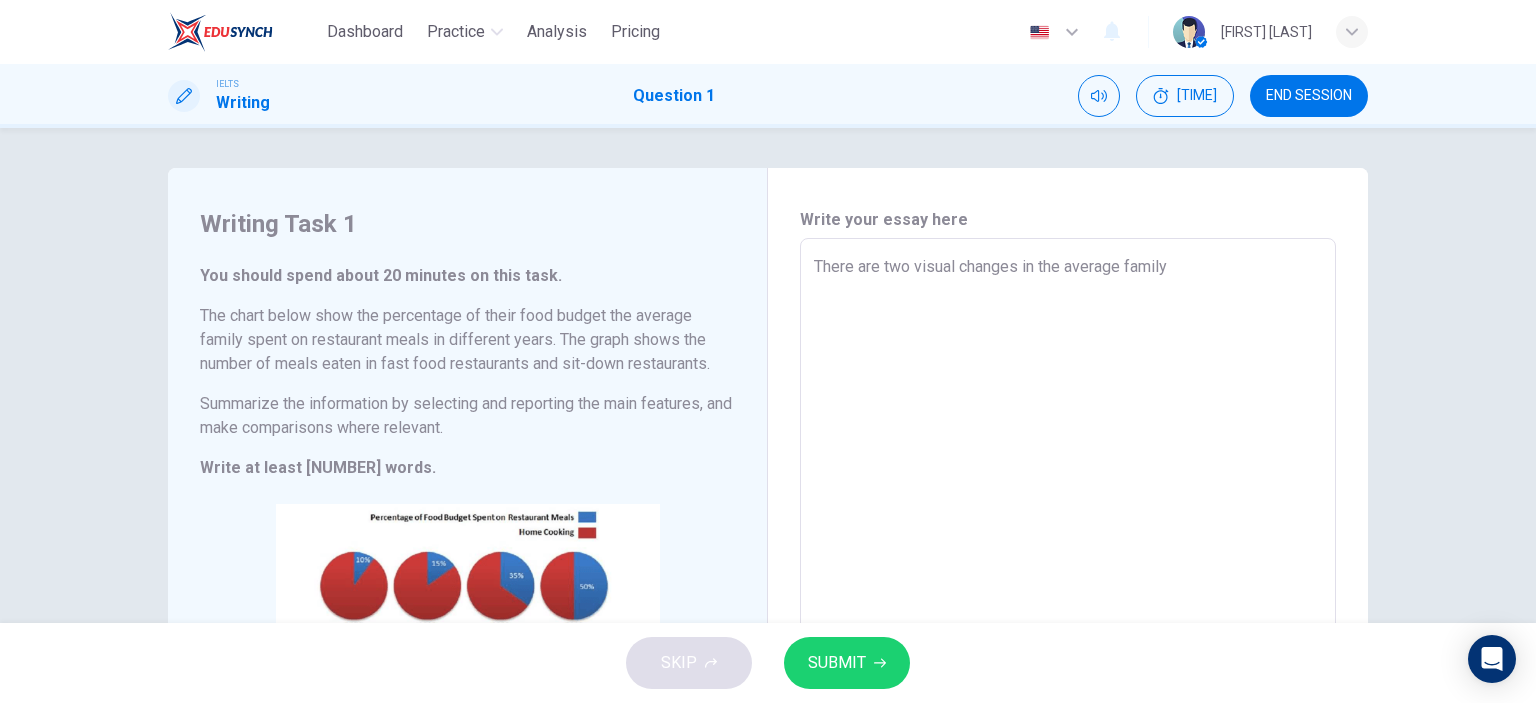 type on "There are two visual changes in the average family's" 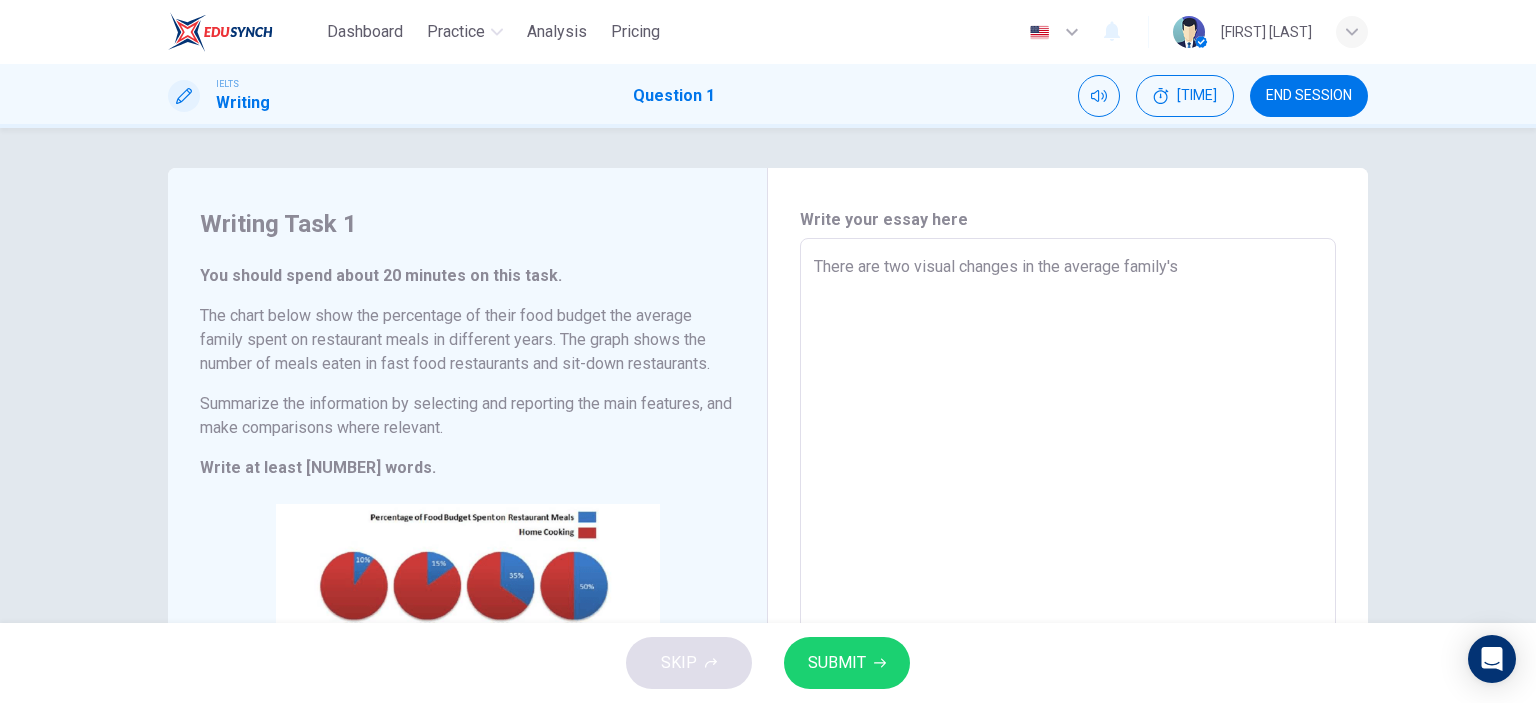 type on "There are two visual changes in the average family's" 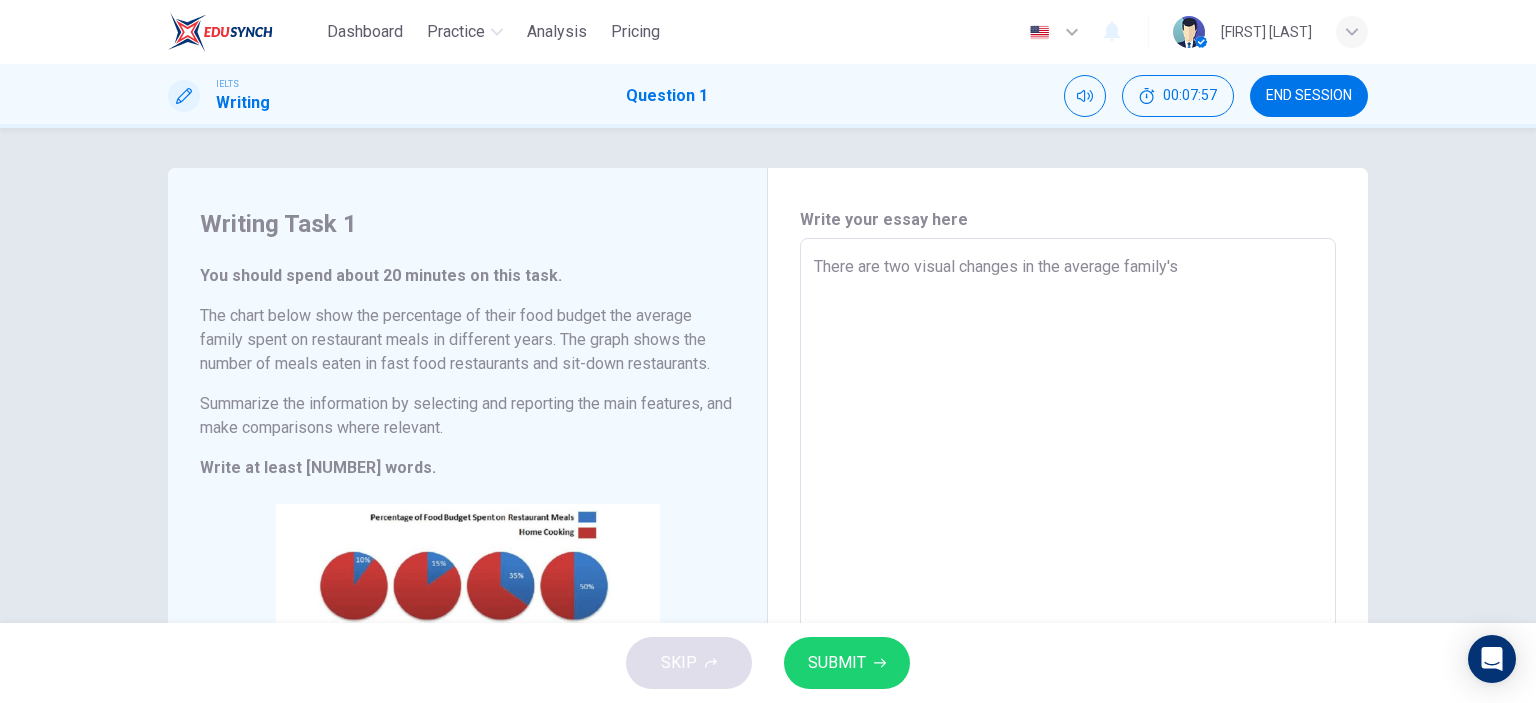 type on "There are two visual changes in the average family's food" 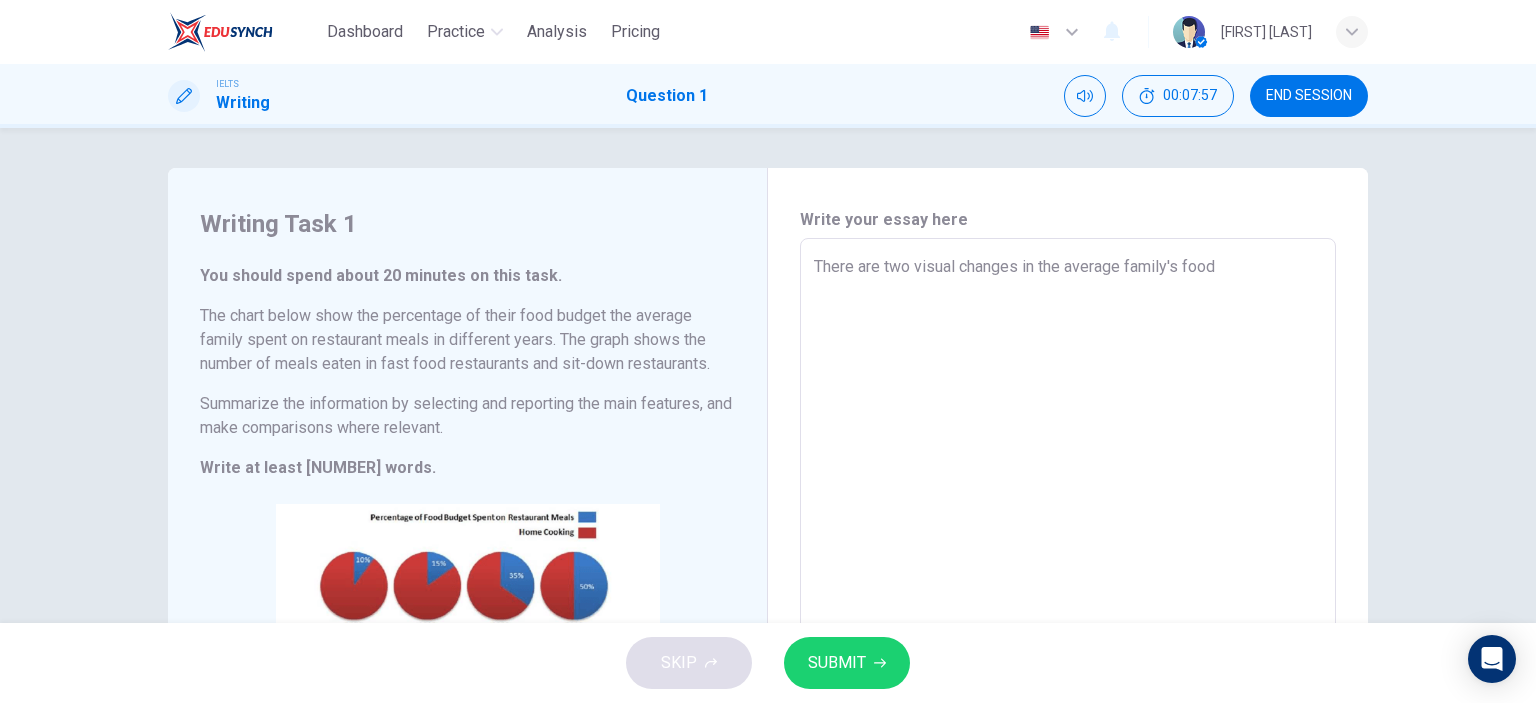 type on "There are two visual changes in the average family's fo" 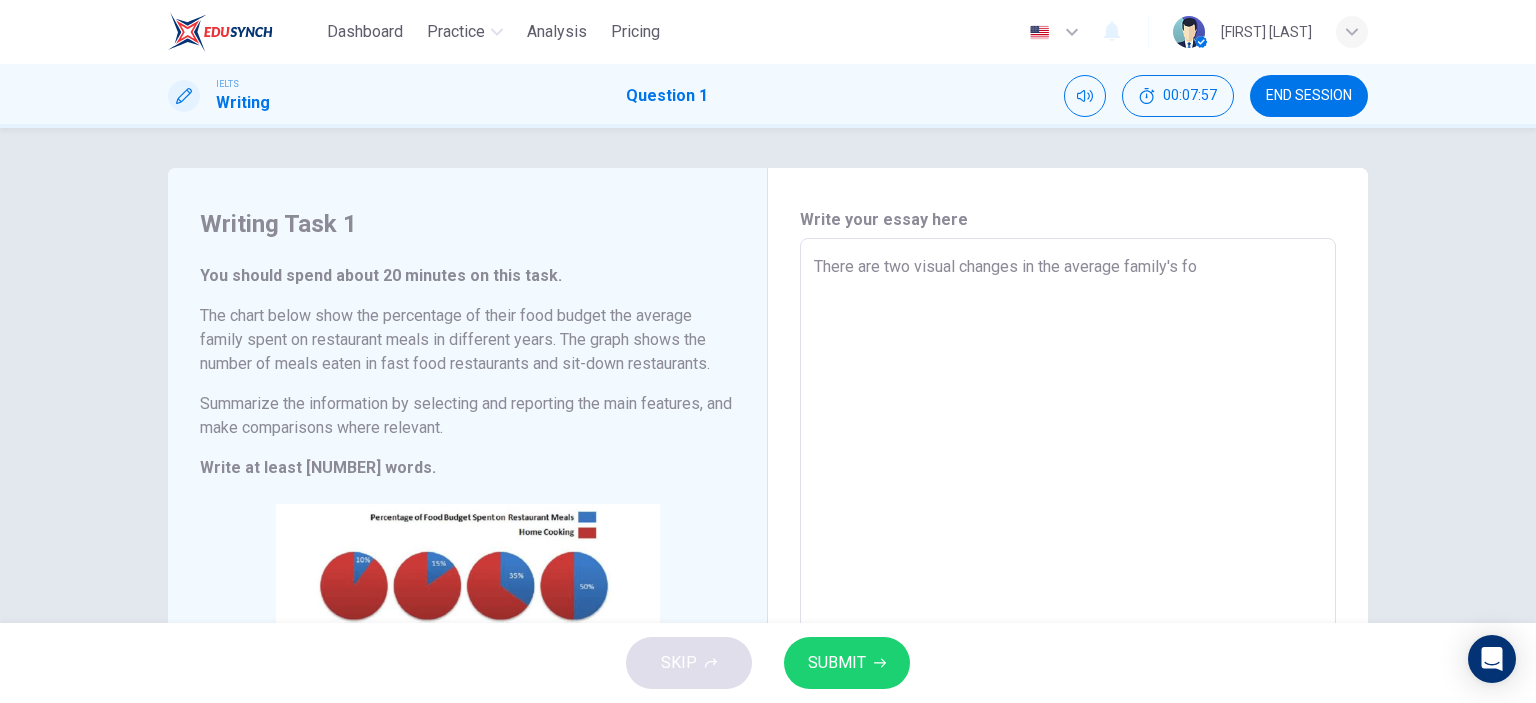 type on "x" 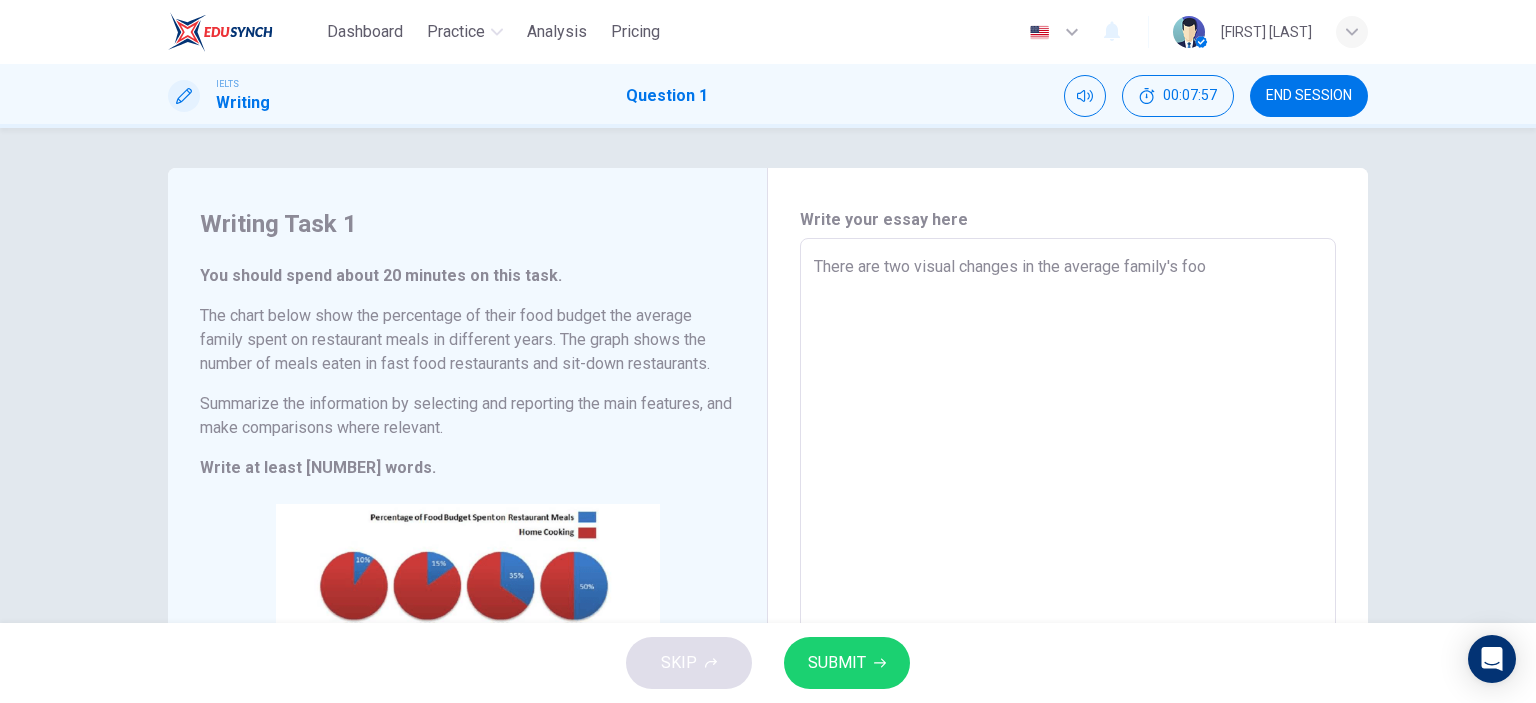 type on "x" 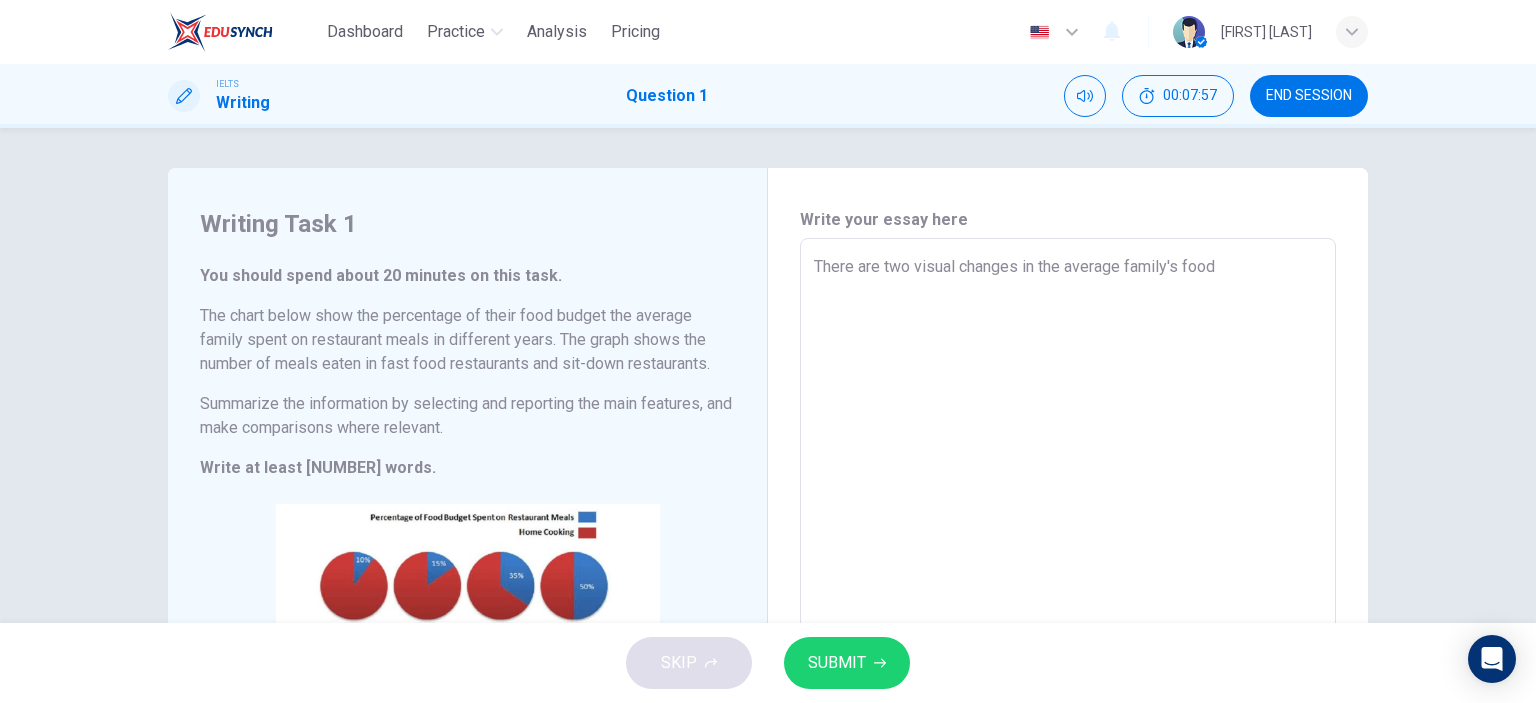 type on "There are two visual changes in the average family's food" 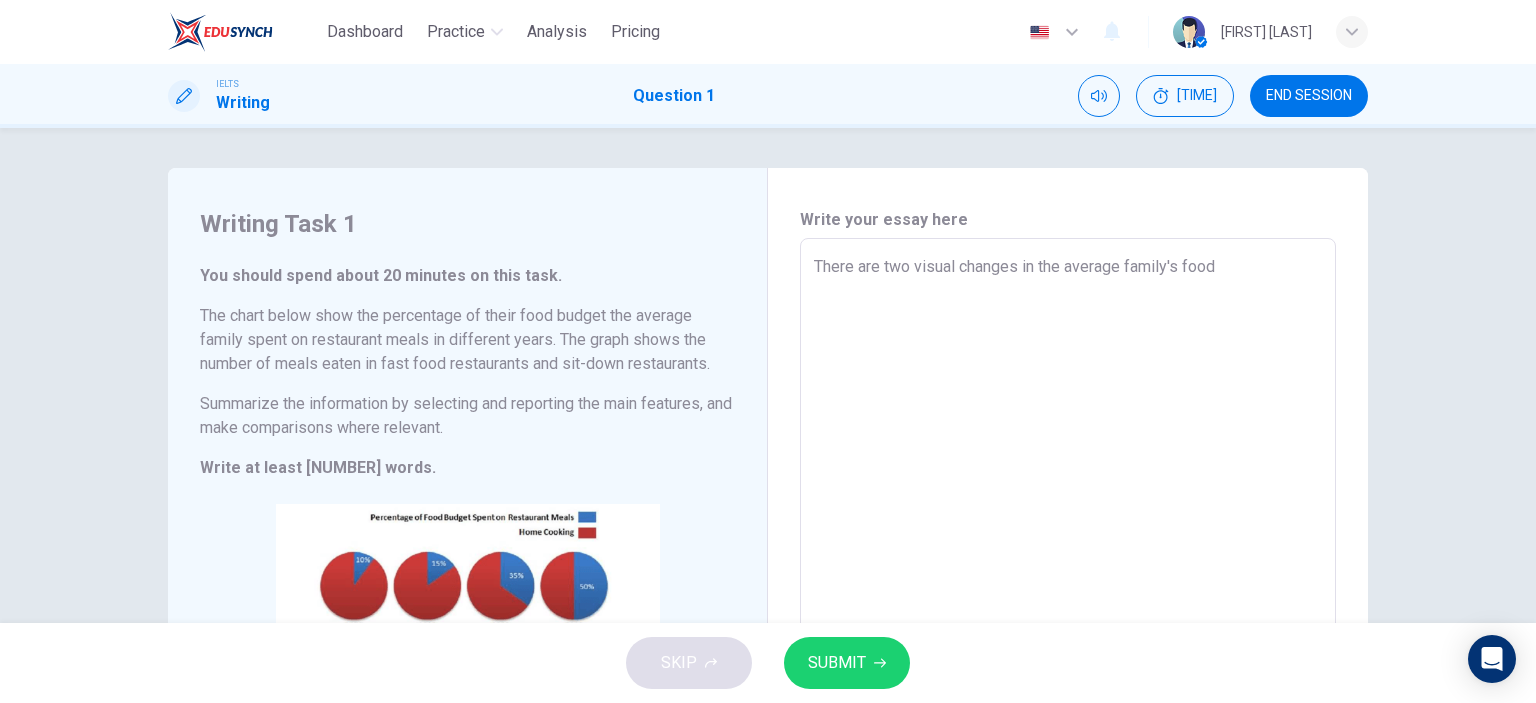 type on "There are two visual changes in the average family's food" 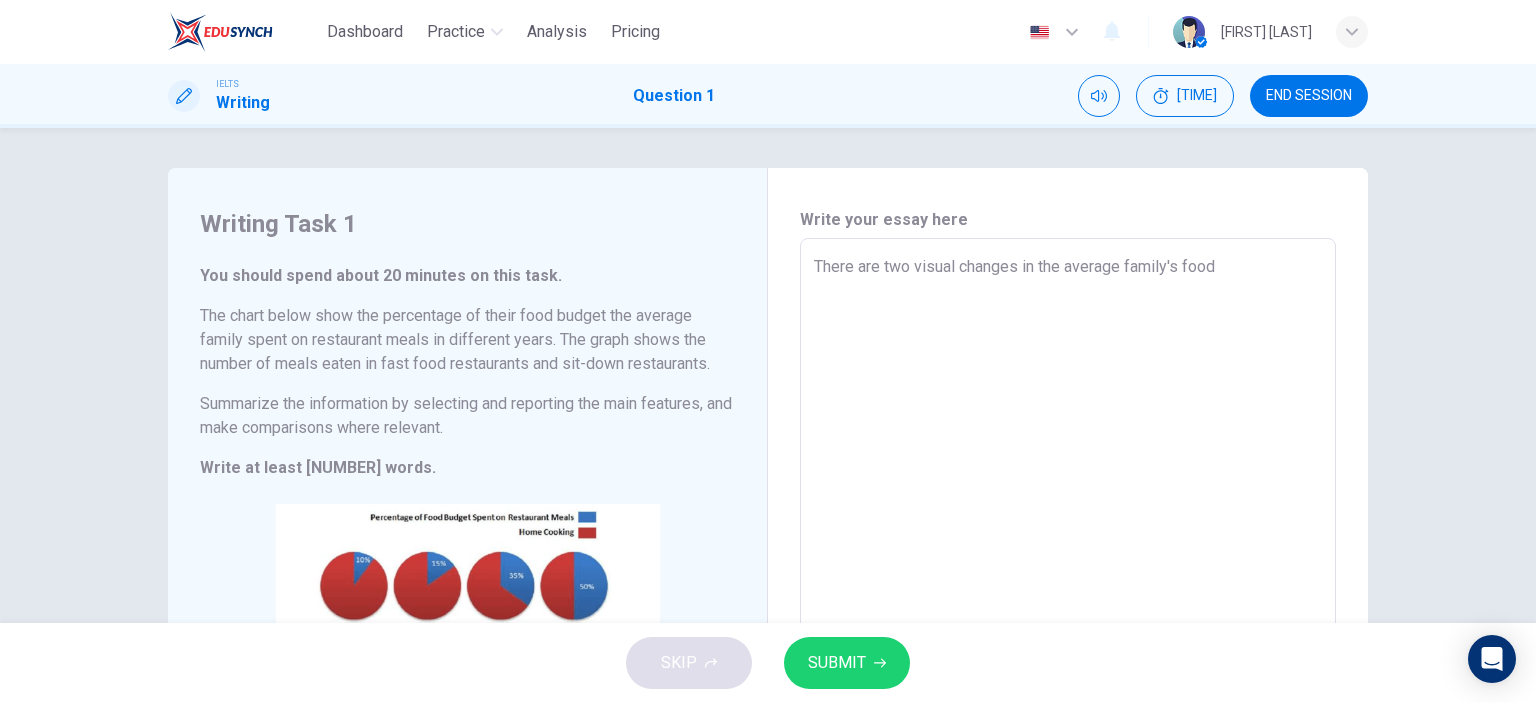 type on "x" 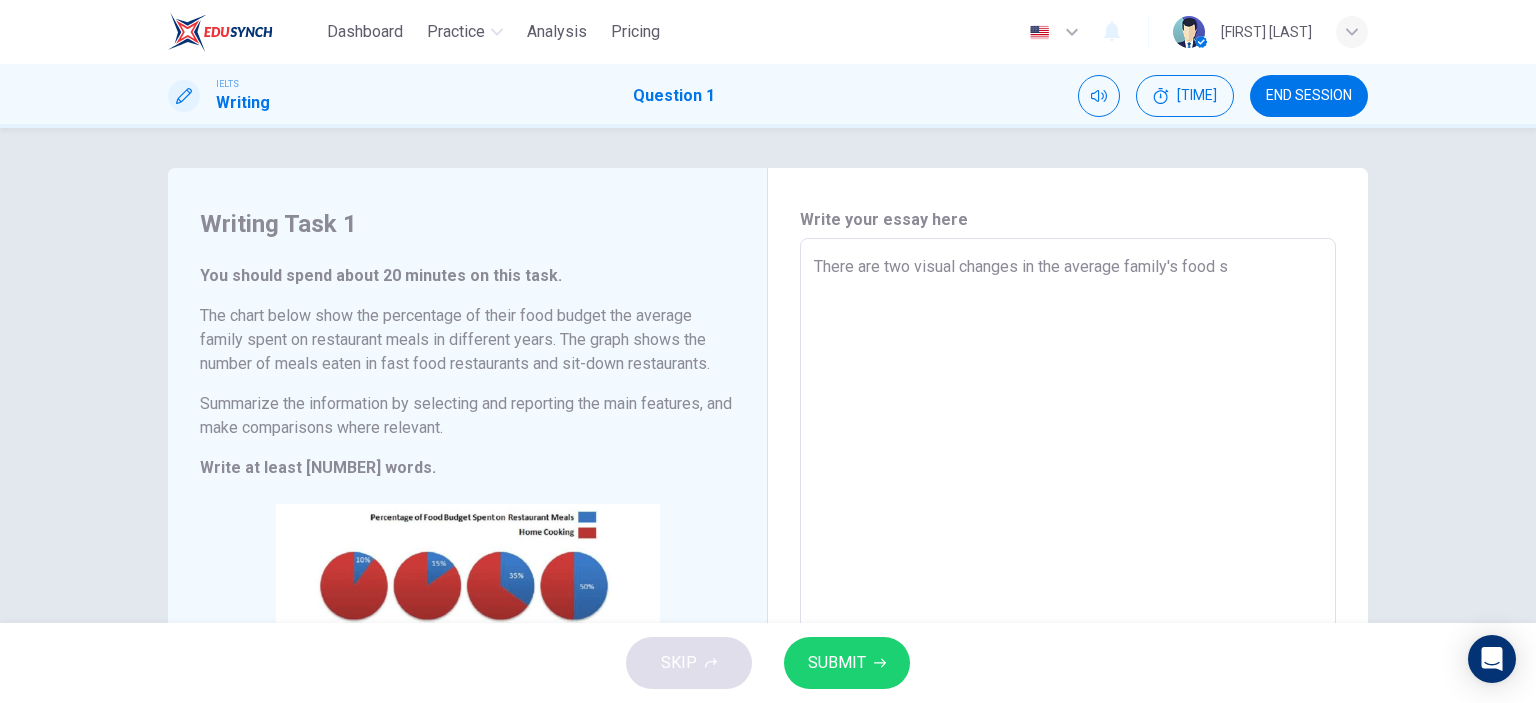 type on "There are two visual changes in the average family's food sp" 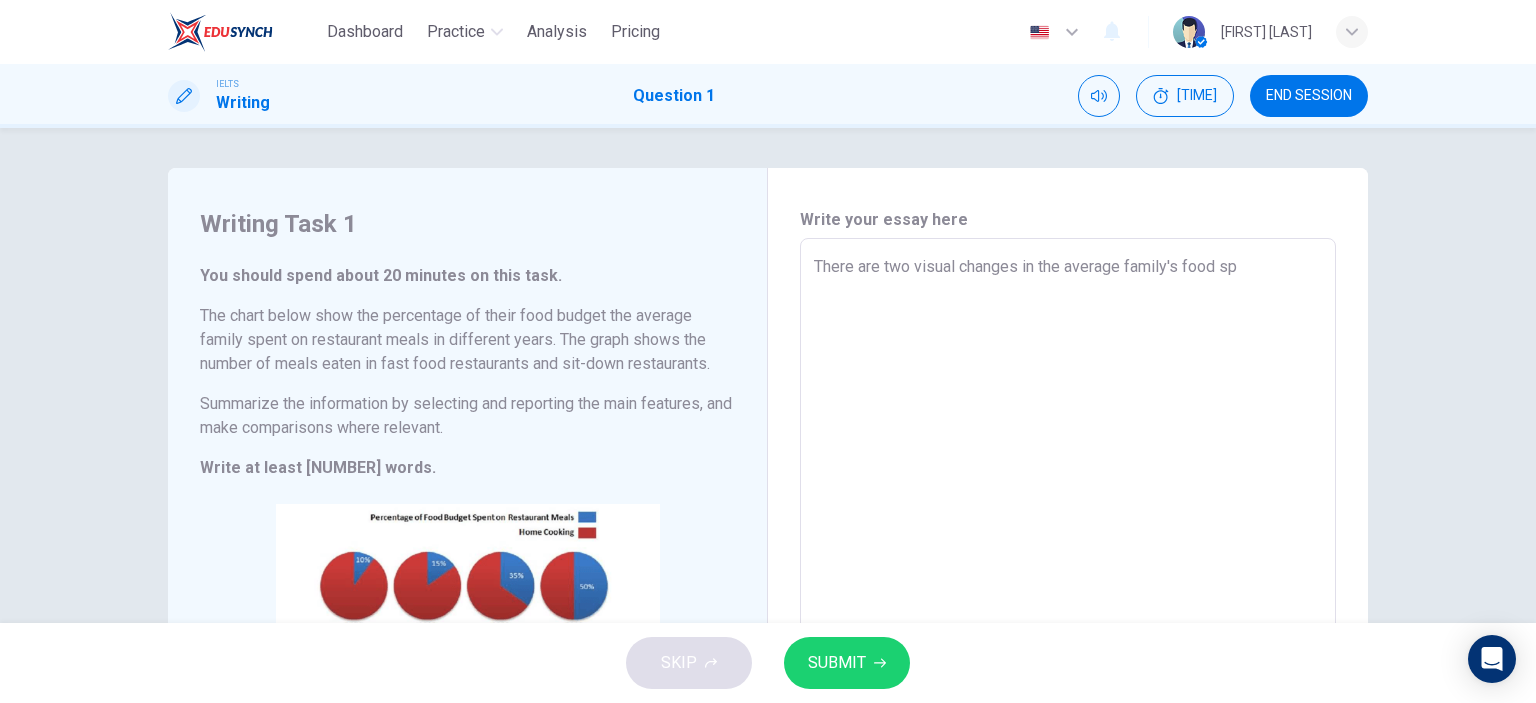 type on "x" 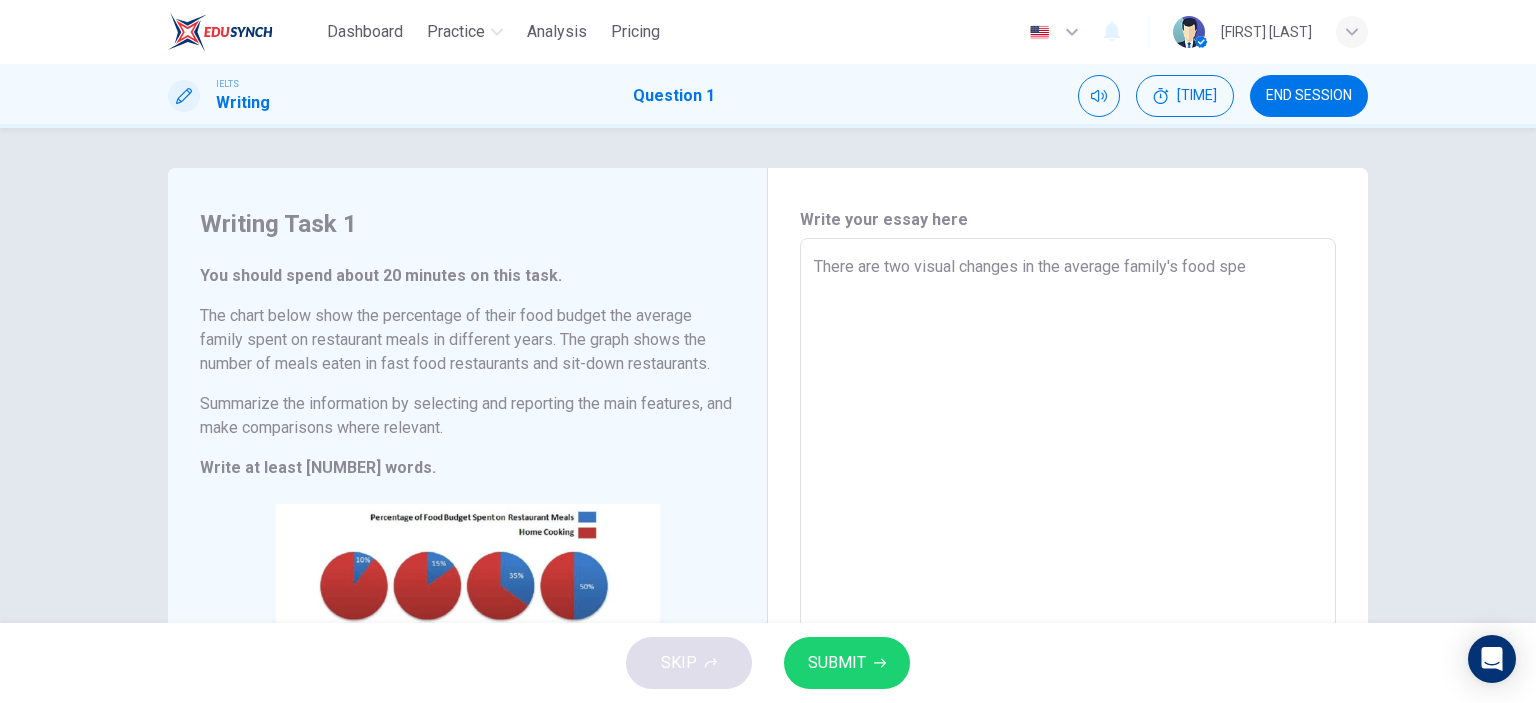 type on "x" 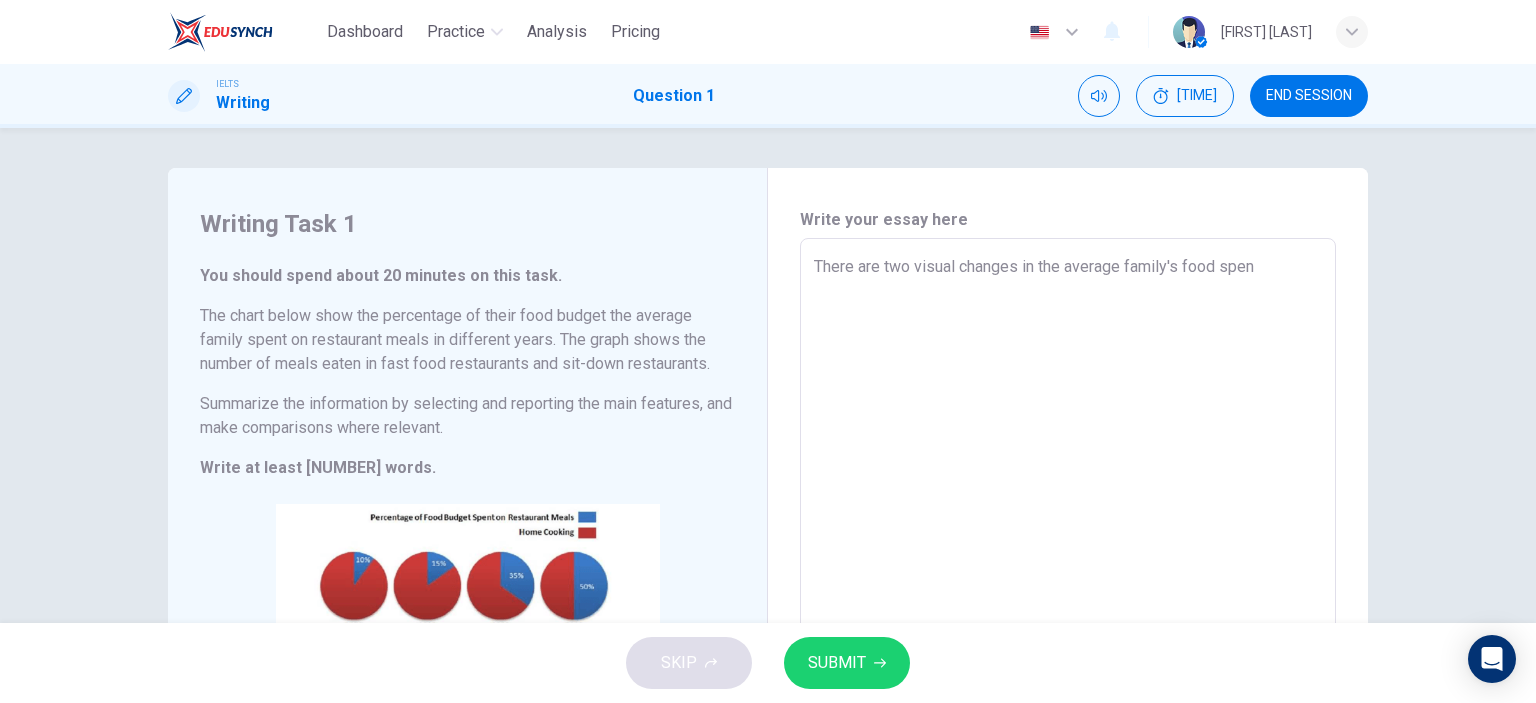 type on "x" 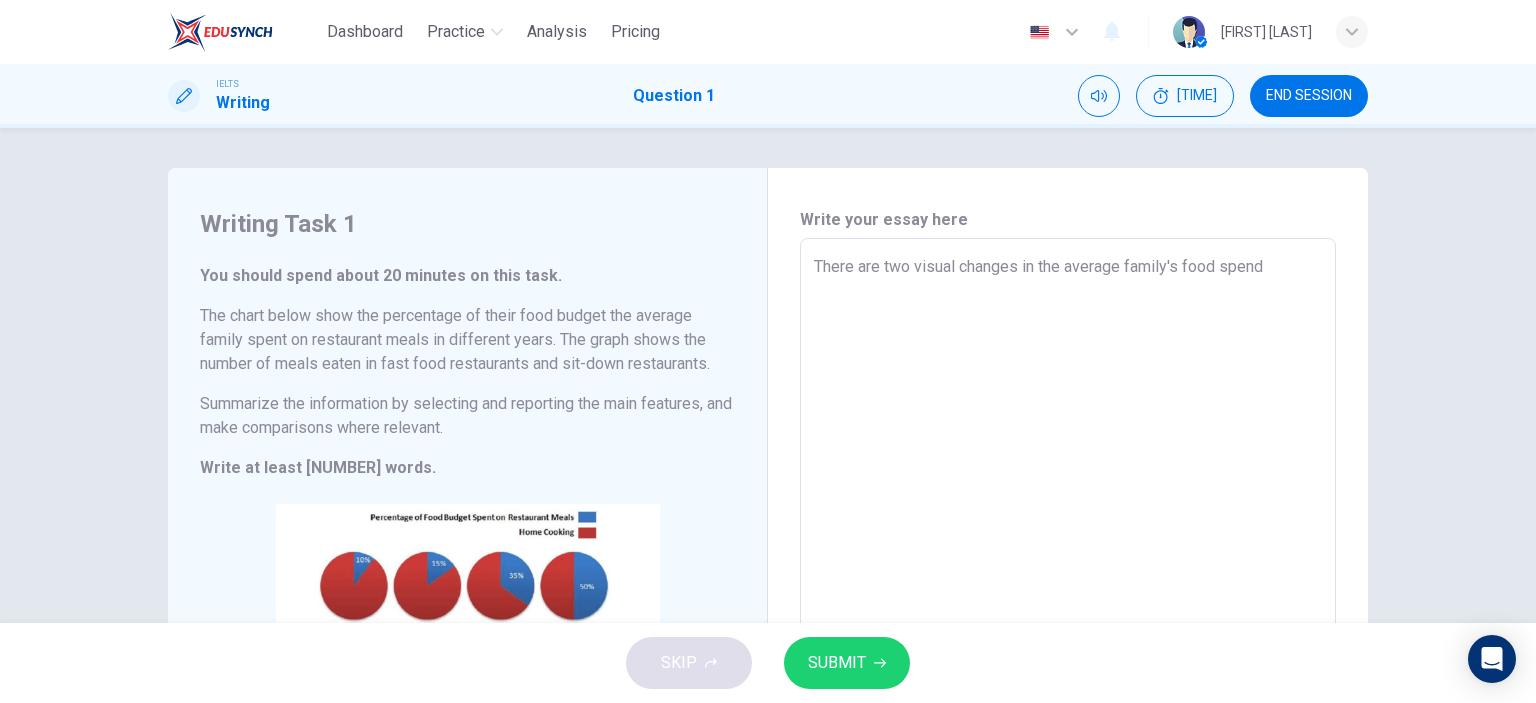 type on "x" 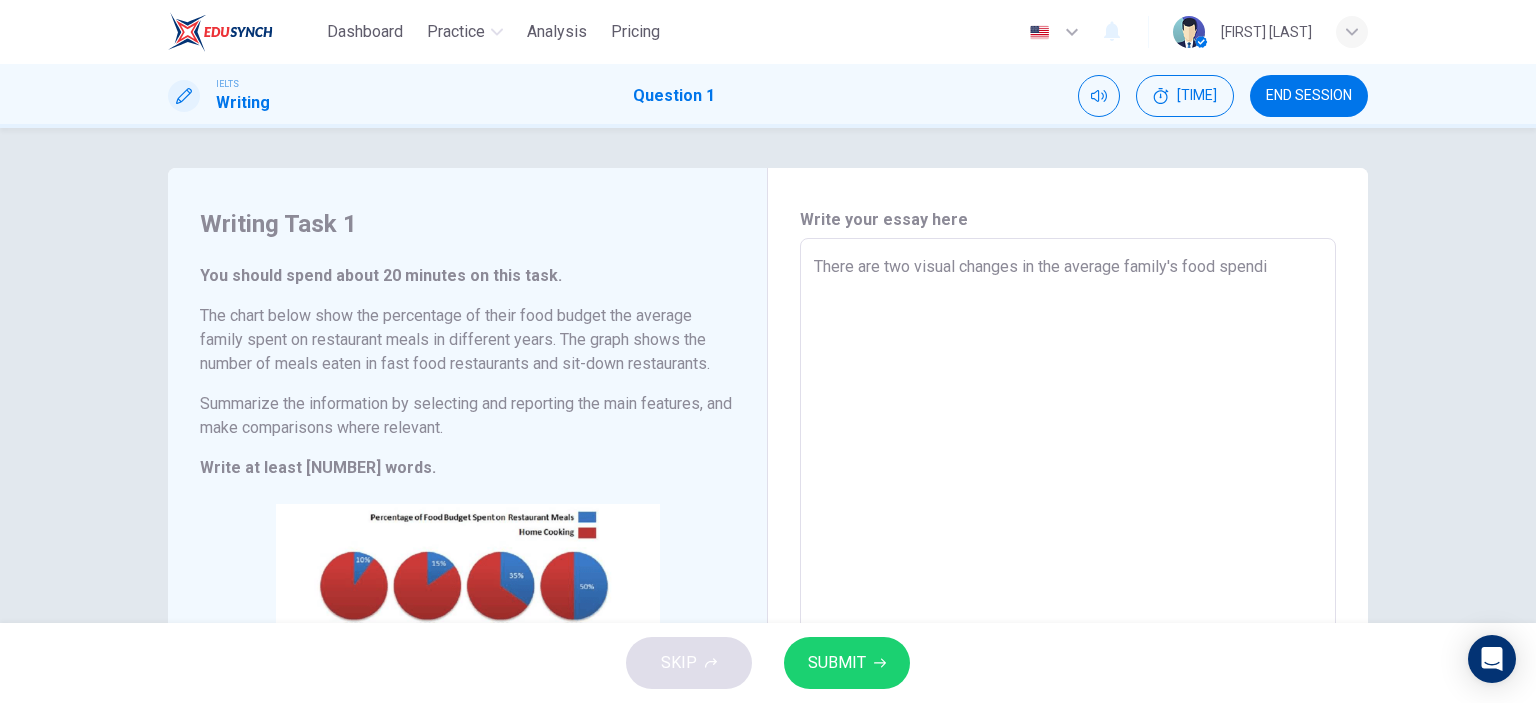 type on "x" 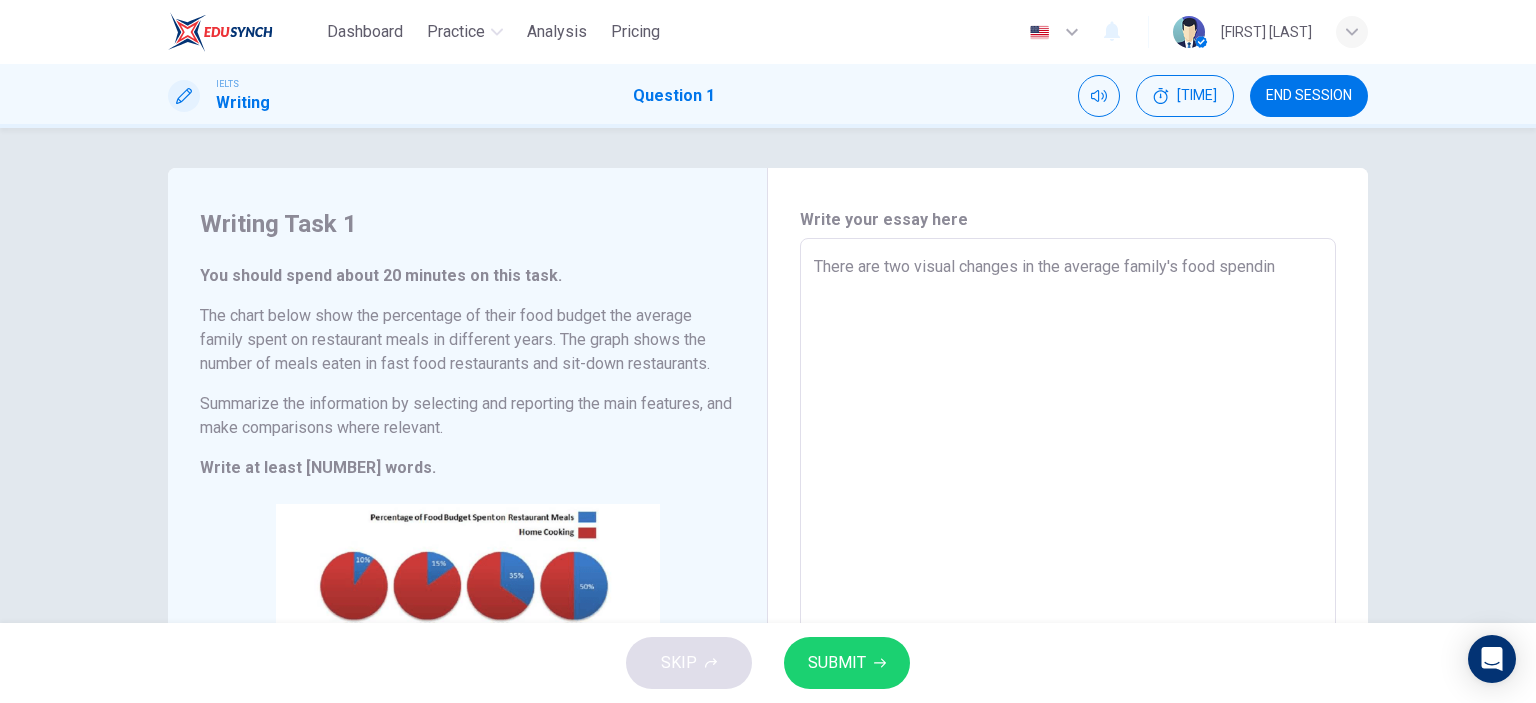 type on "There are two visual changes in the average family's food spending" 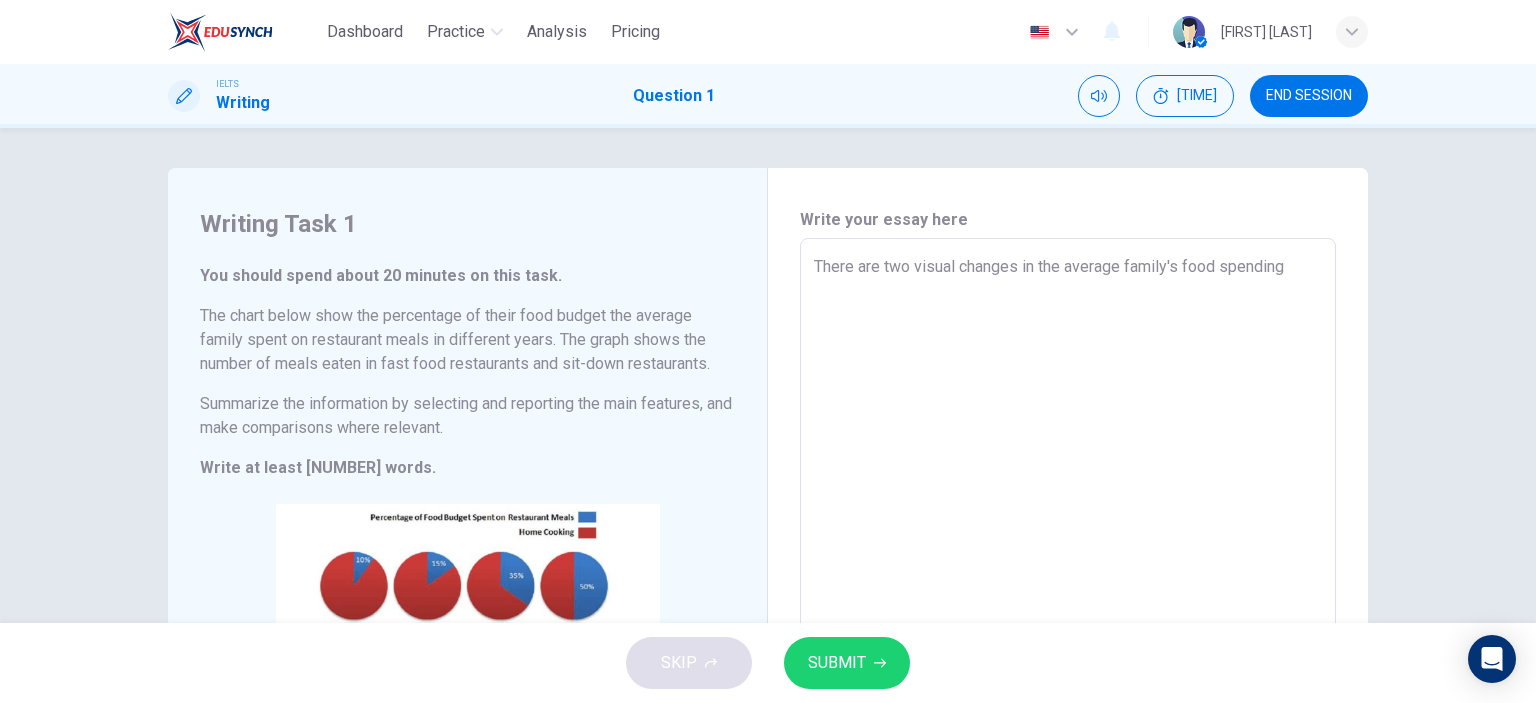 type on "x" 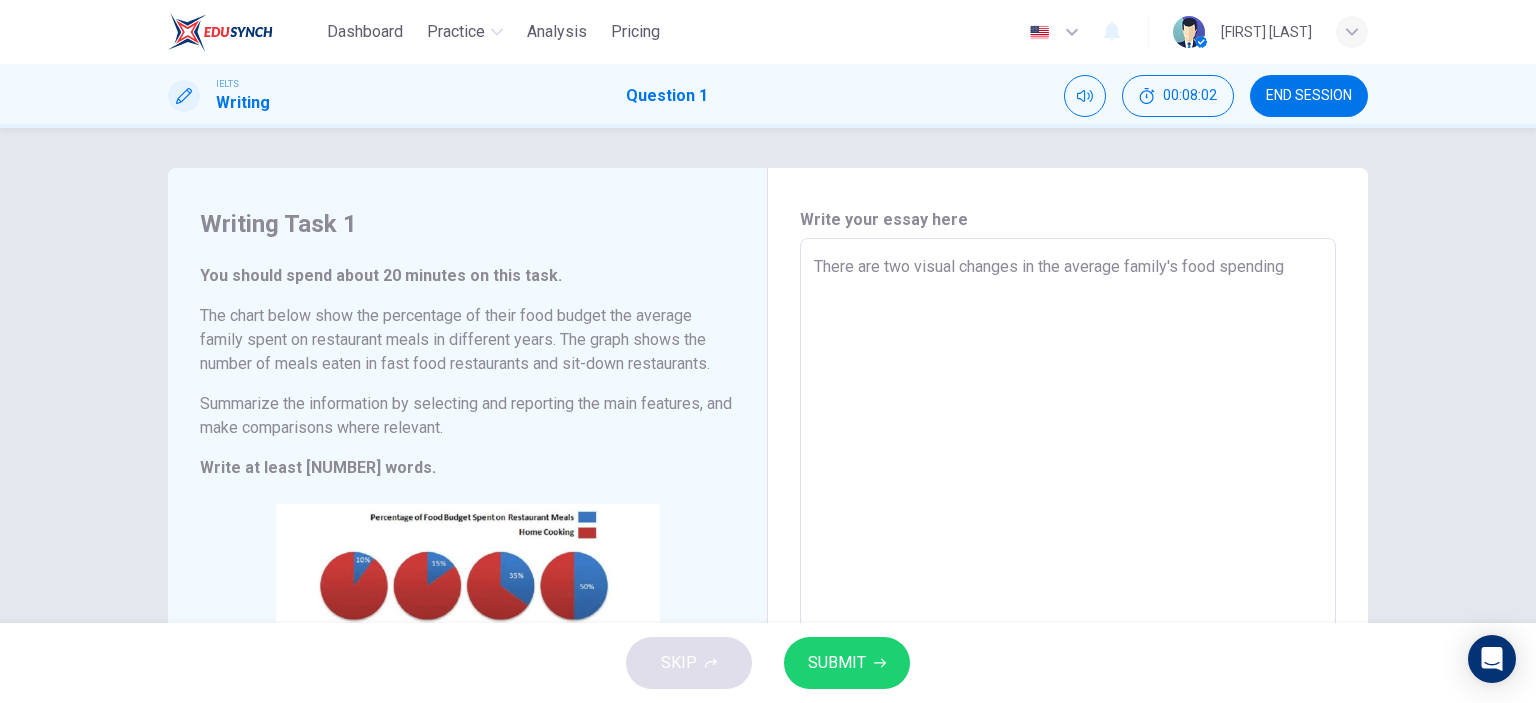 type on "x" 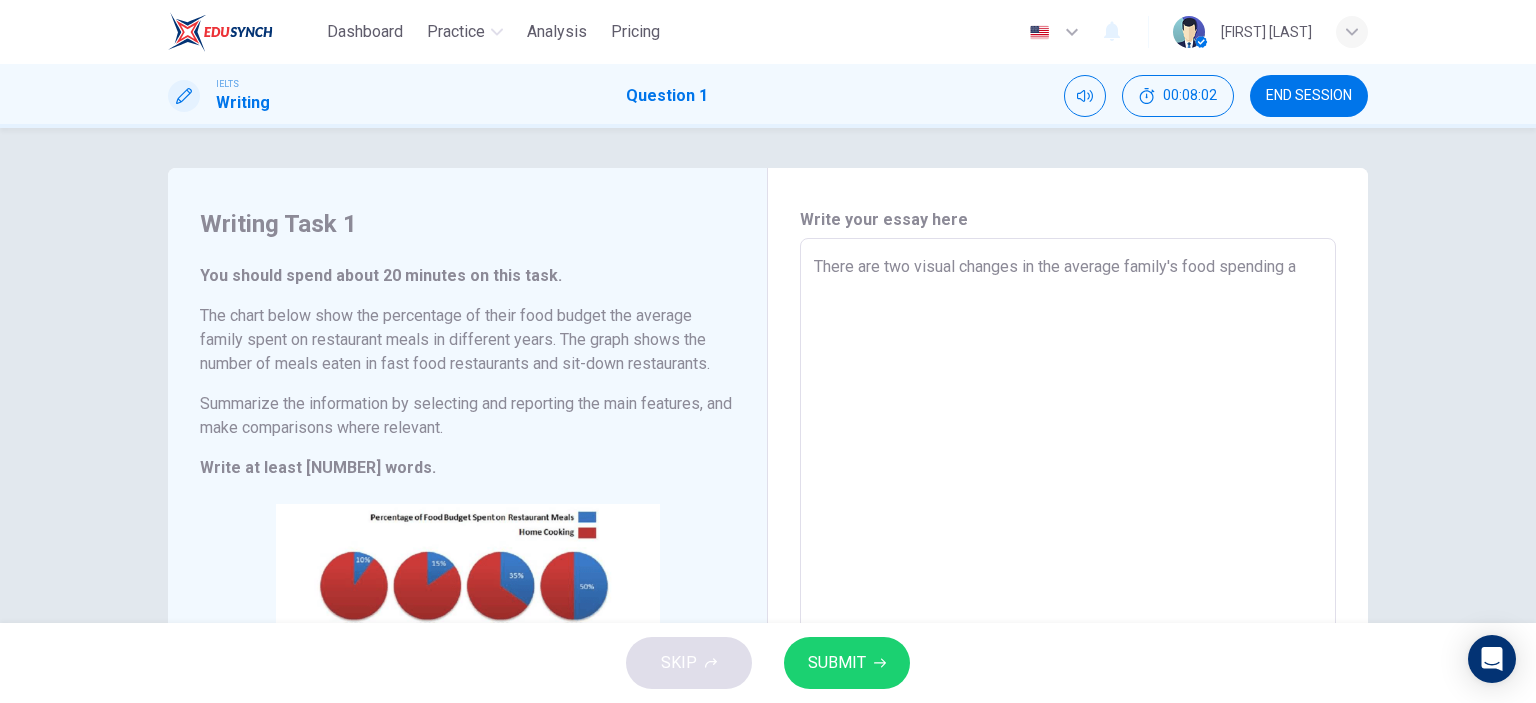 type on "There are two visual changes in the average family's food spending an" 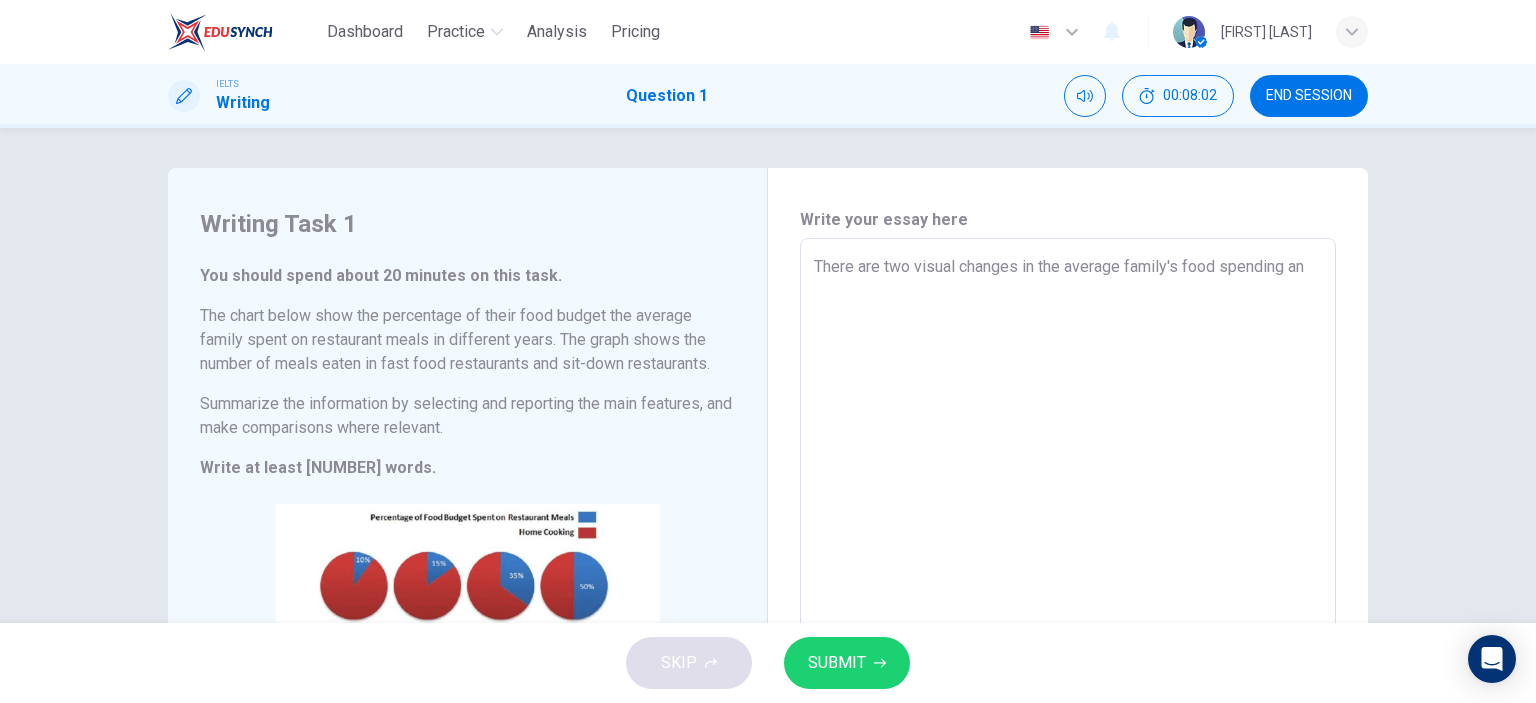 type on "x" 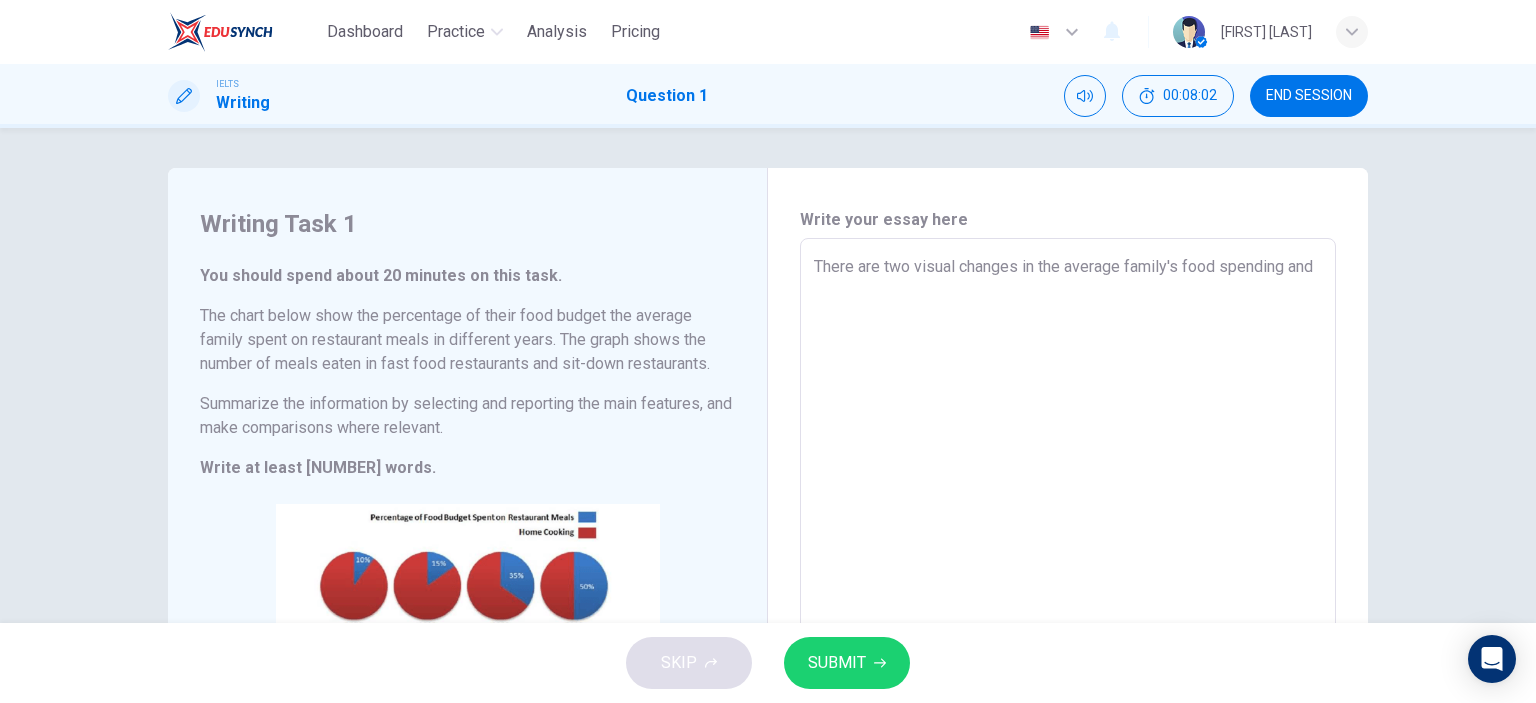 type on "There are two visual changes in the average family's food spending and" 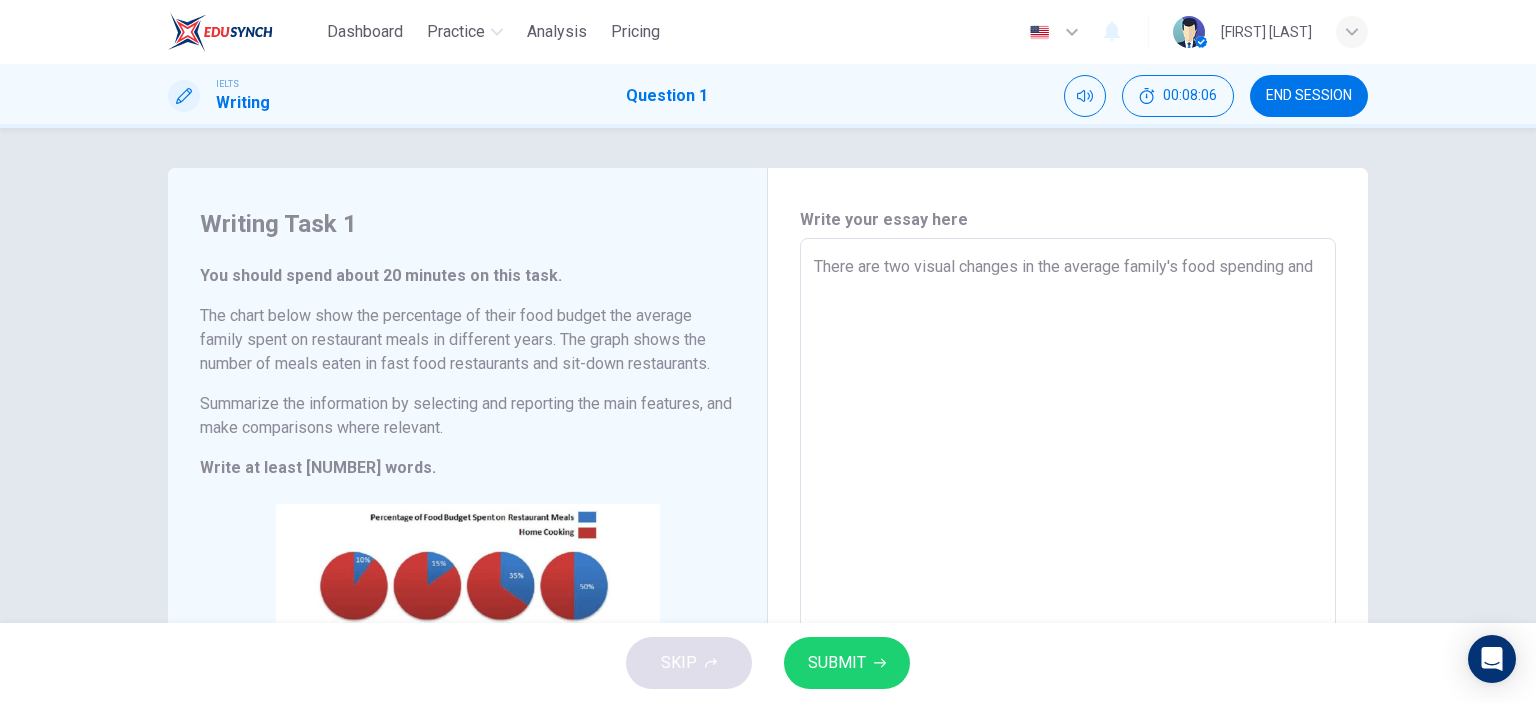 type on "There are two visual changes in the average family's food spending and" 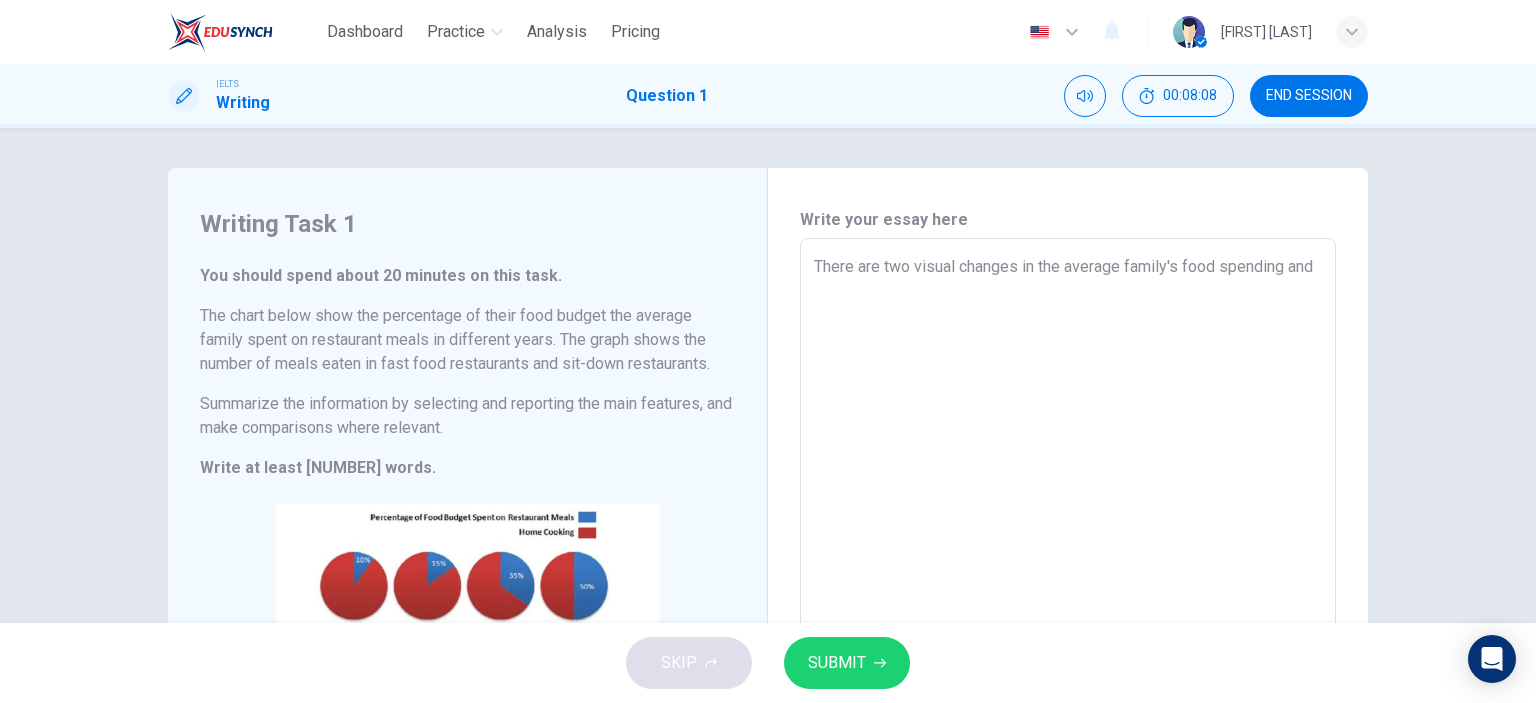 type on "x" 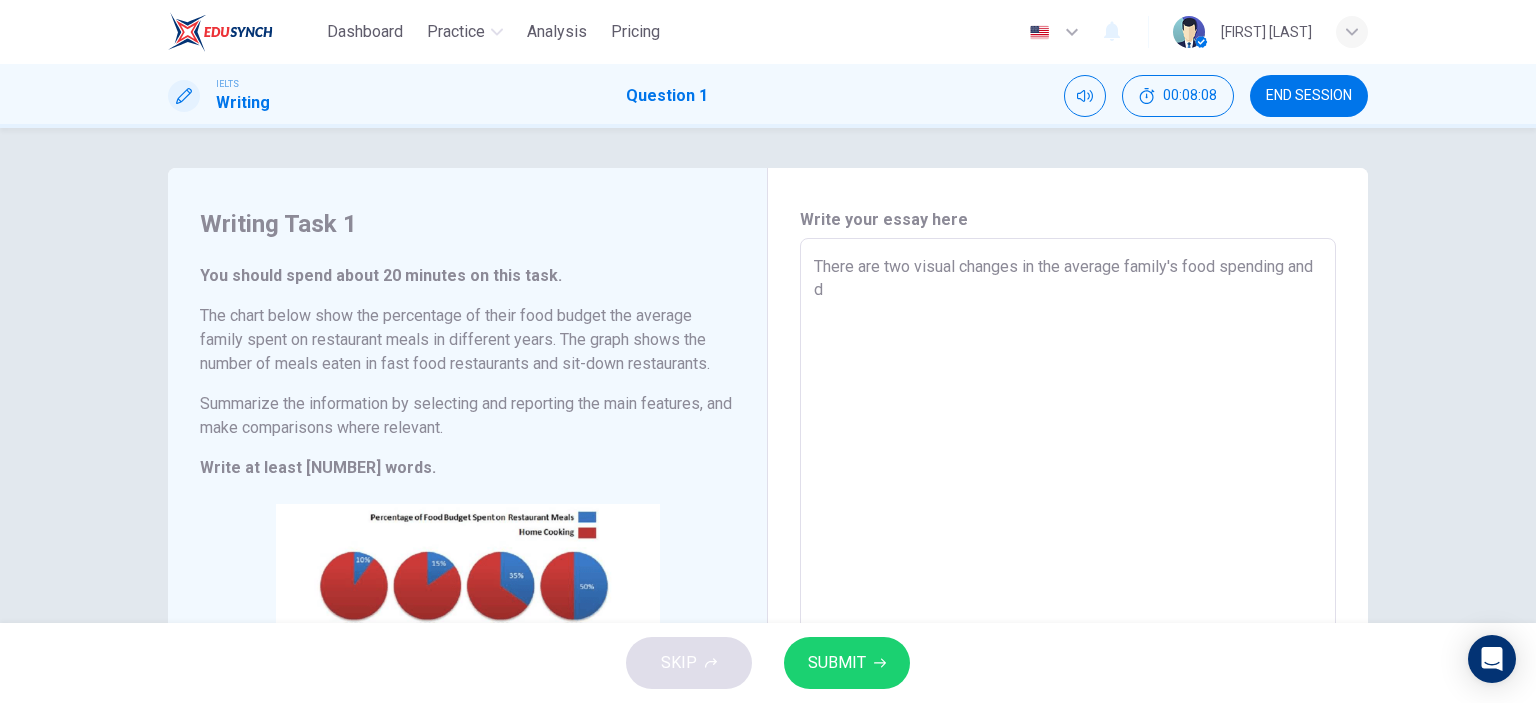 type on "There are two visual changes in the average family's food spending and di" 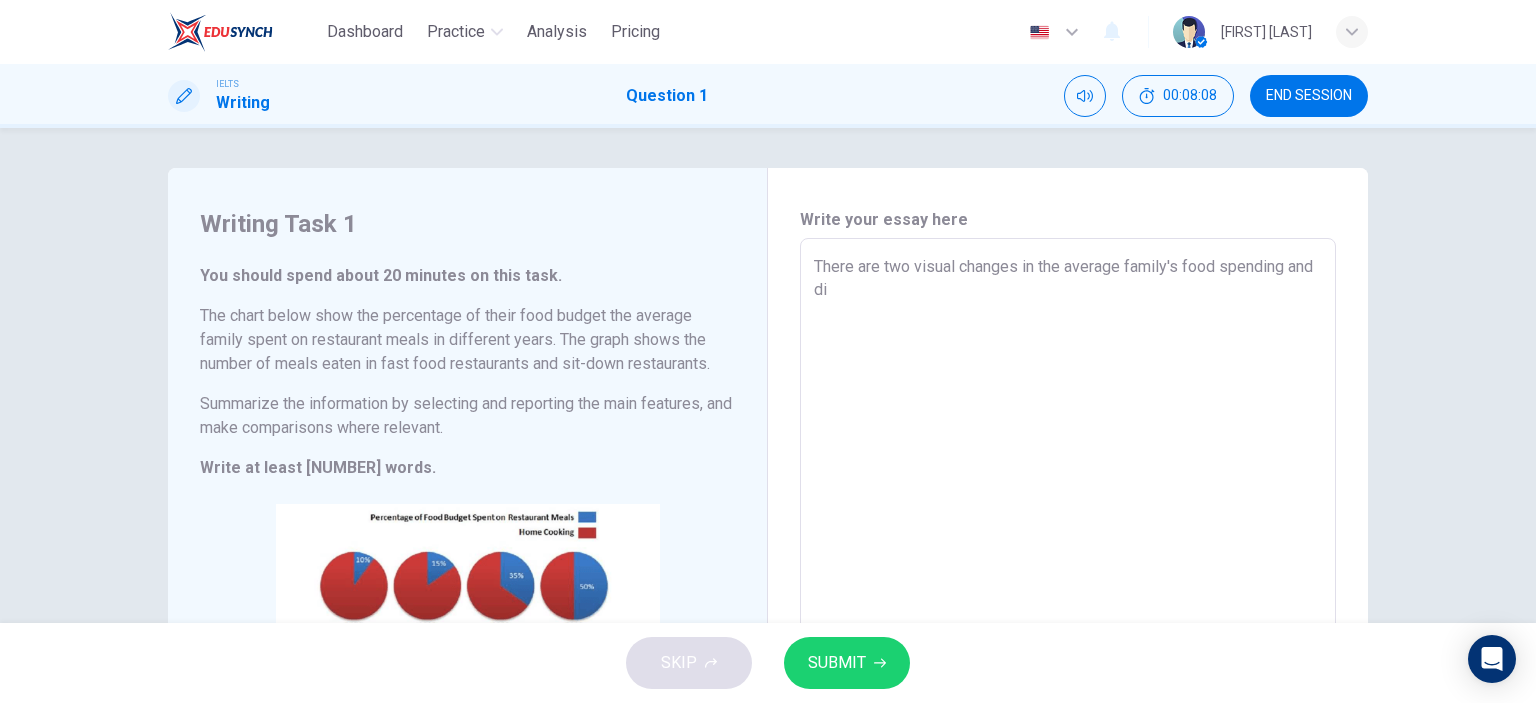 type on "x" 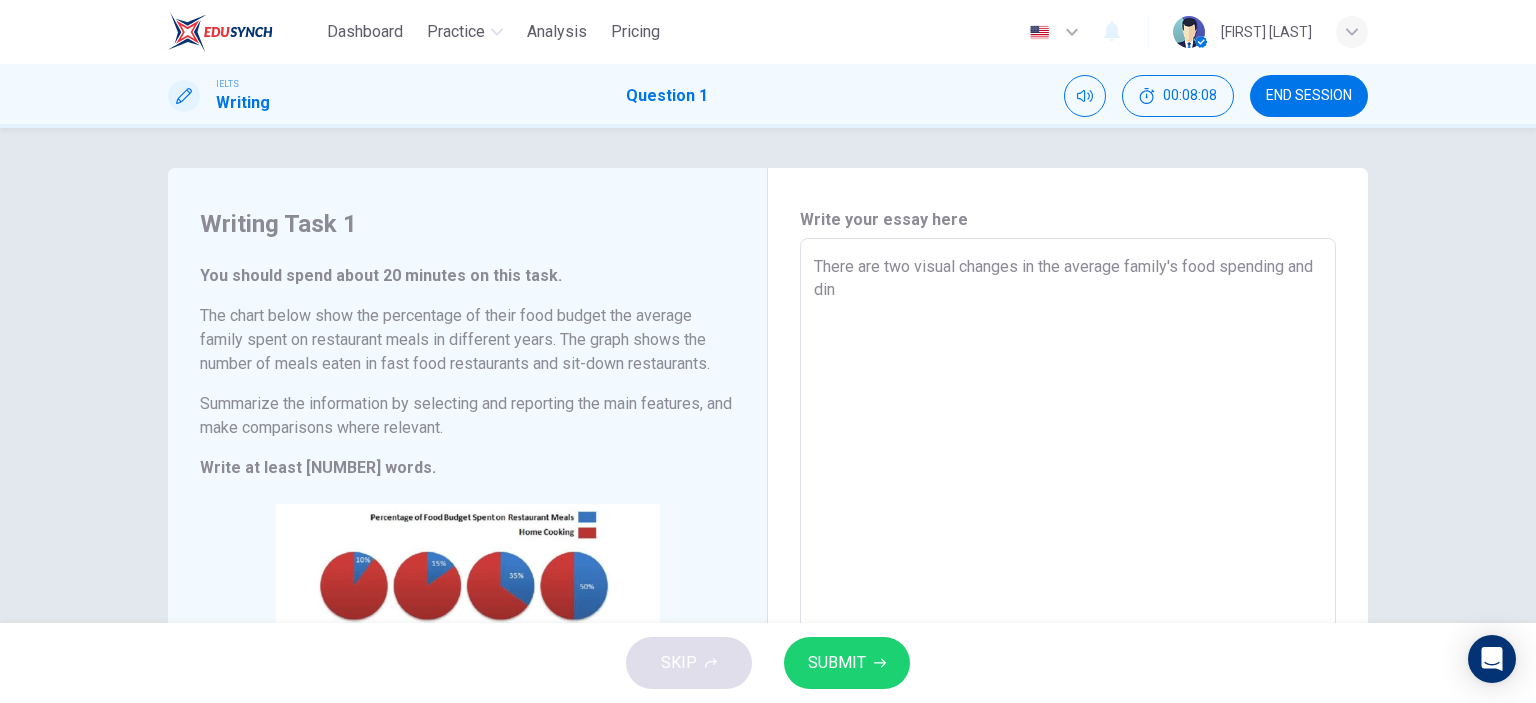 type on "x" 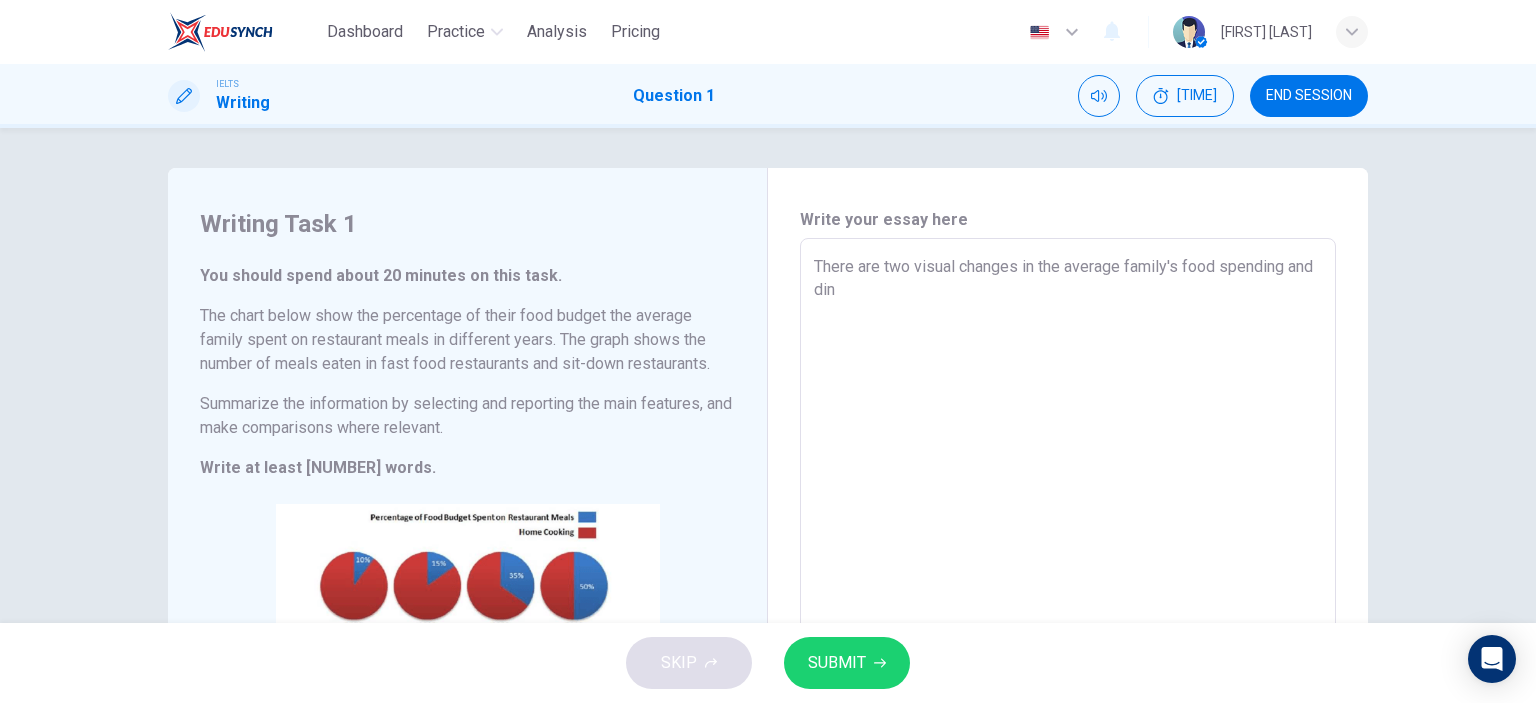 type on "x" 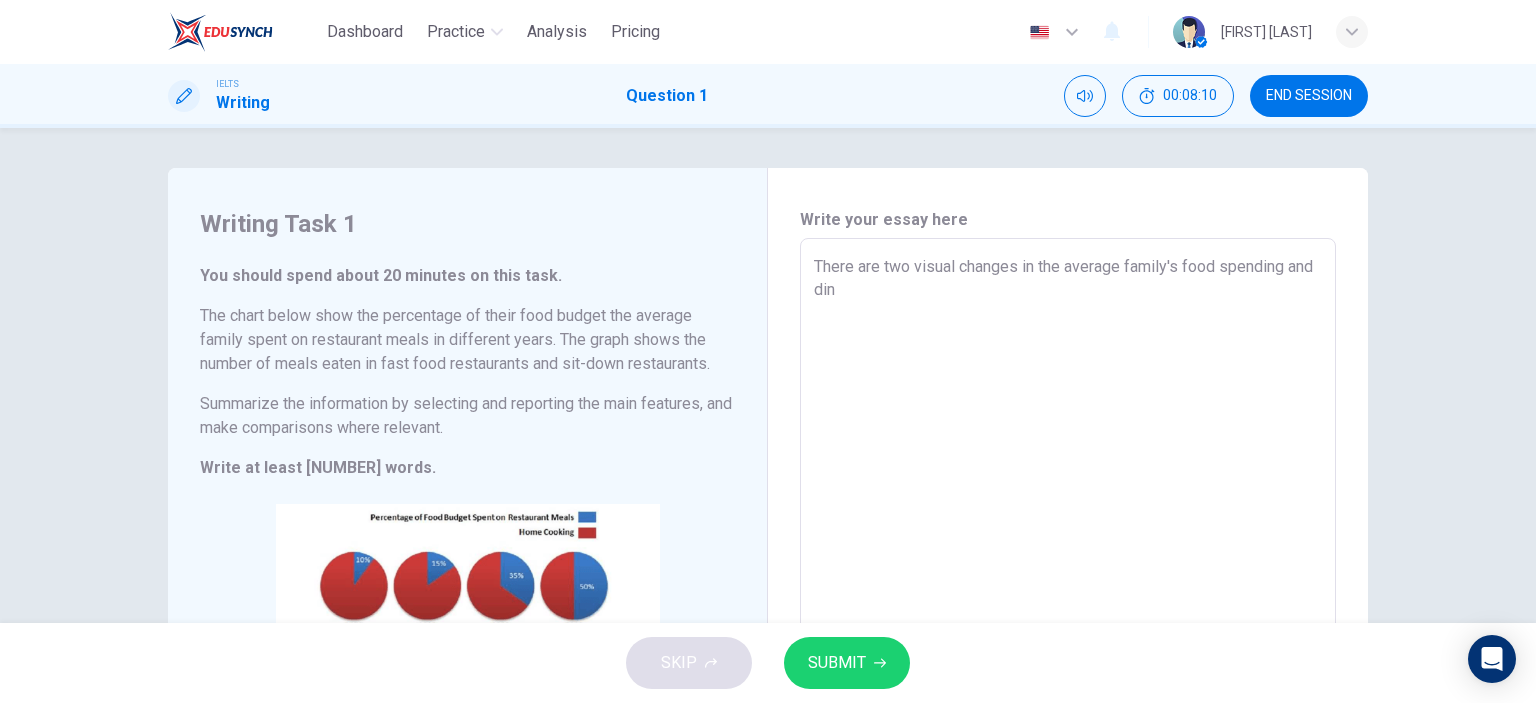 type on "There are two visual changes in the average family's food spending and dini" 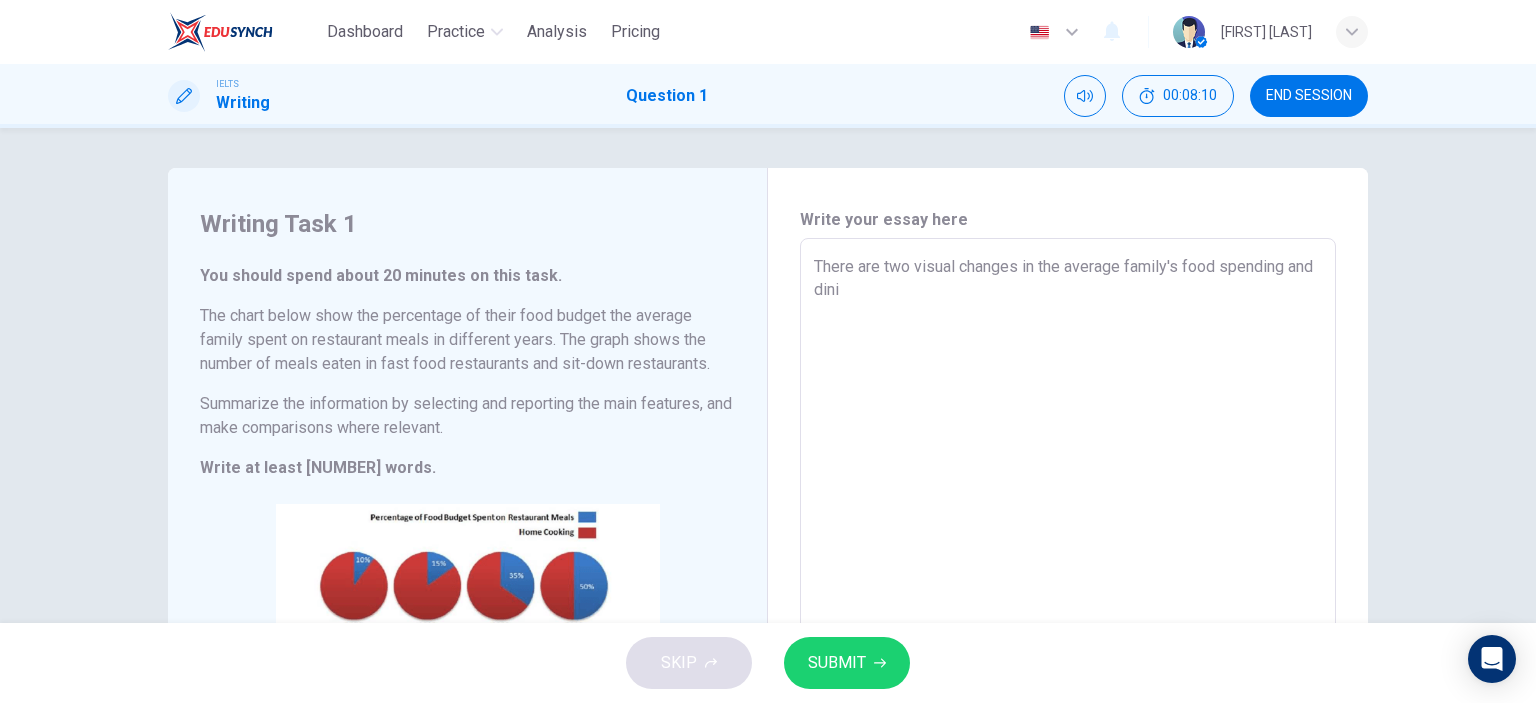 type on "x" 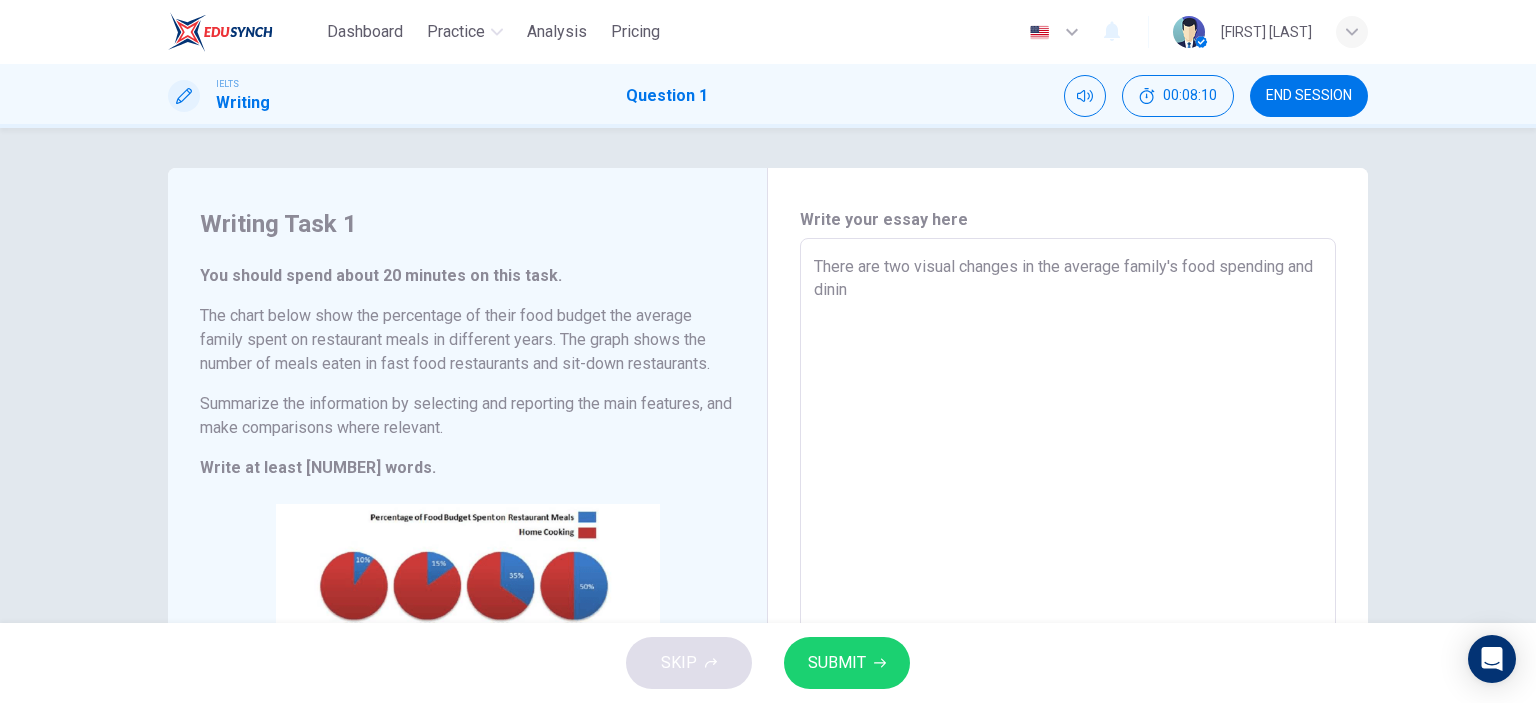 type on "x" 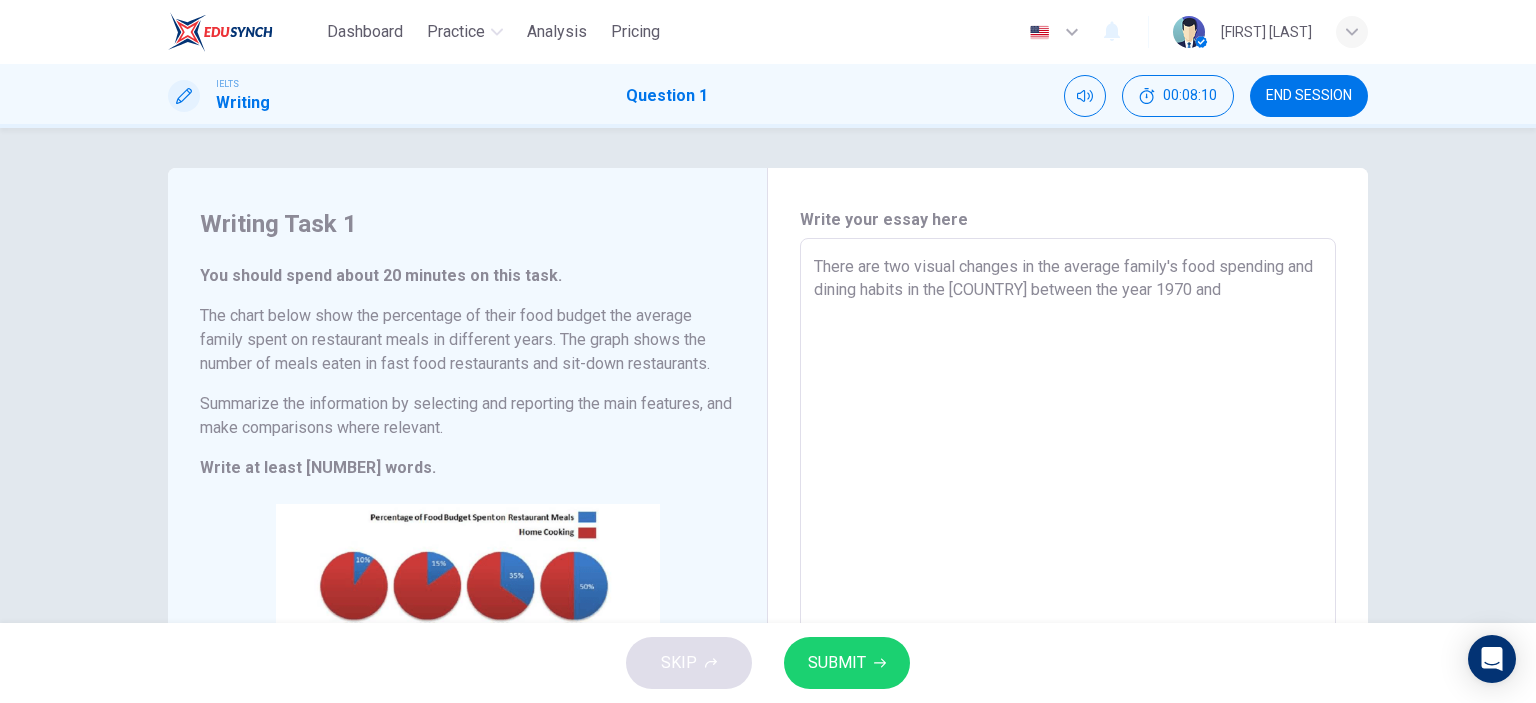 type on "x" 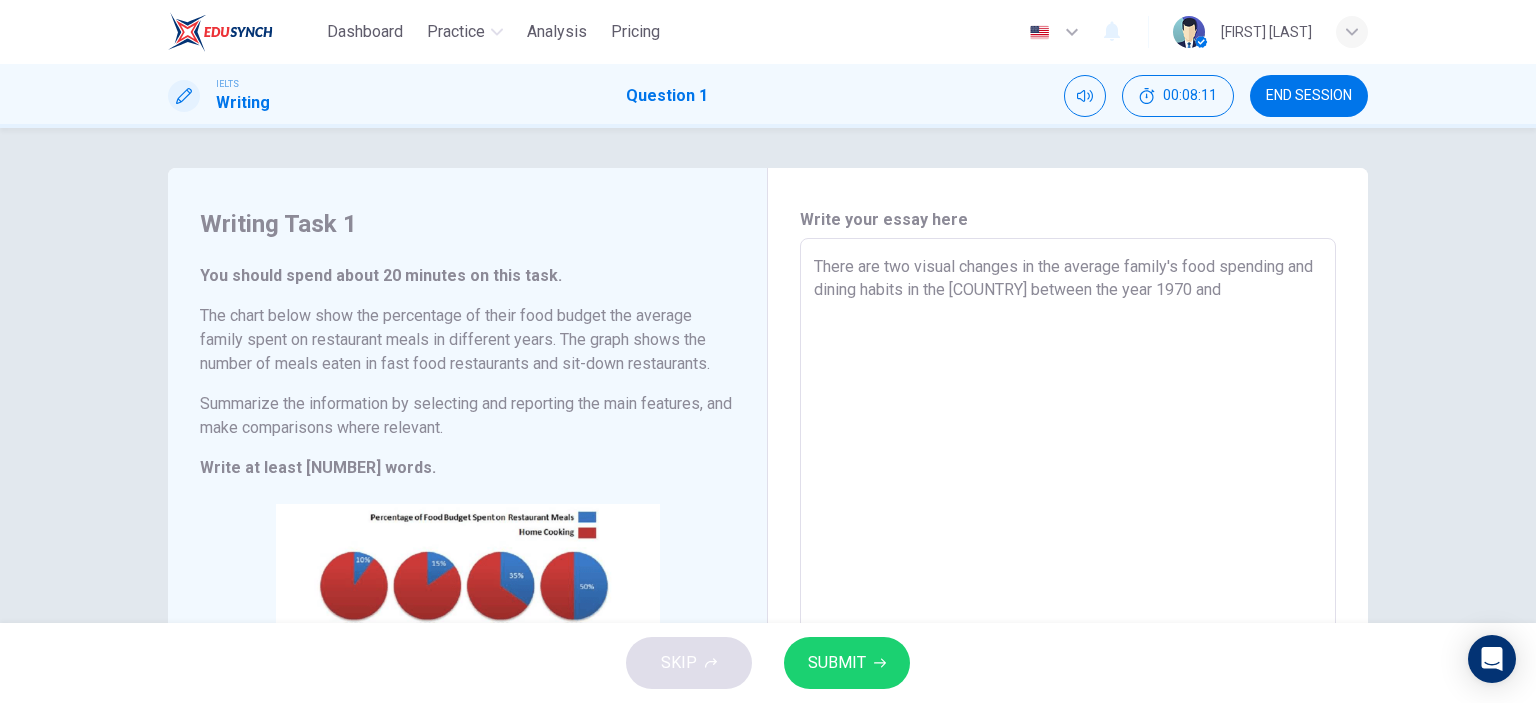 type on "x" 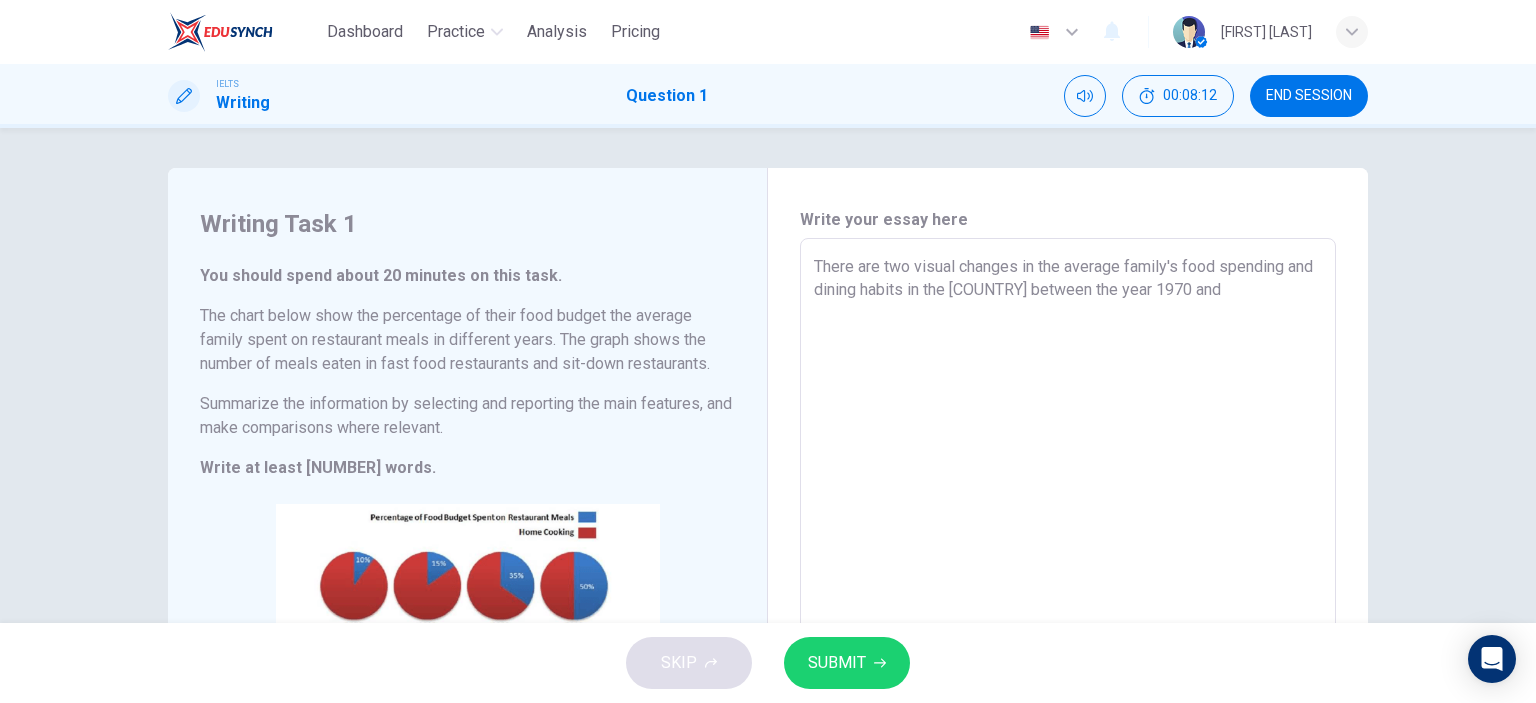 type on "There are two visual changes in the average family's food spending and dining h" 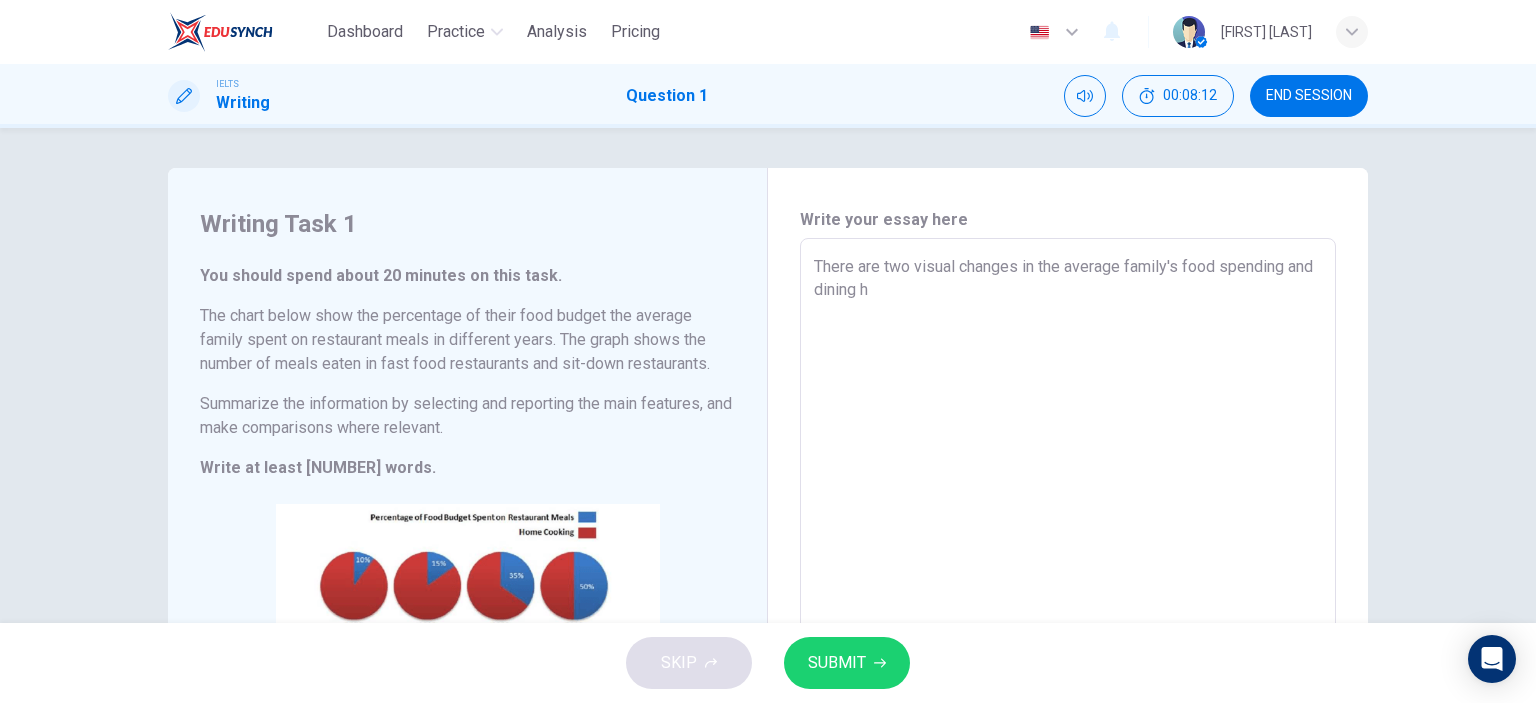 type on "There are two visual changes in the average family's food spending and dining habits in the [COUNTRY] between the year [YEAR] and [YEAR]" 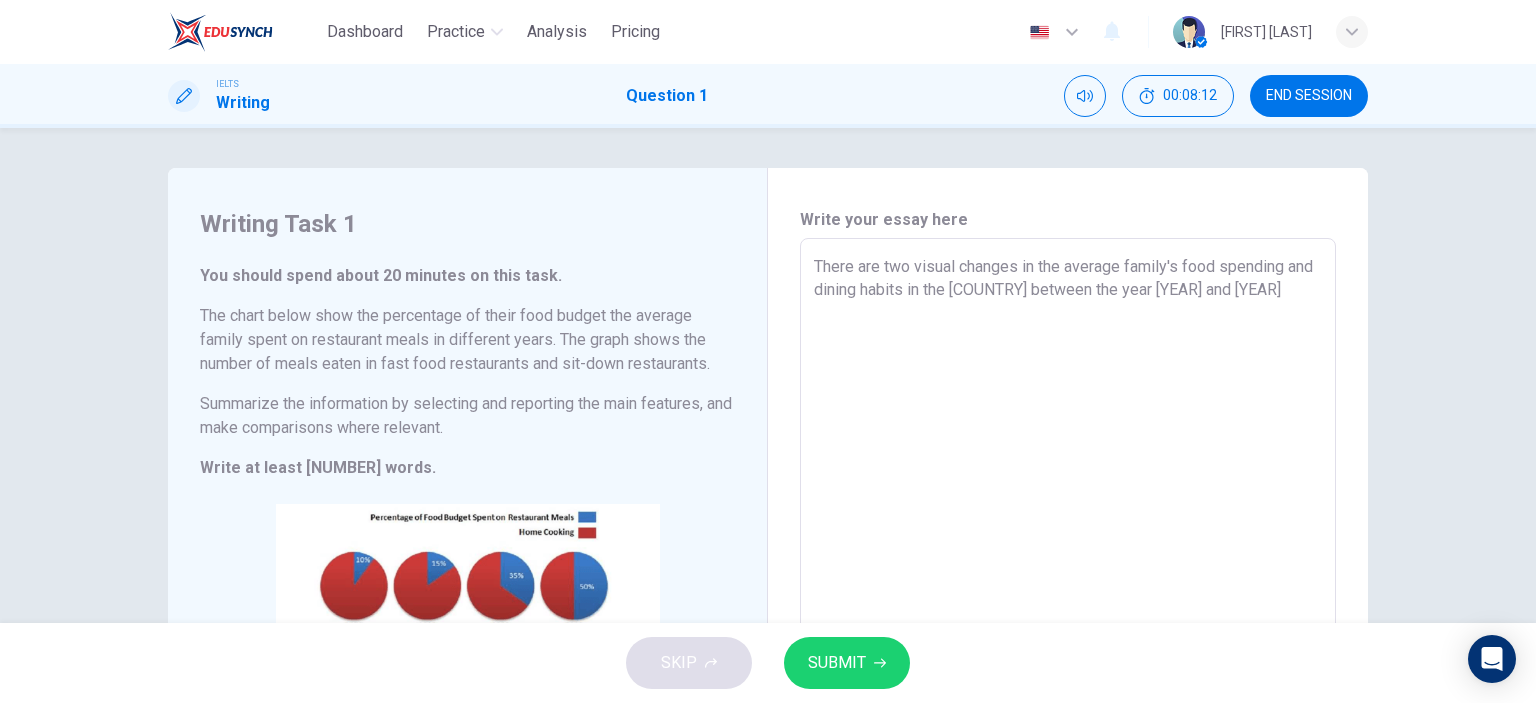type on "x" 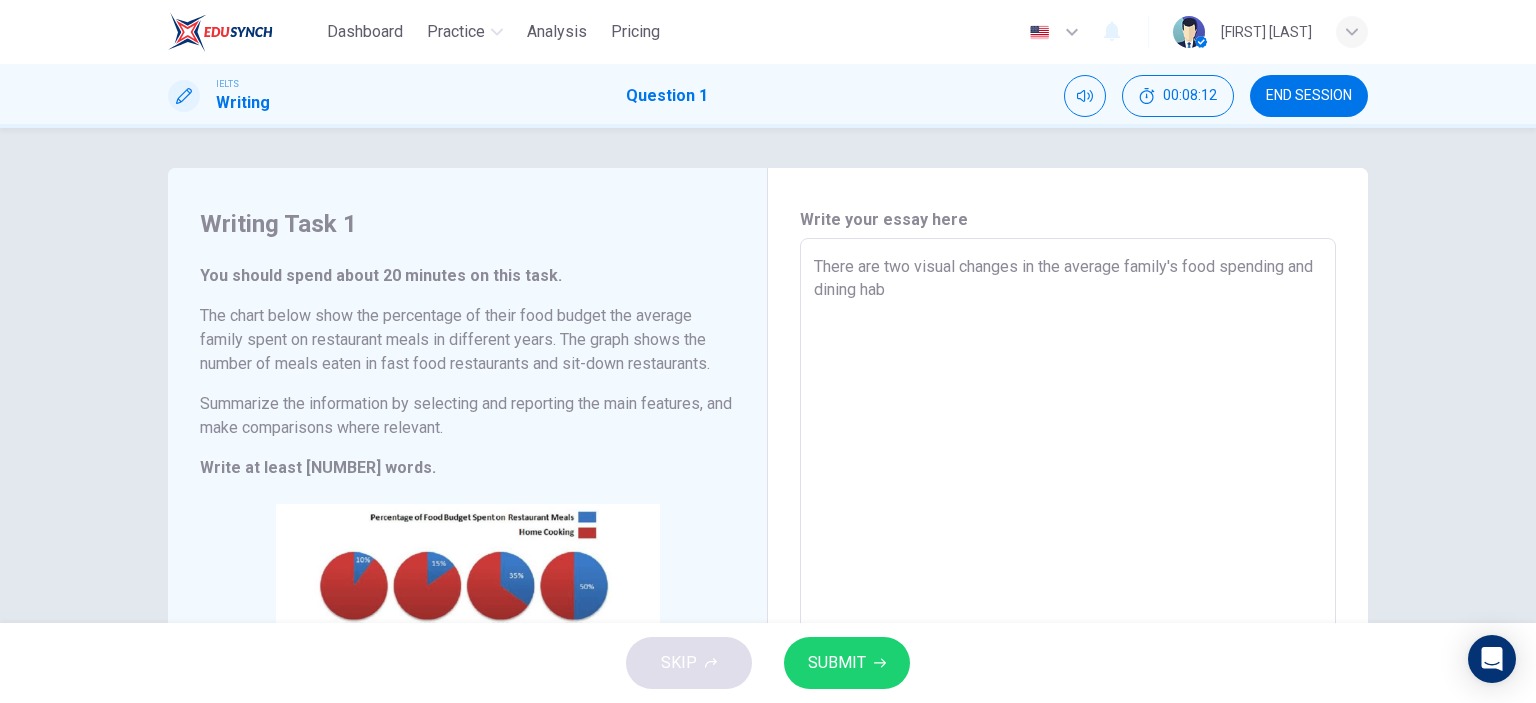 type on "x" 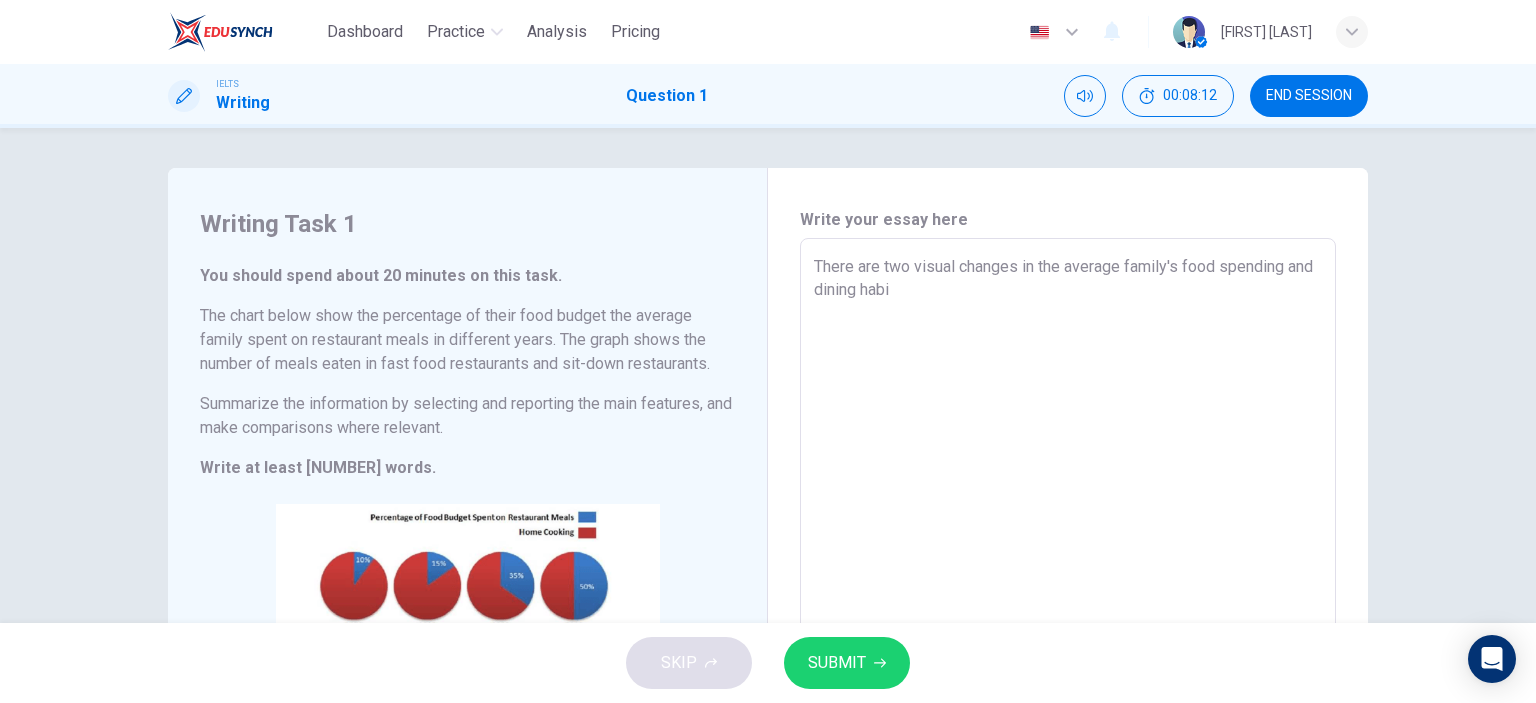 type on "x" 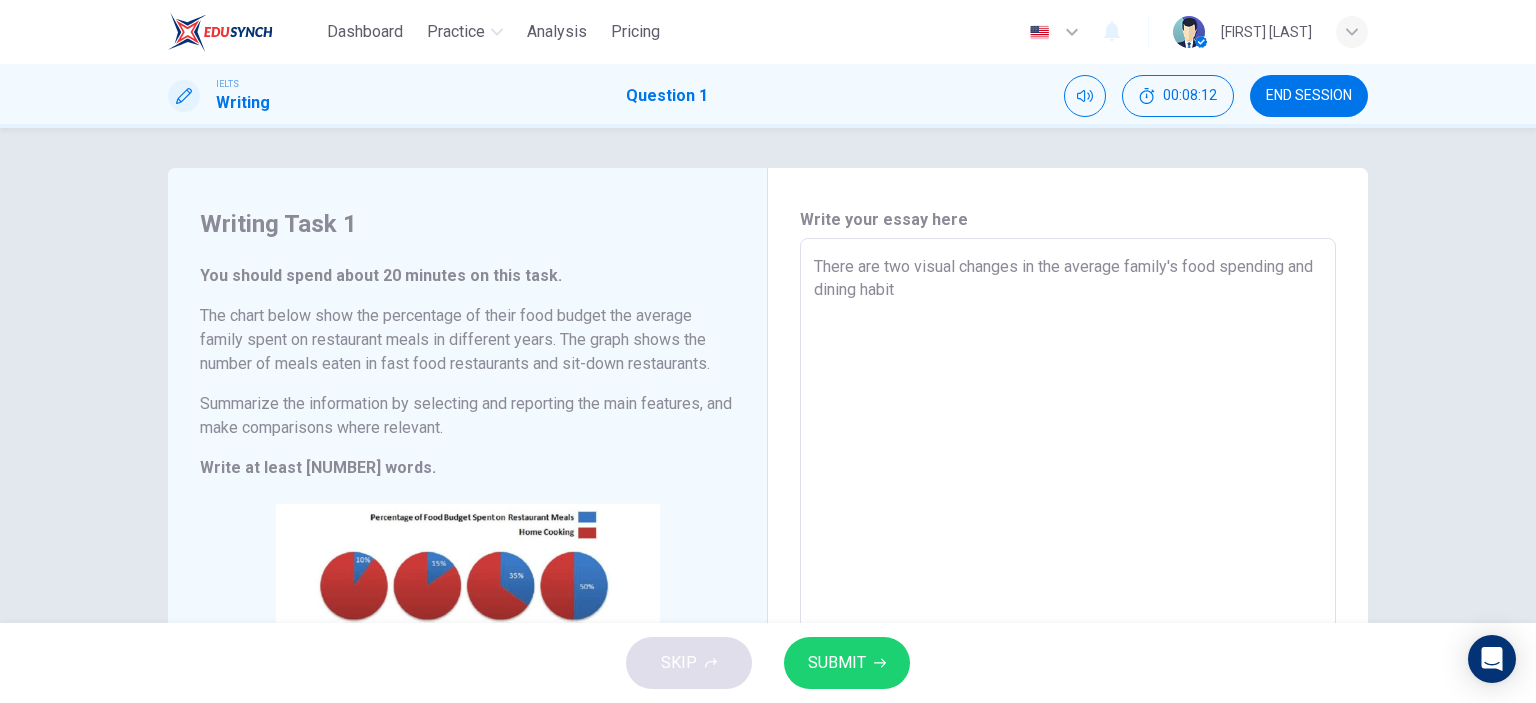 type on "x" 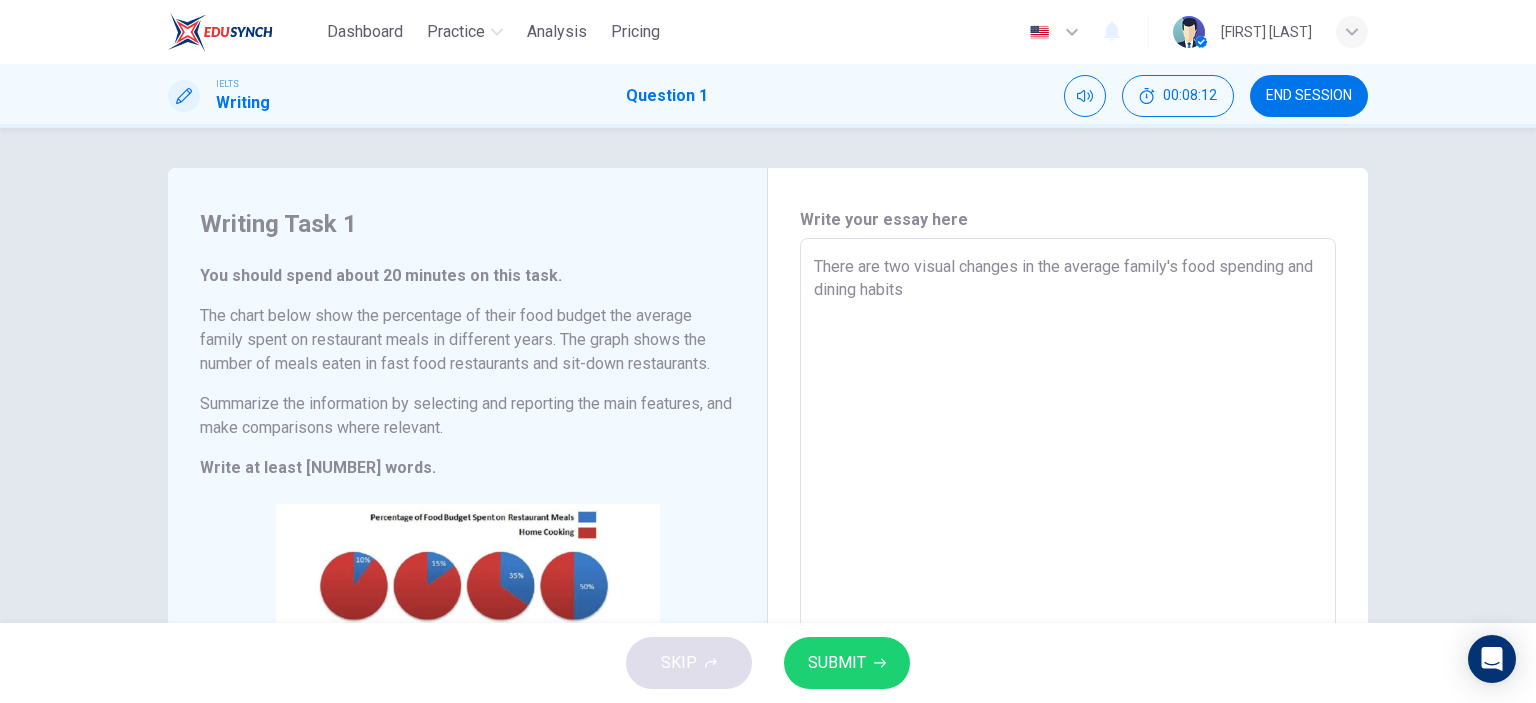 type 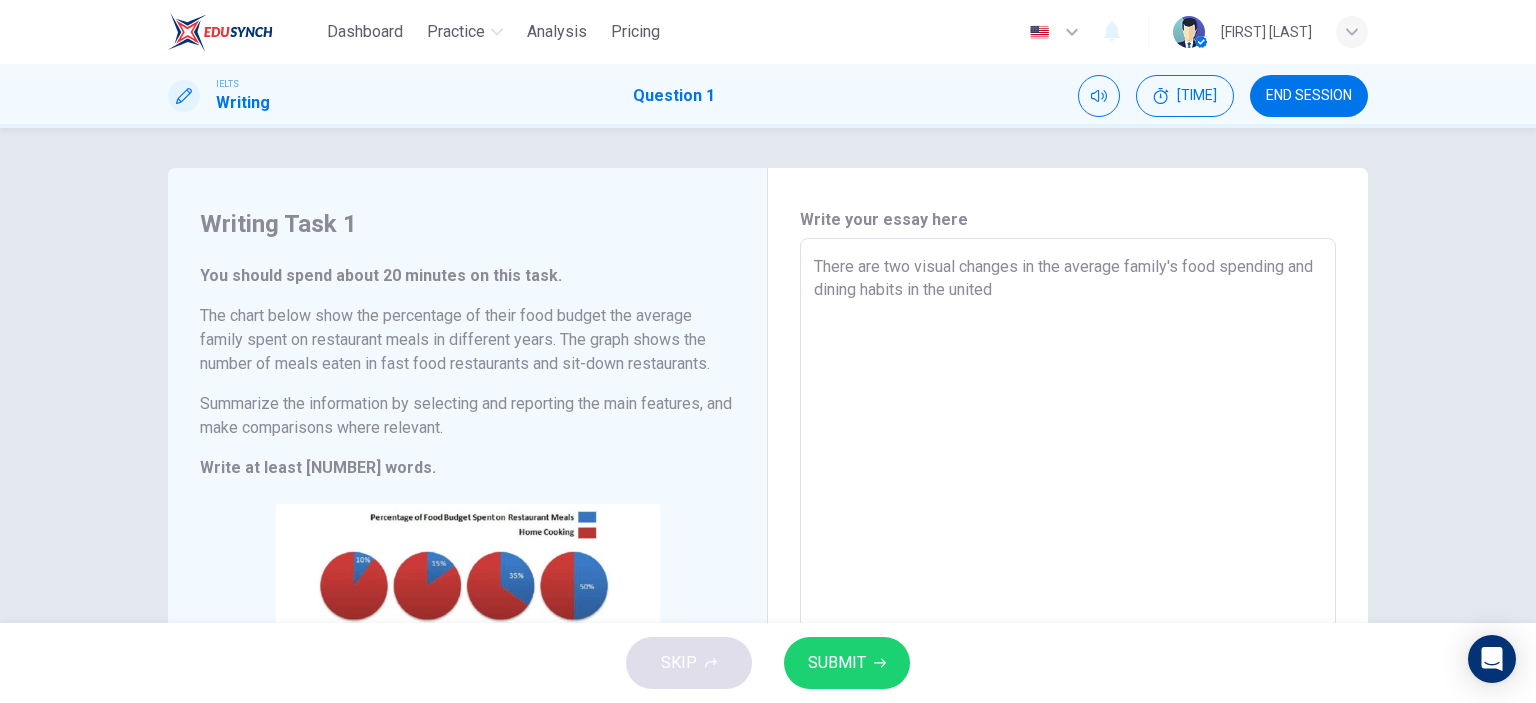 click on "There are two visual changes in the average family's food spending and dining habits in the united" at bounding box center [1068, 546] 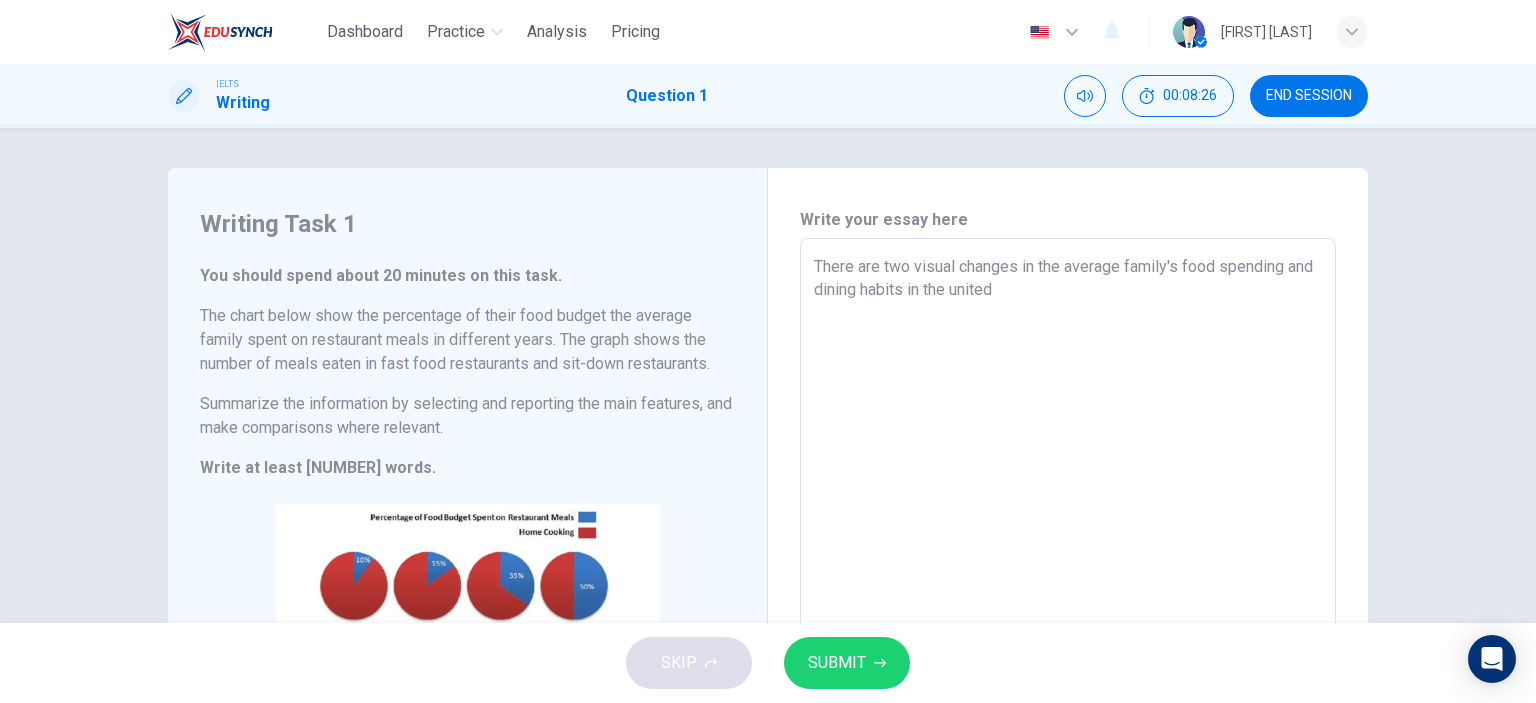 click on "There are two visual changes in the average family's food spending and dining habits in the united" at bounding box center [1068, 546] 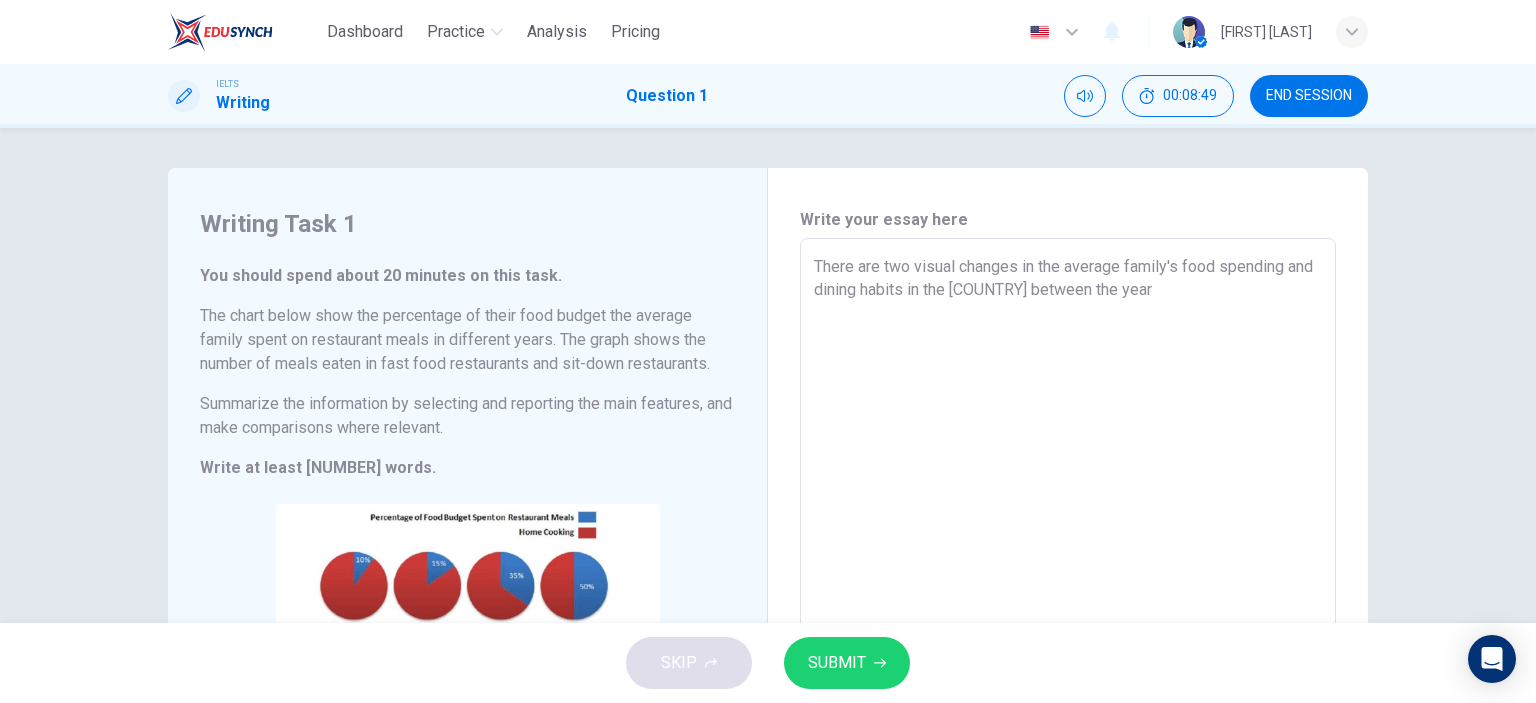 click on "There are two visual changes in the average family's food spending and dining habits in the [COUNTRY] between the year" at bounding box center (1068, 546) 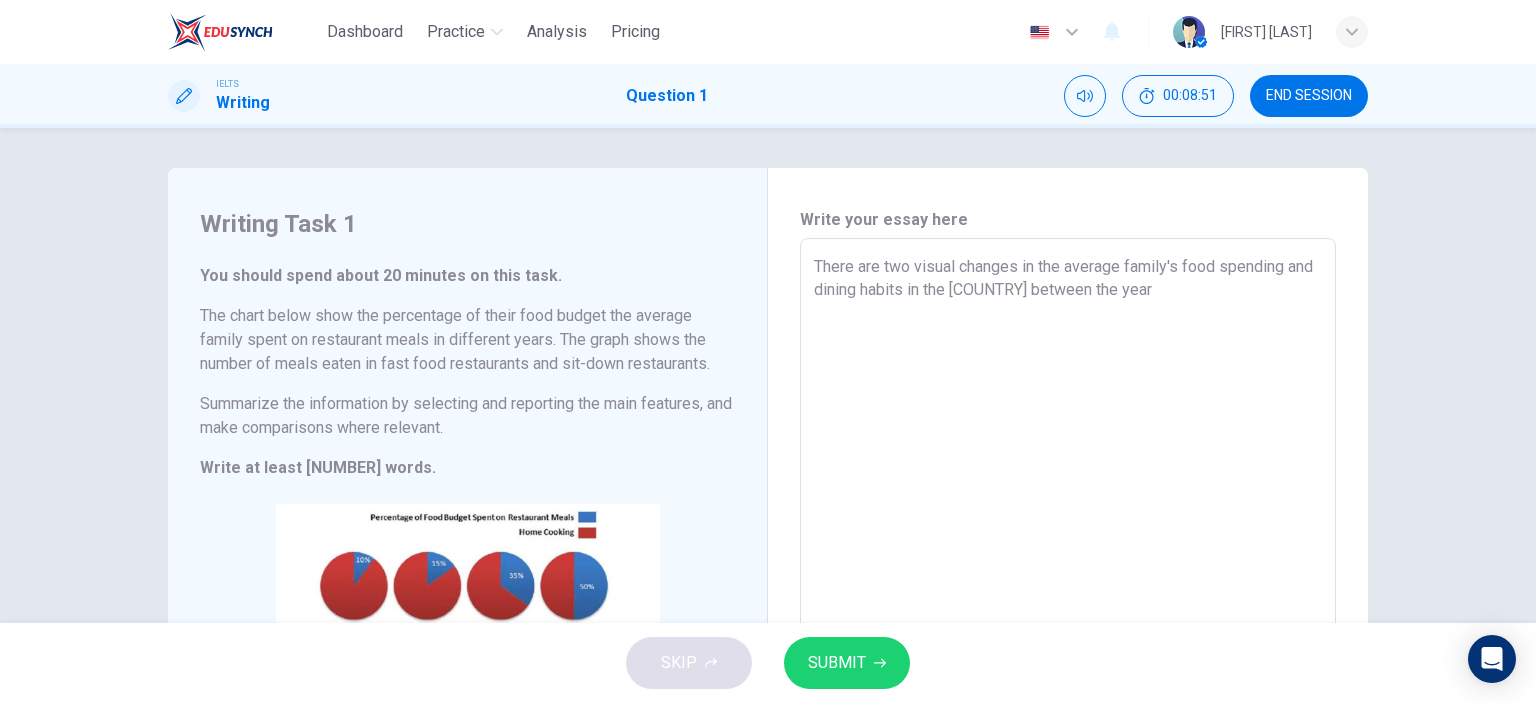 click on "There are two visual changes in the average family's food spending and dining habits in the [COUNTRY] between the year" at bounding box center (1068, 546) 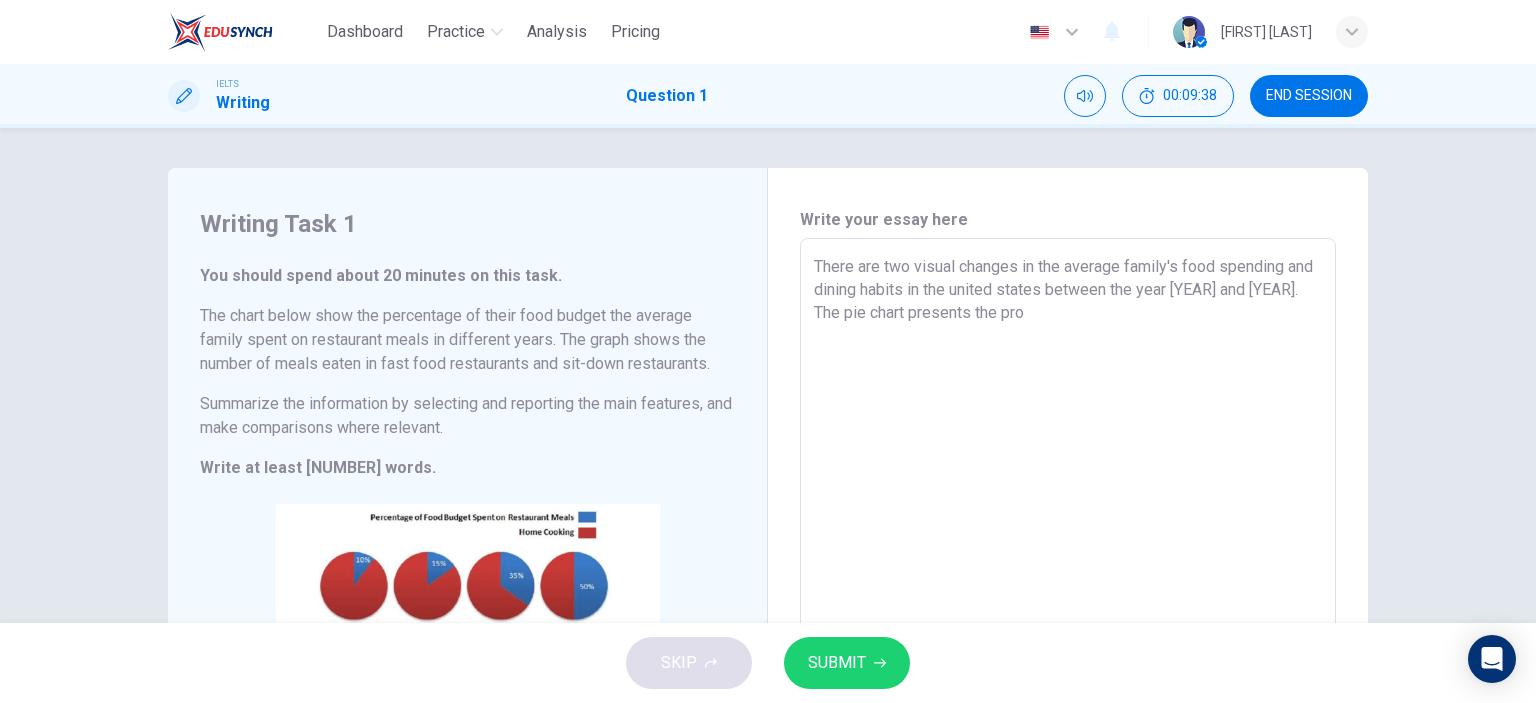click on "There are two visual changes in the average family's food spending and dining habits in the united states between the year [YEAR] and [YEAR]. The pie chart presents the pro" at bounding box center [1068, 546] 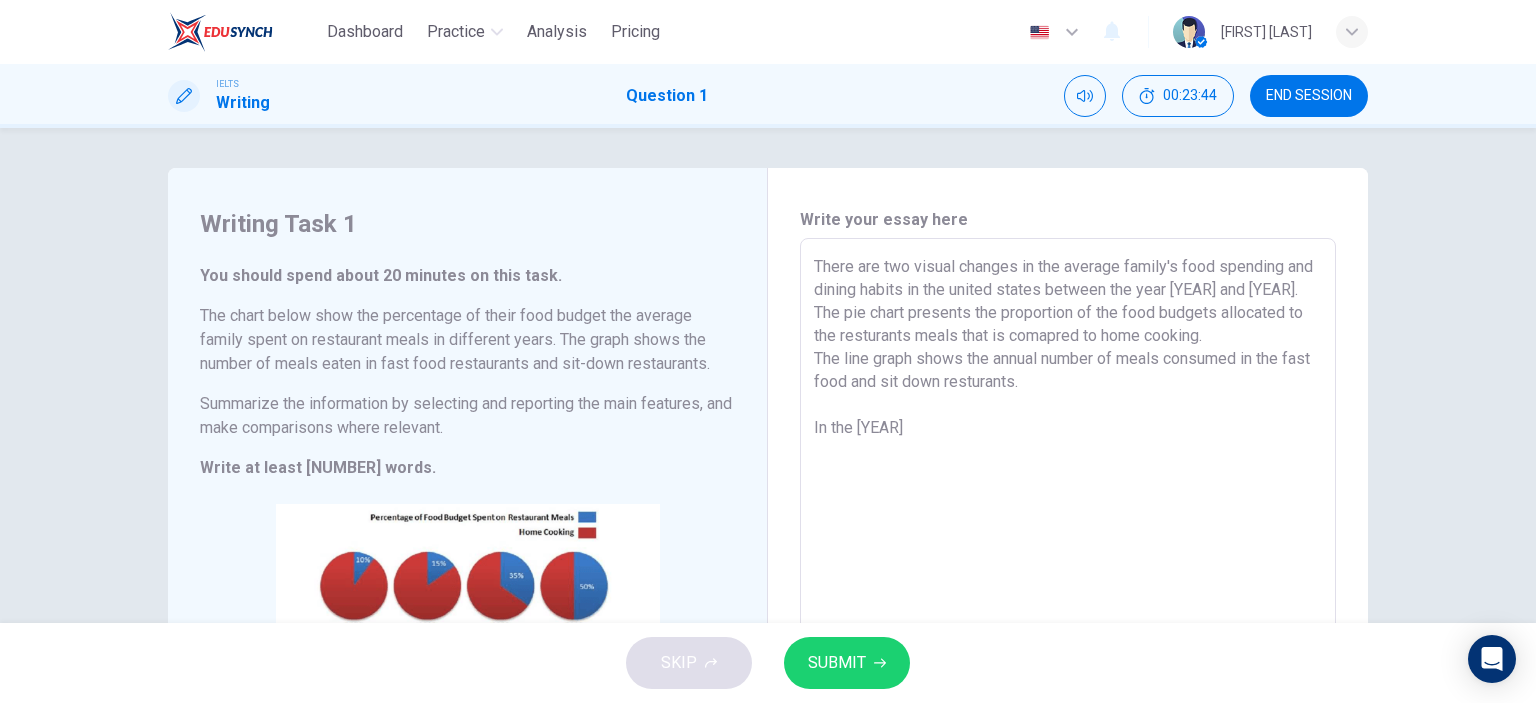 drag, startPoint x: 760, startPoint y: 253, endPoint x: 870, endPoint y: 421, distance: 200.80836 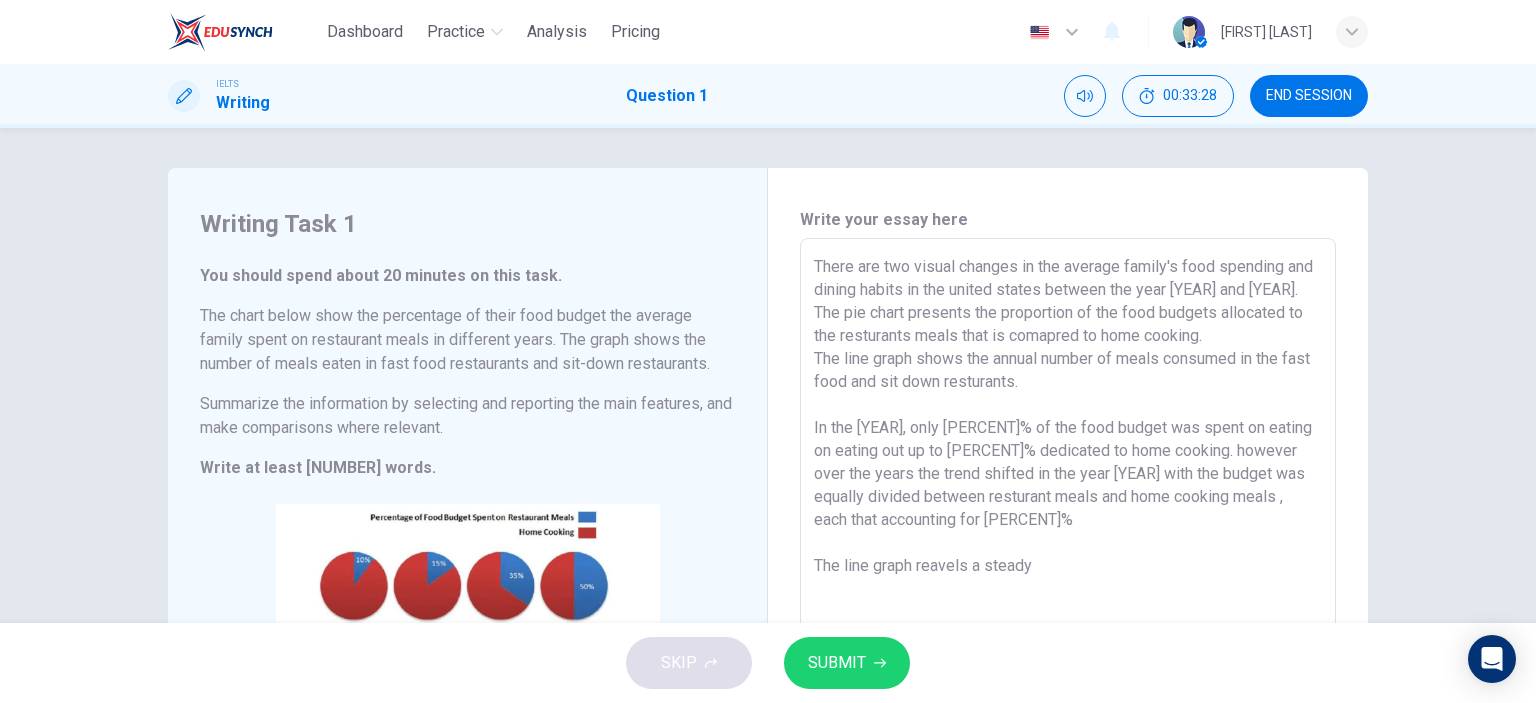drag, startPoint x: 1117, startPoint y: 457, endPoint x: 1129, endPoint y: 535, distance: 78.91768 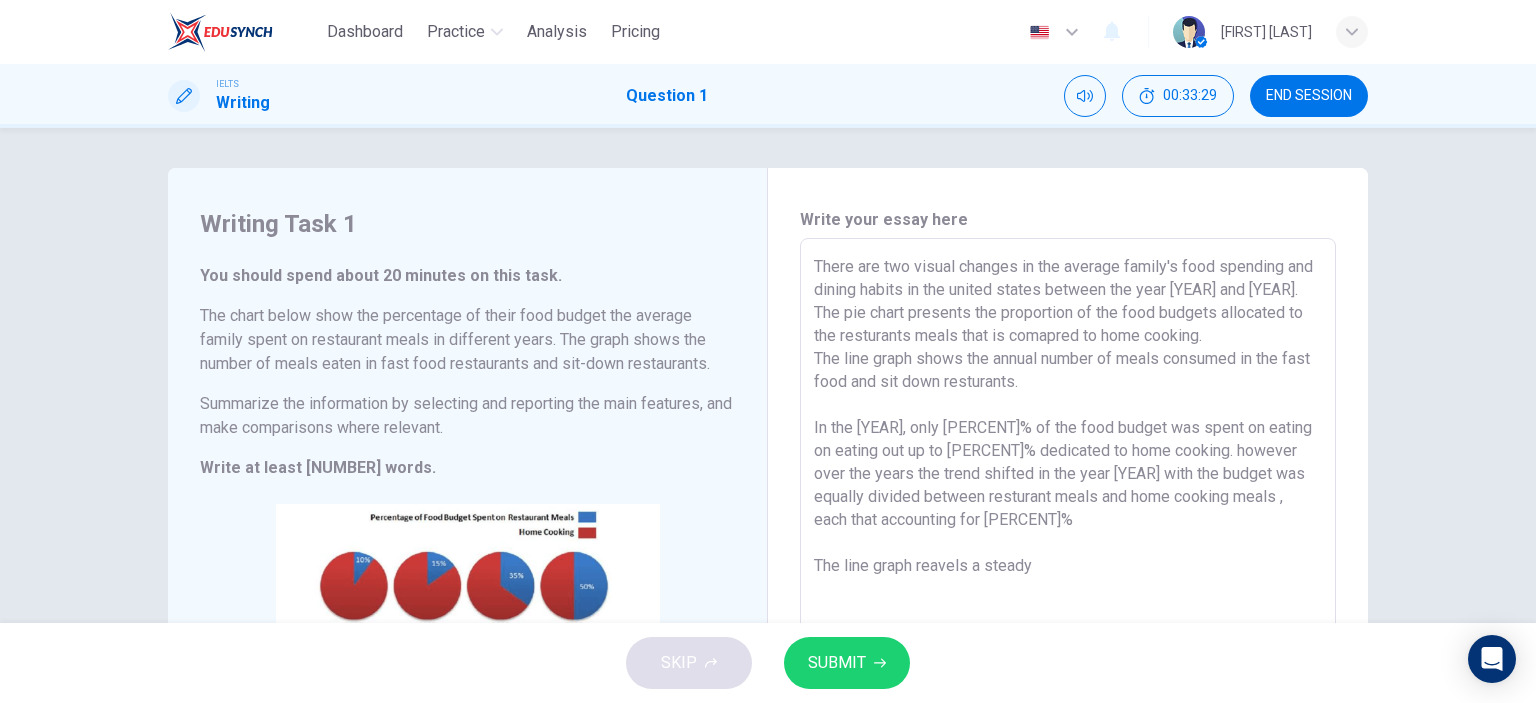 click on "There are two visual changes in the average family's food spending and dining habits in the united states between the year [YEAR] and [YEAR]. The pie chart presents the proportion of the food budgets allocated to the resturants meals that is comapred to home cooking.
The line graph shows the annual number of meals consumed in the fast food and sit down resturants.
In the [YEAR], only [PERCENT]% of the food budget was spent on eating on eating out up to [PERCENT]% dedicated to home cooking. however over the years the trend shifted in the year [YEAR] with the budget was equally divided between resturant meals and home cooking meals , each that accounting for [PERCENT]%
The line graph reavels a steady" at bounding box center (1068, 546) 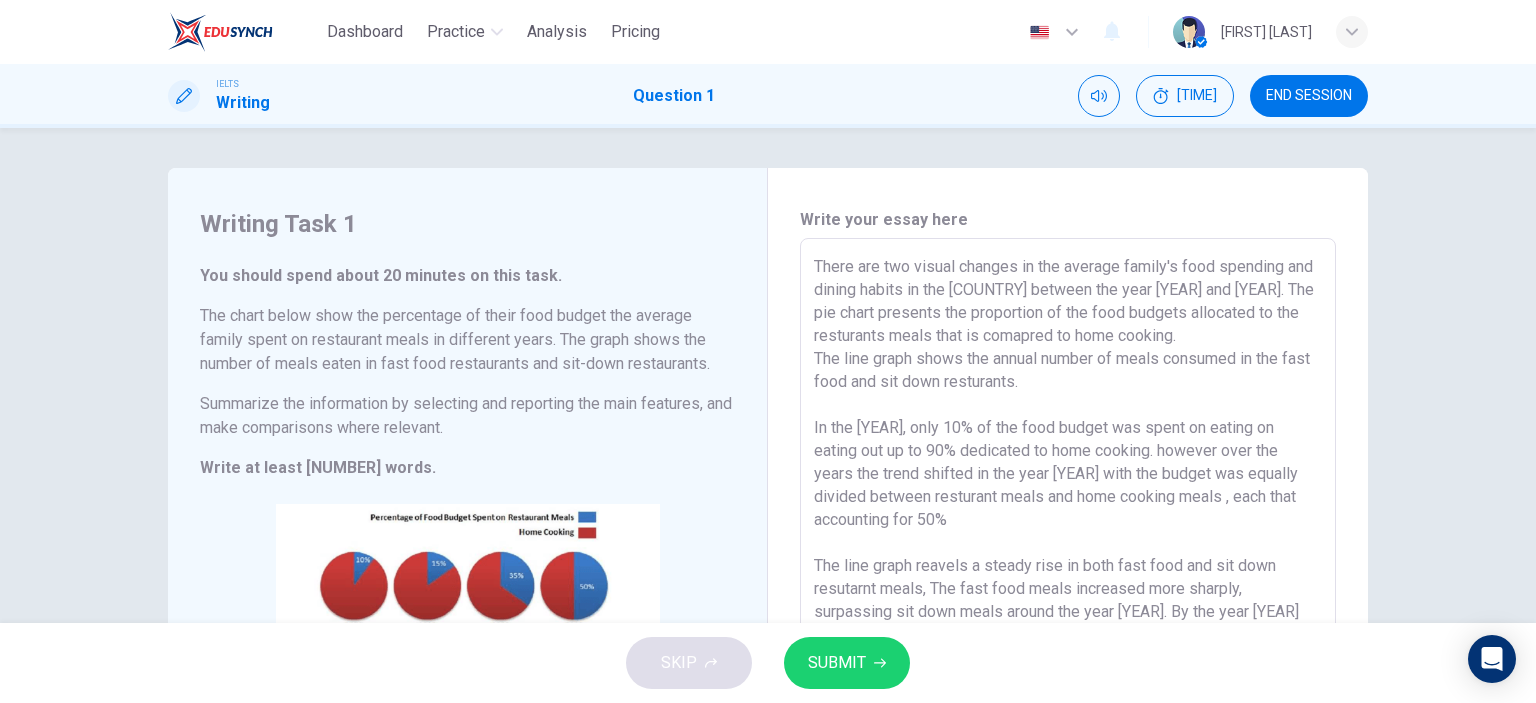 scroll, scrollTop: 20, scrollLeft: 0, axis: vertical 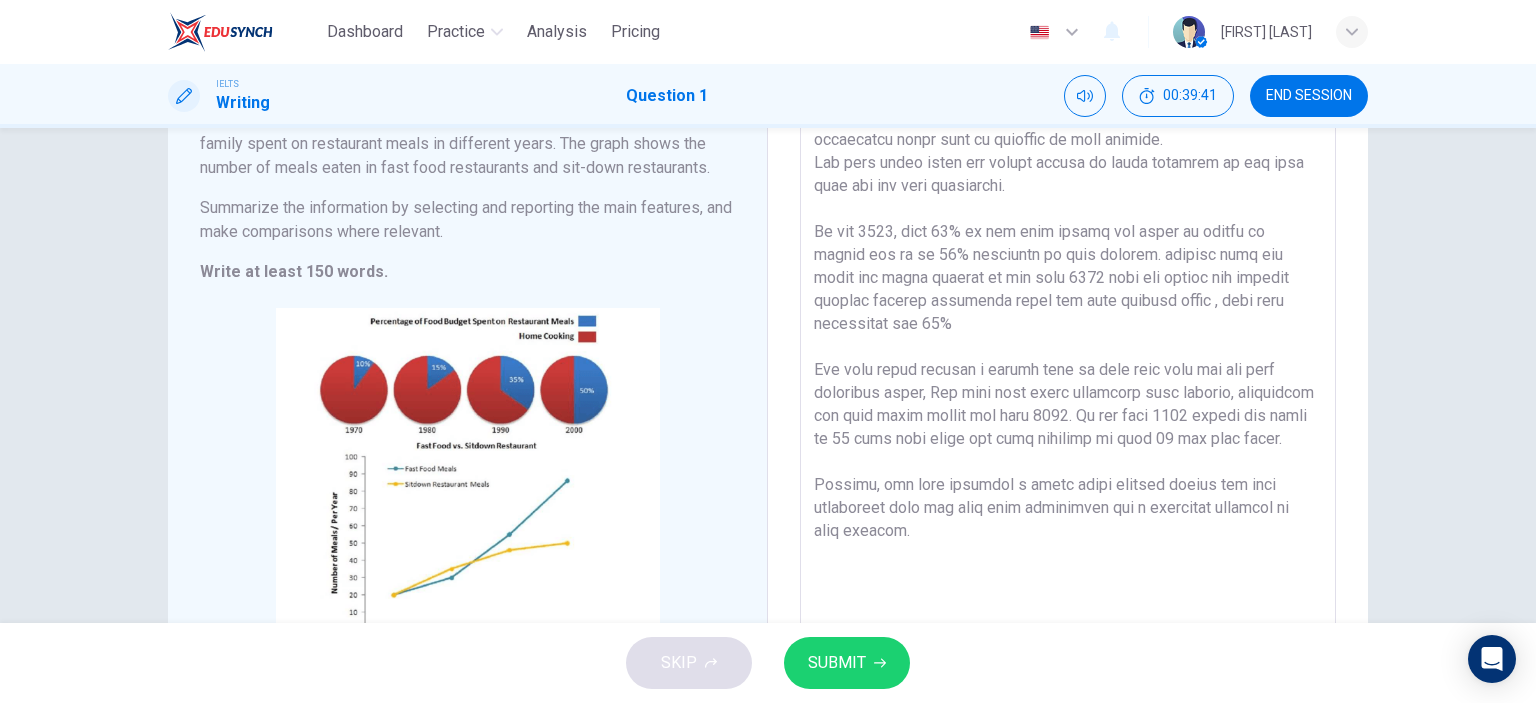 type on "There are two visual changes in the average family's food spending and dining habits in the united states between the year [YEAR] and [YEAR]. The pie chart presents the proportion of the food budgets allocated to the resturants meals that is comapred to home cooking.
The line graph shows the annual number of meals consumed in the fast food and sit down resturants.
In the [YEAR], only 10% of the food budget was spent on eating on eating out up to 90% dedicated to home cooking. however over the years the trend shifted in the year [YEAR] with the budget was equally divided between resturant meals and home cooking meals , each that accounting for 50%
The line graph reavels a steady rise in both fast food and sit down resutarnt meals, The fast food meals increased more sharply, surpassing sit down meals around the year [YEAR]. By the year [YEAR] people ate close to 90 fast food meals per year compared to just 50 sit down meals.
Overall, the data reflects a clear trend towards eating out more freque..." 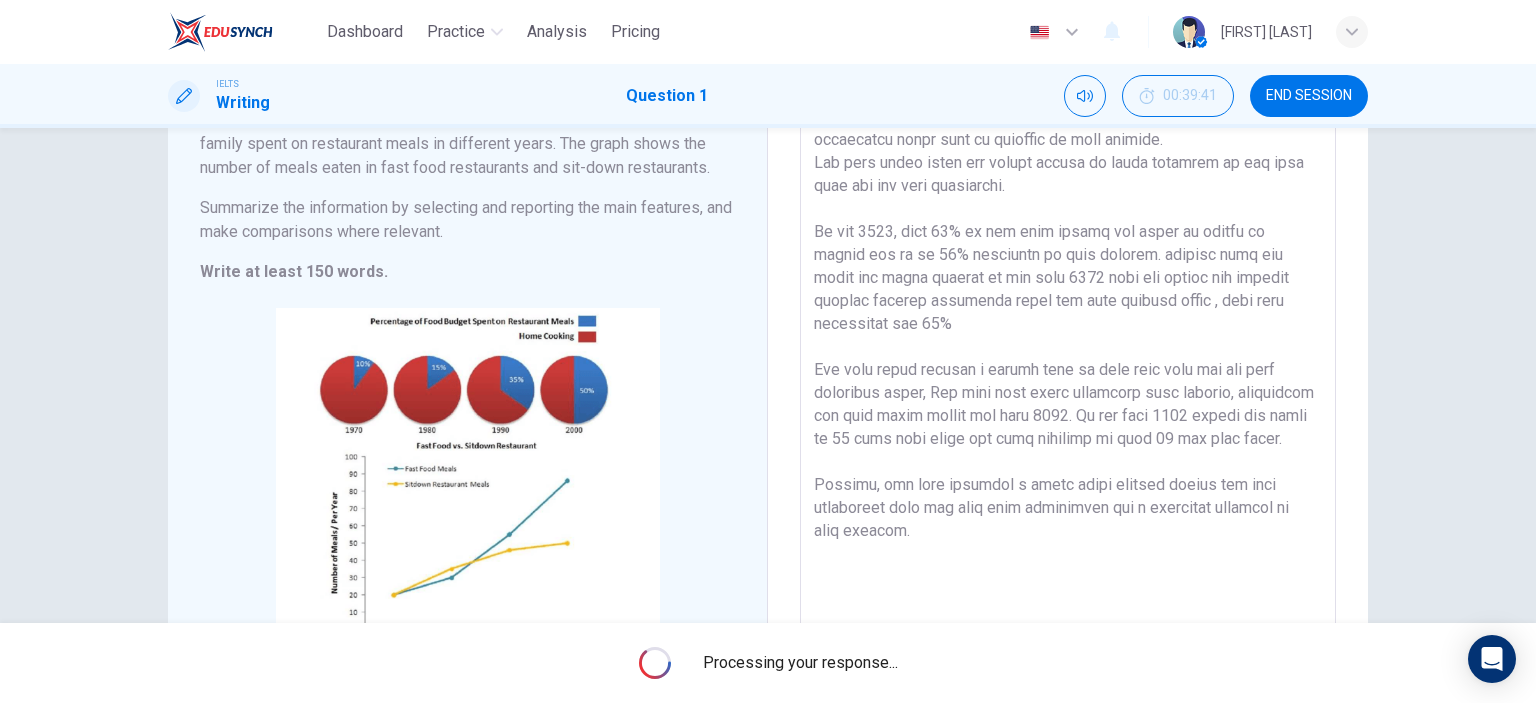 click on "Writing Task 1 You should spend about 20 minutes on this task. The chart below show the percentage of their food budget the average family spent on restaurant meals in different years. The graph shows the number of meals eaten in fast food restaurants and sit-down restaurants. Summarize the information by selecting and reporting the main features, and make comparisons where relevant. Write at least 150 words. CLICK TO ZOOM Click to Zoom Write your essay here x ​ Word count :  [NUMBER]" at bounding box center [768, 375] 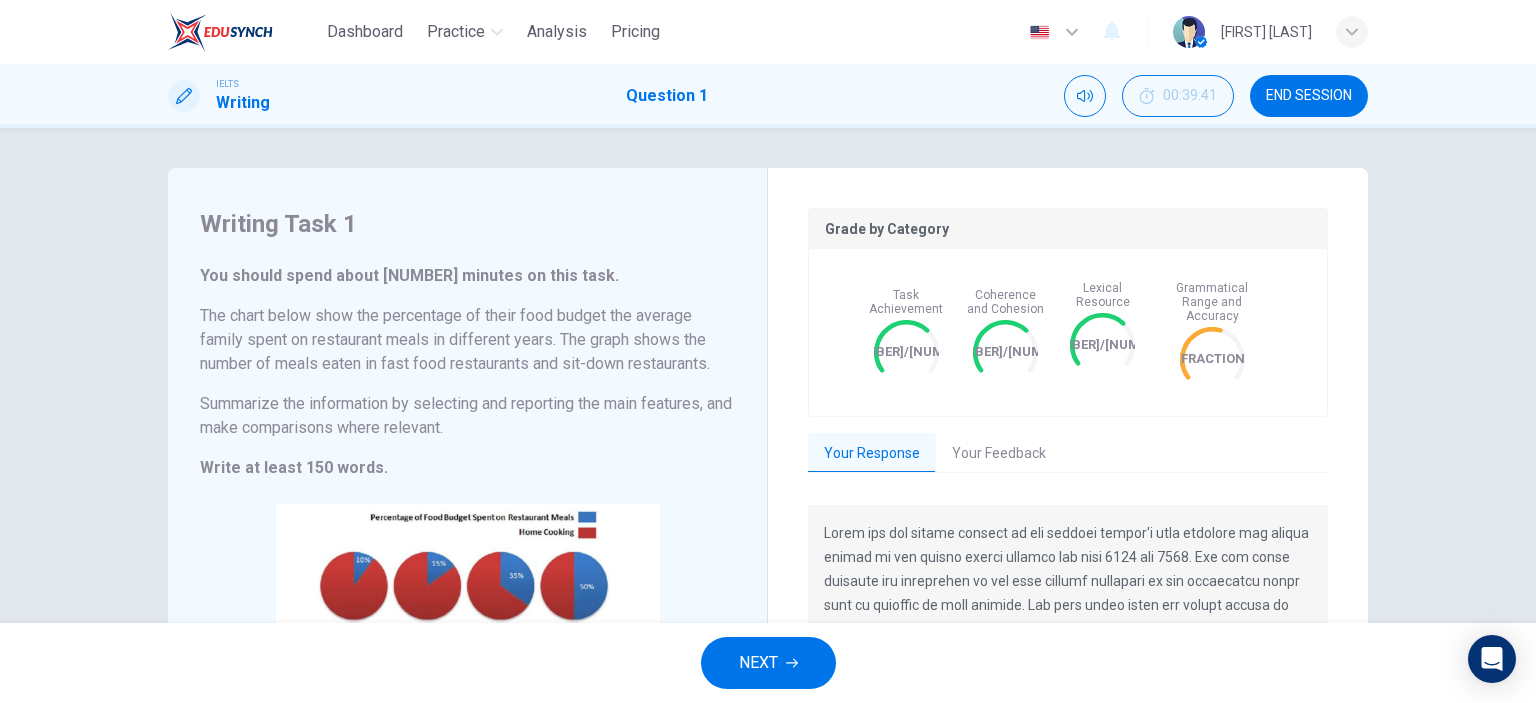 click on "Your Feedback" at bounding box center [999, 454] 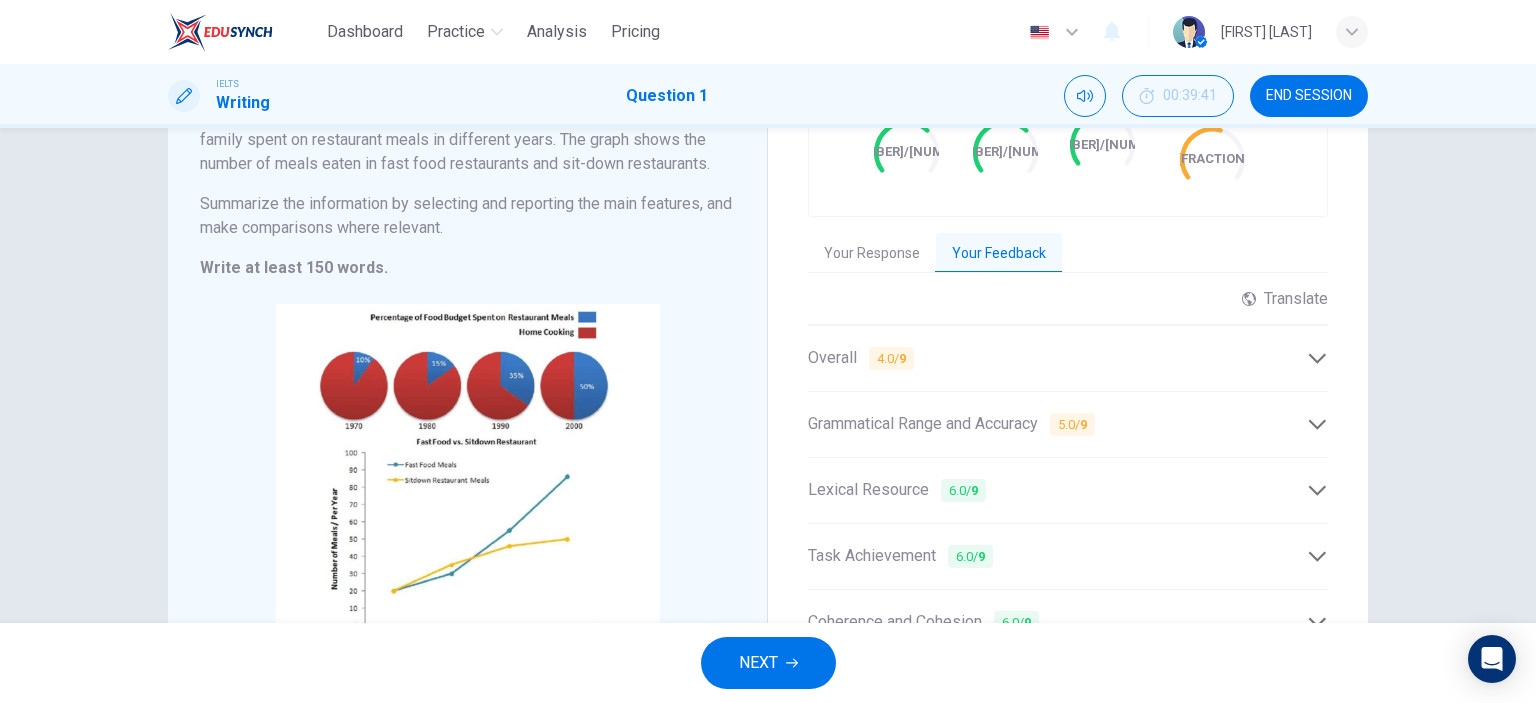 scroll, scrollTop: 266, scrollLeft: 0, axis: vertical 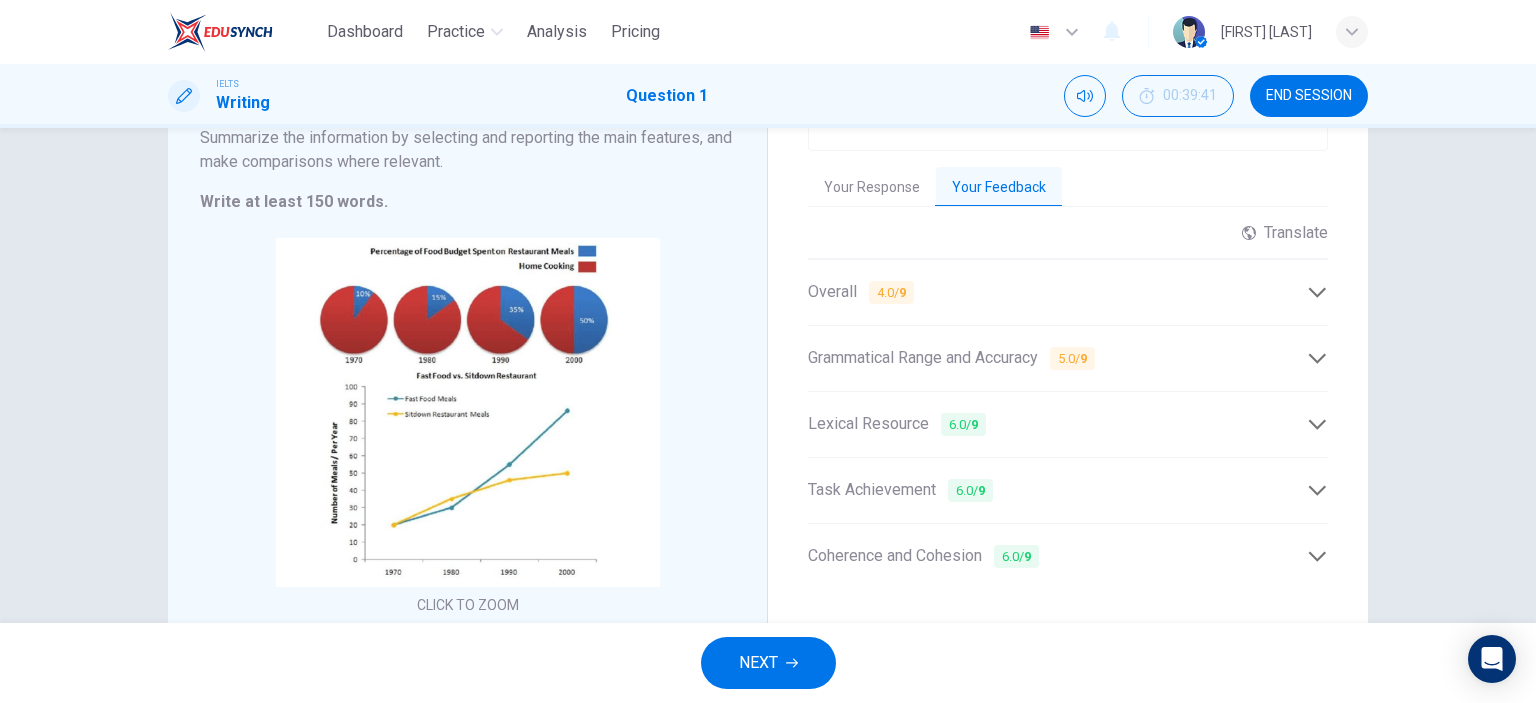 click on "[NUMBER] / [NUMBER]" at bounding box center [963, 424] 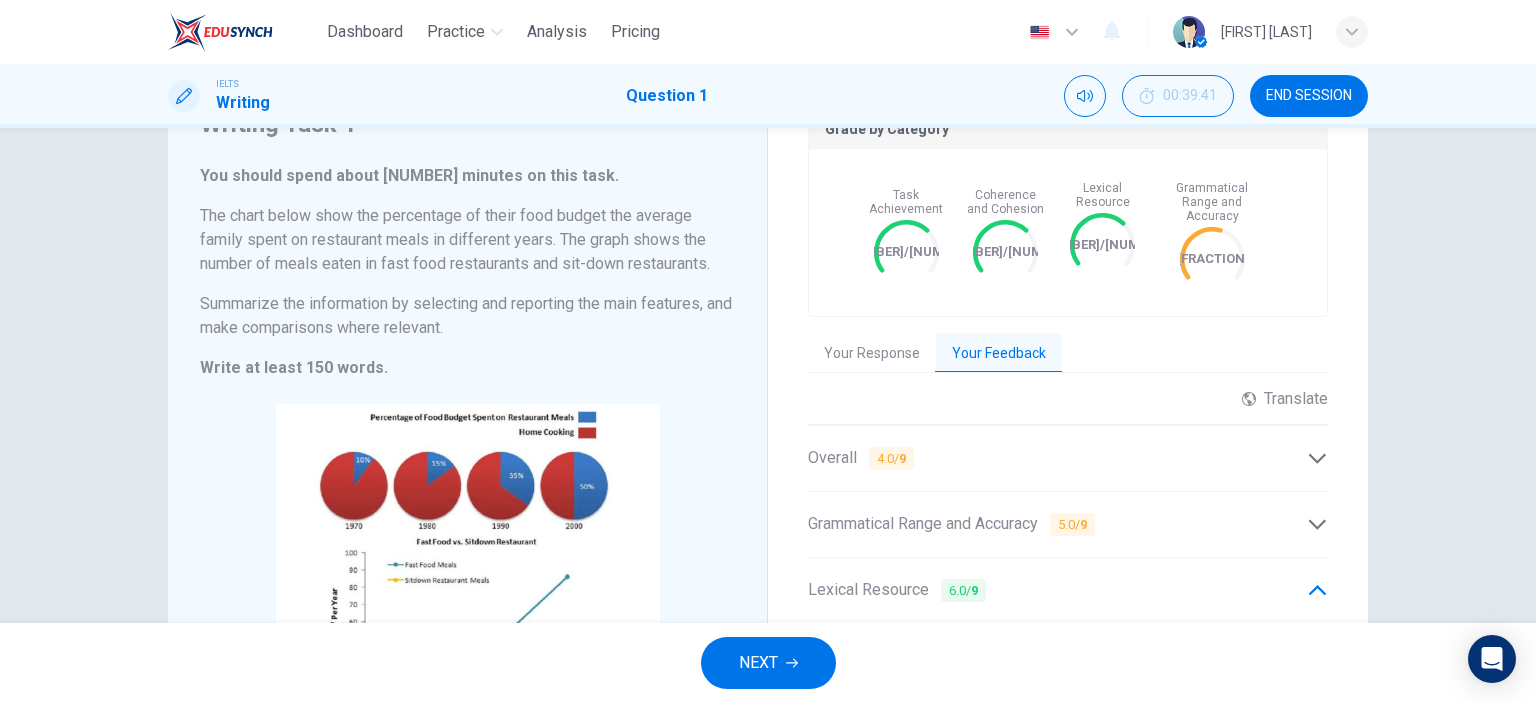 scroll, scrollTop: 0, scrollLeft: 0, axis: both 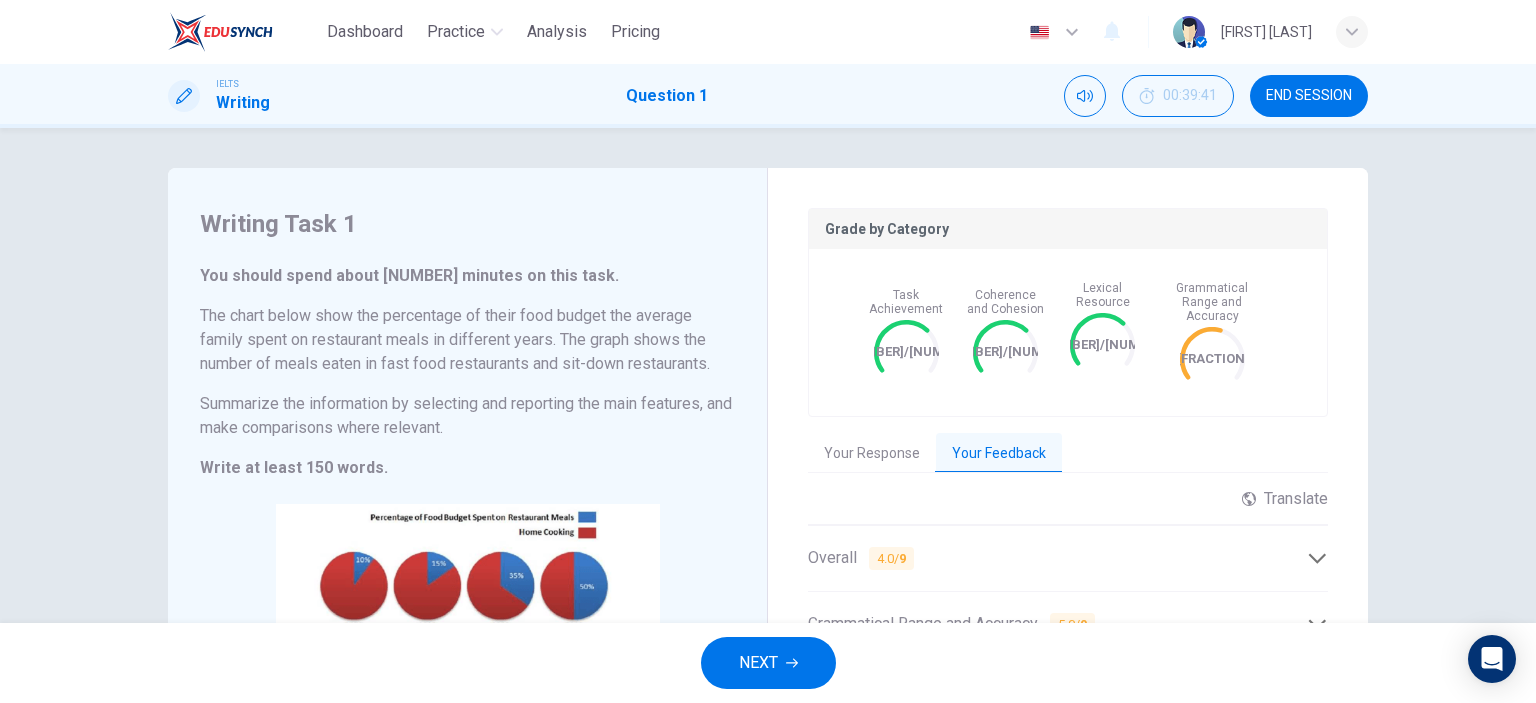 click on "END SESSION" at bounding box center [1309, 96] 